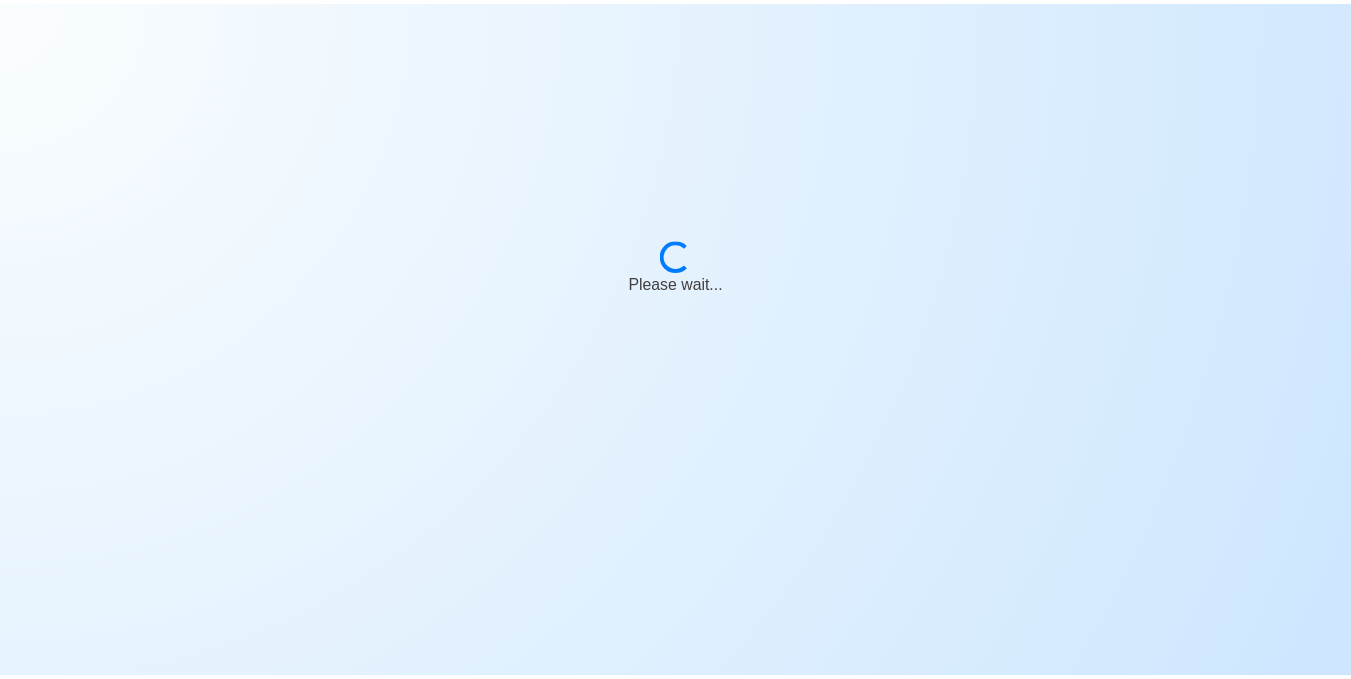 scroll, scrollTop: 0, scrollLeft: 0, axis: both 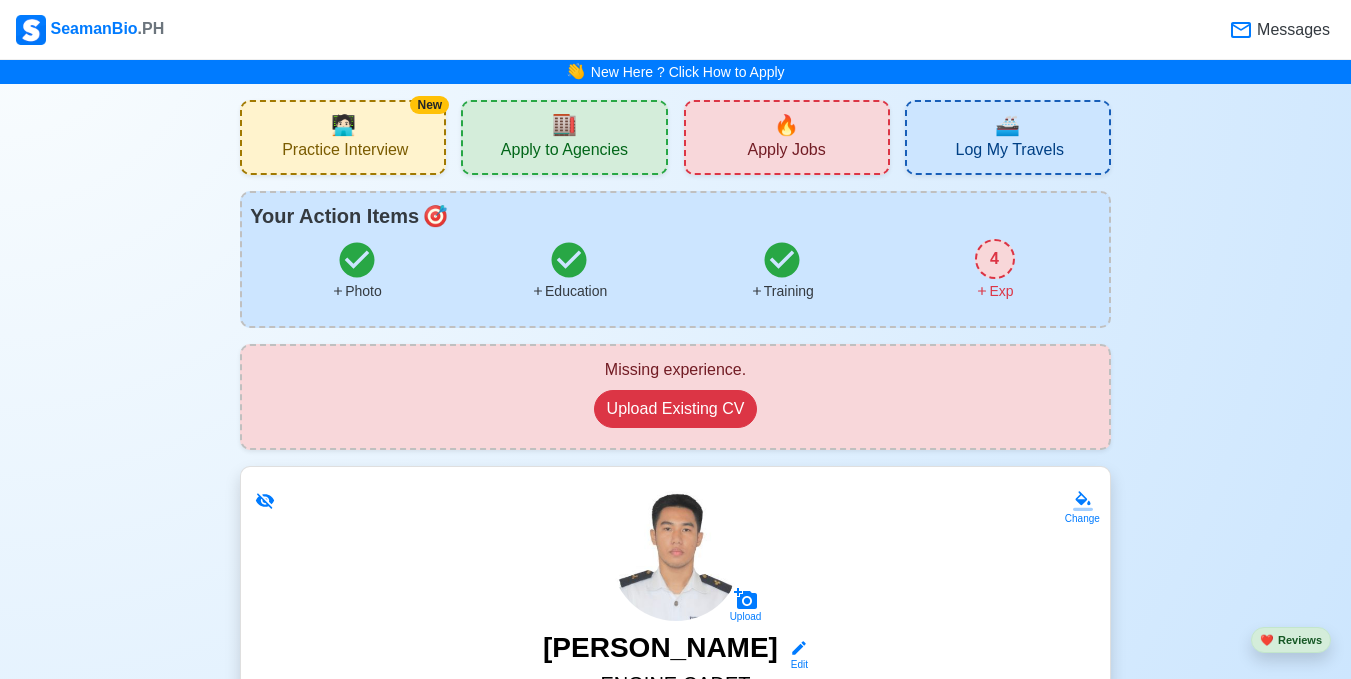 click on "4" at bounding box center (995, 259) 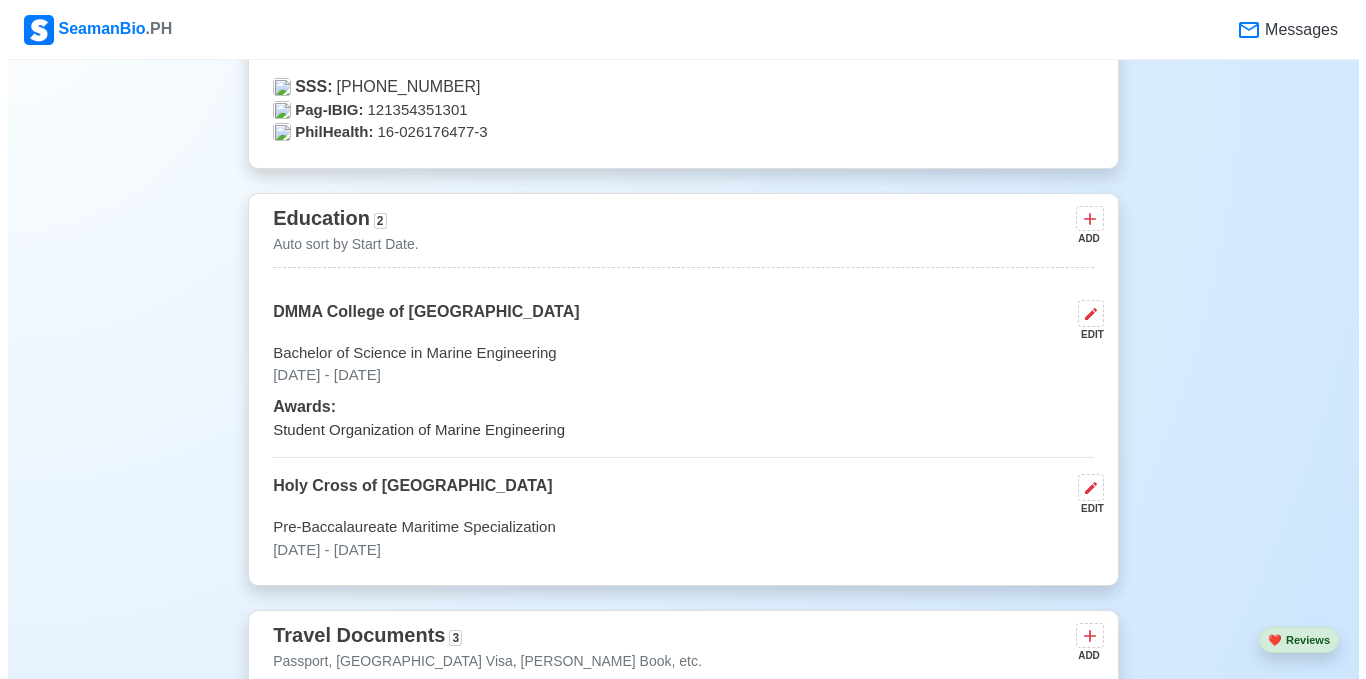 scroll, scrollTop: 1408, scrollLeft: 0, axis: vertical 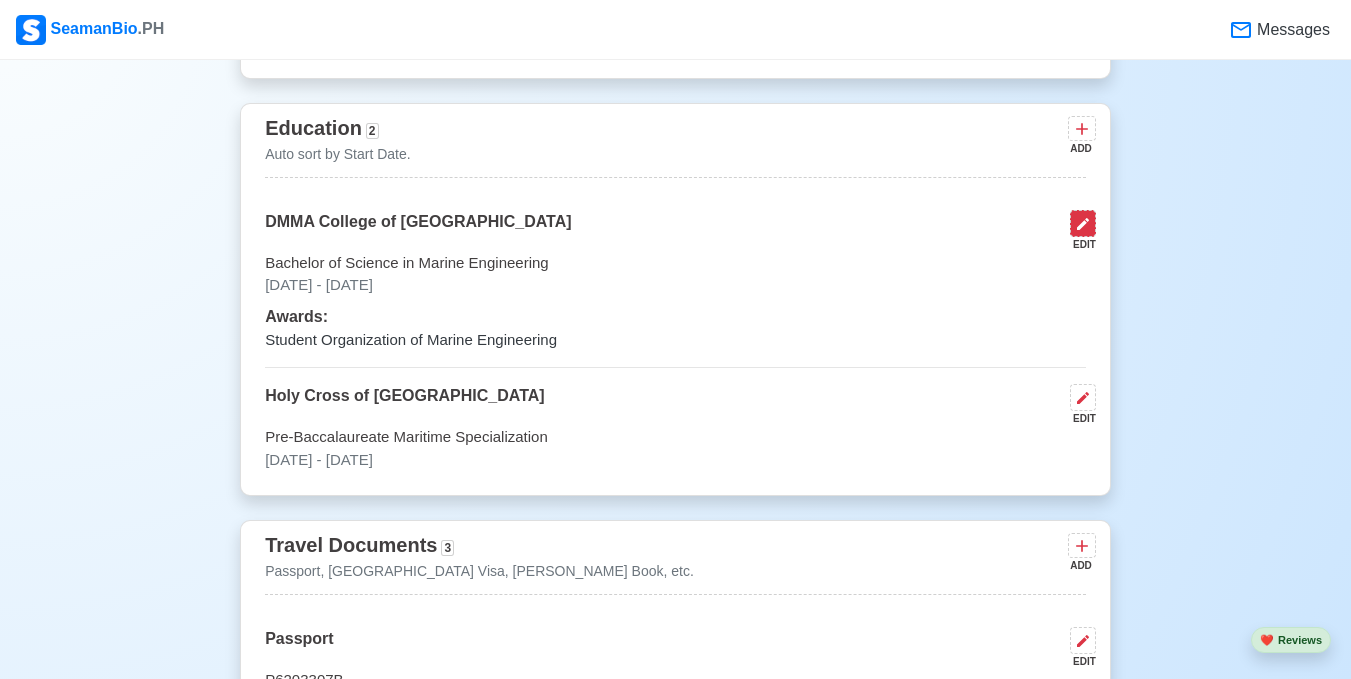 click 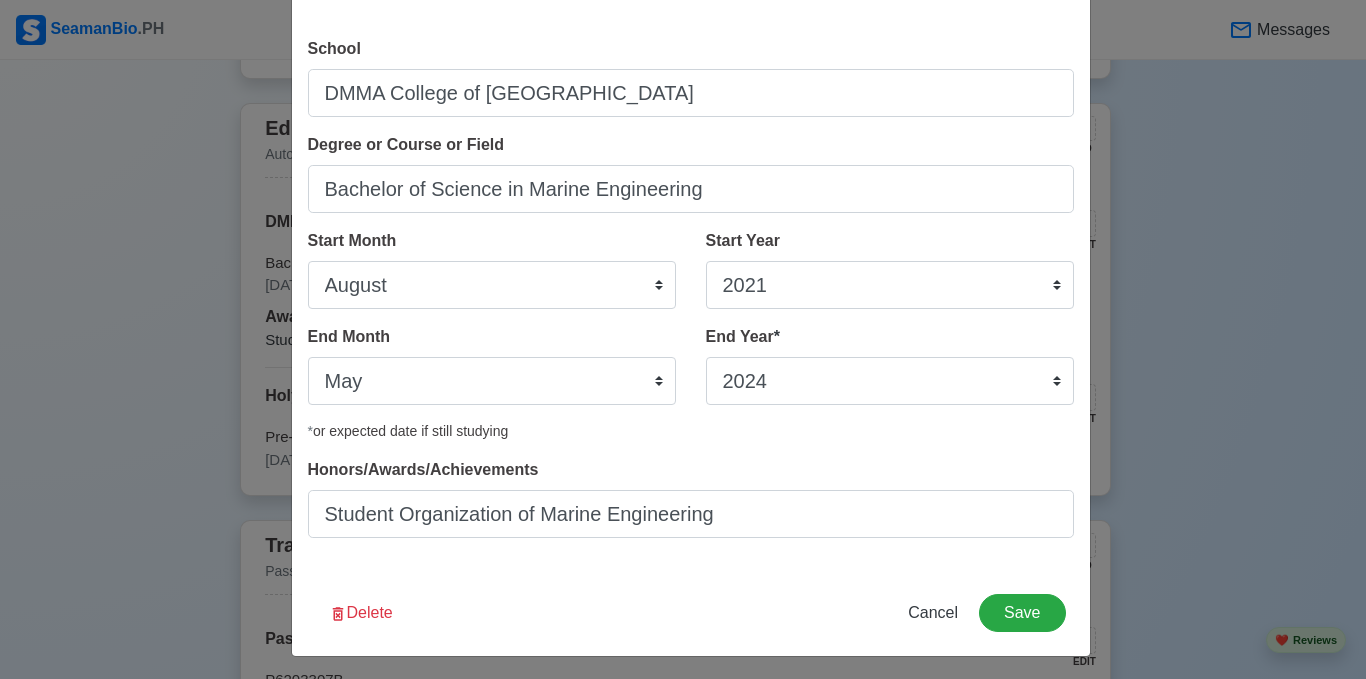 scroll, scrollTop: 82, scrollLeft: 0, axis: vertical 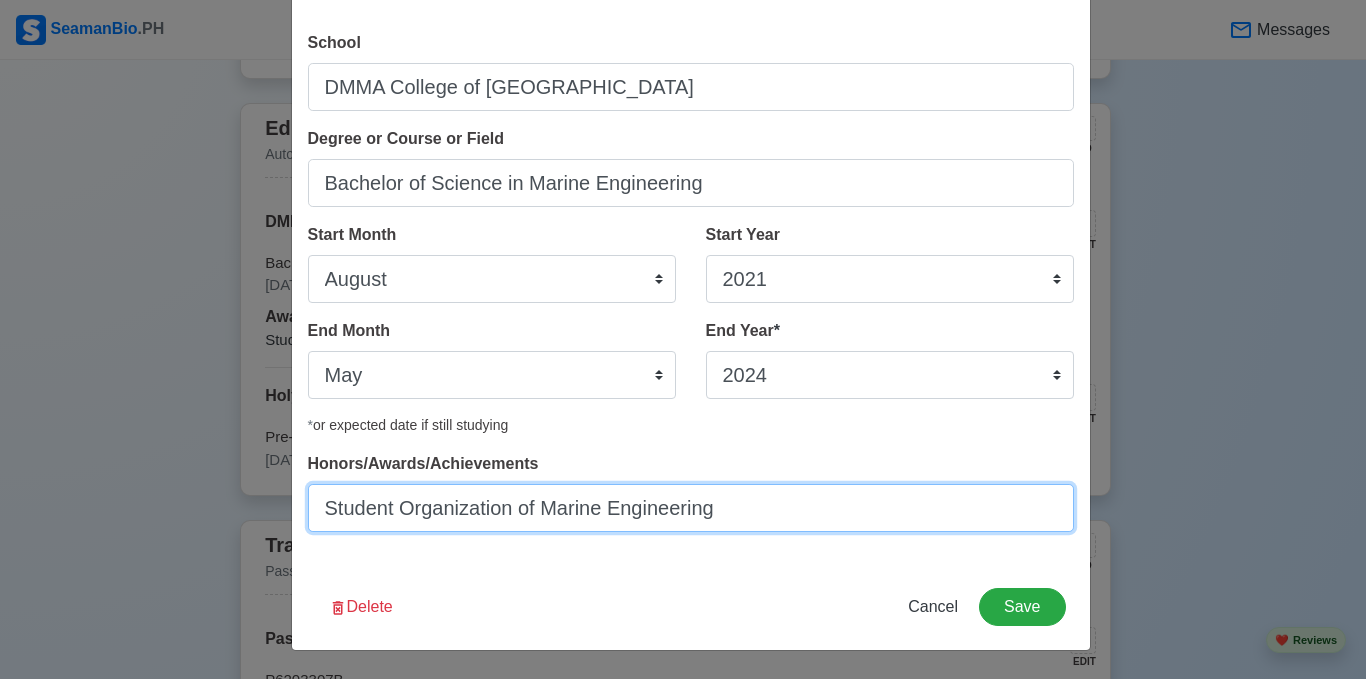 drag, startPoint x: 747, startPoint y: 506, endPoint x: 302, endPoint y: 534, distance: 445.88004 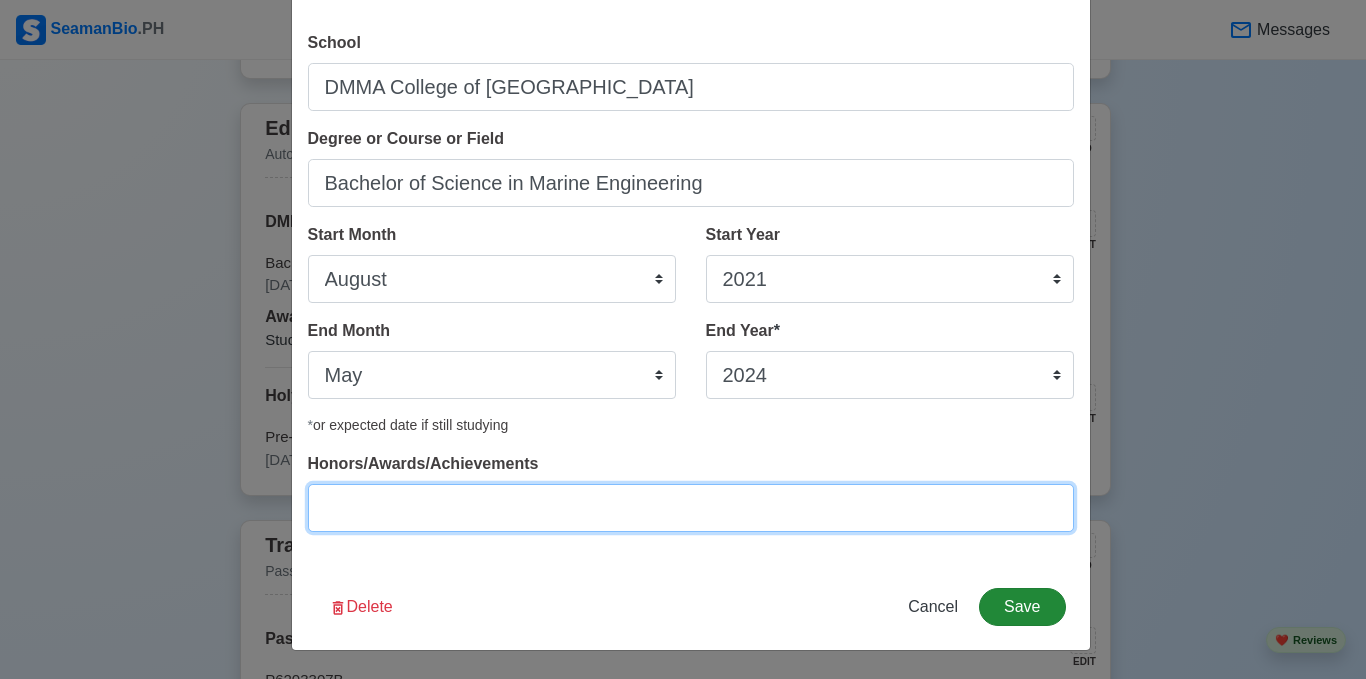 type 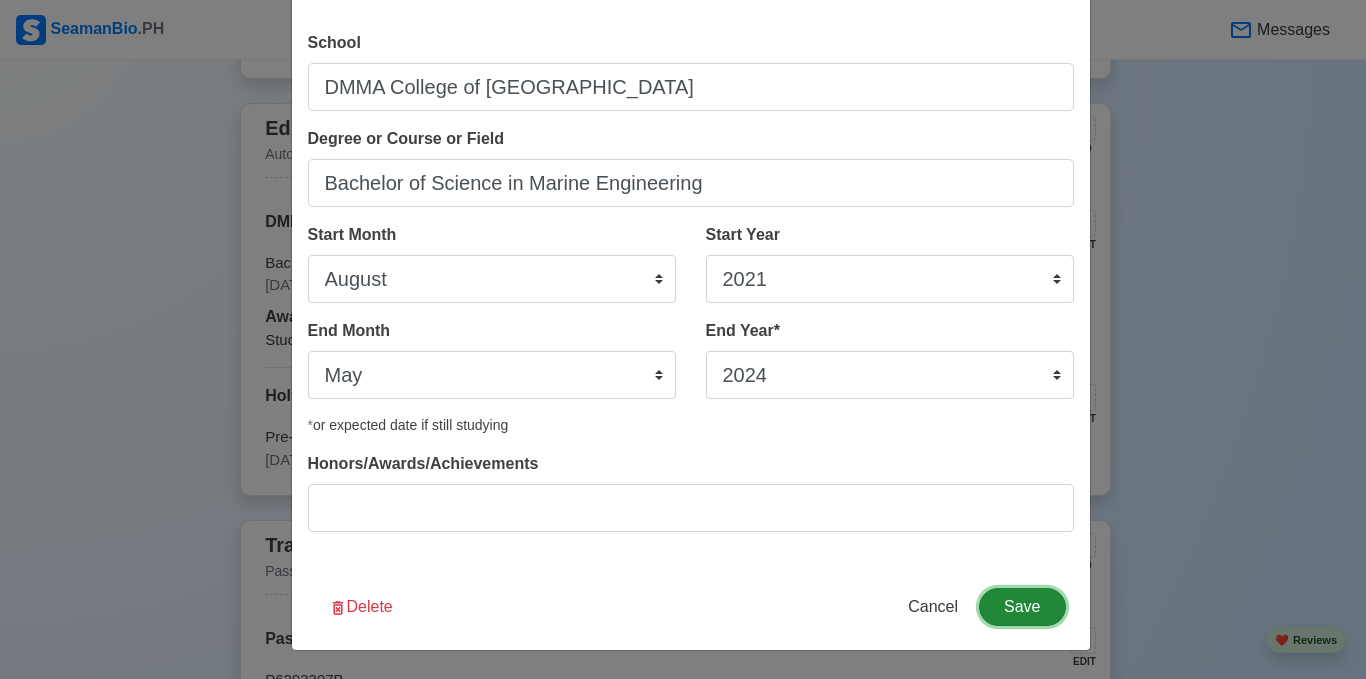 click on "Save" at bounding box center (1022, 607) 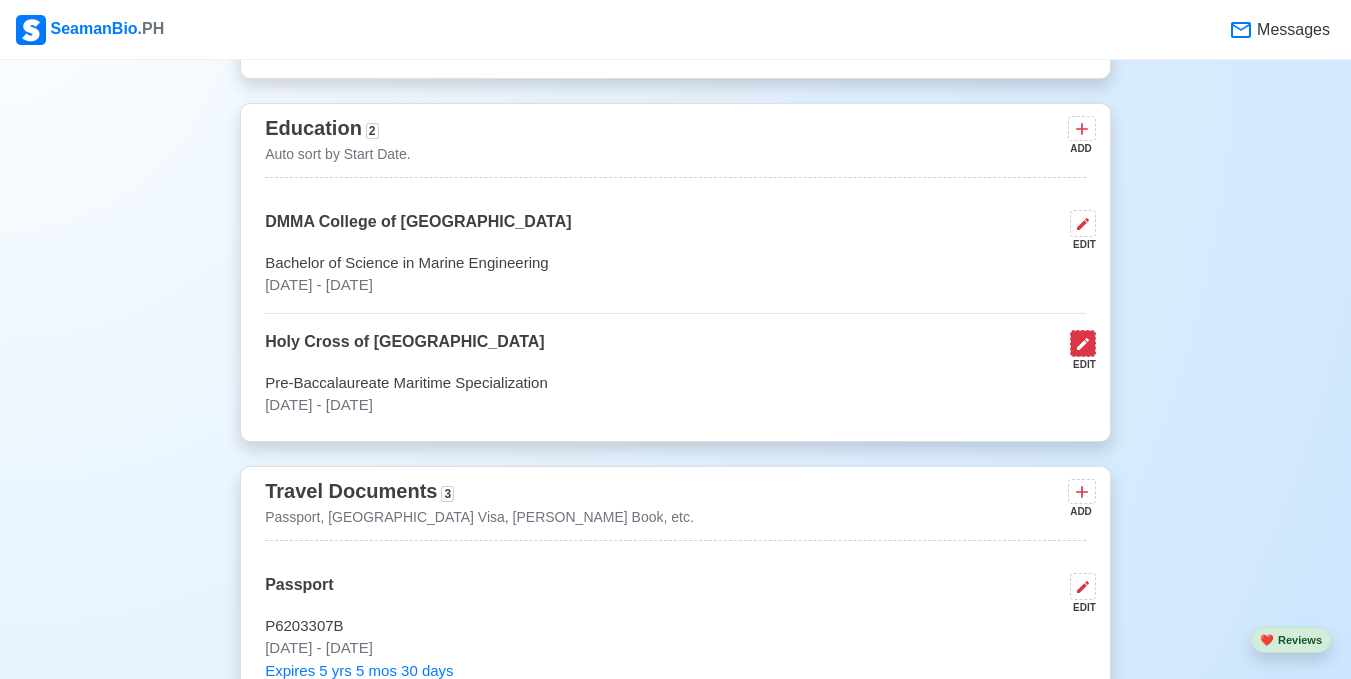 click at bounding box center (1083, 343) 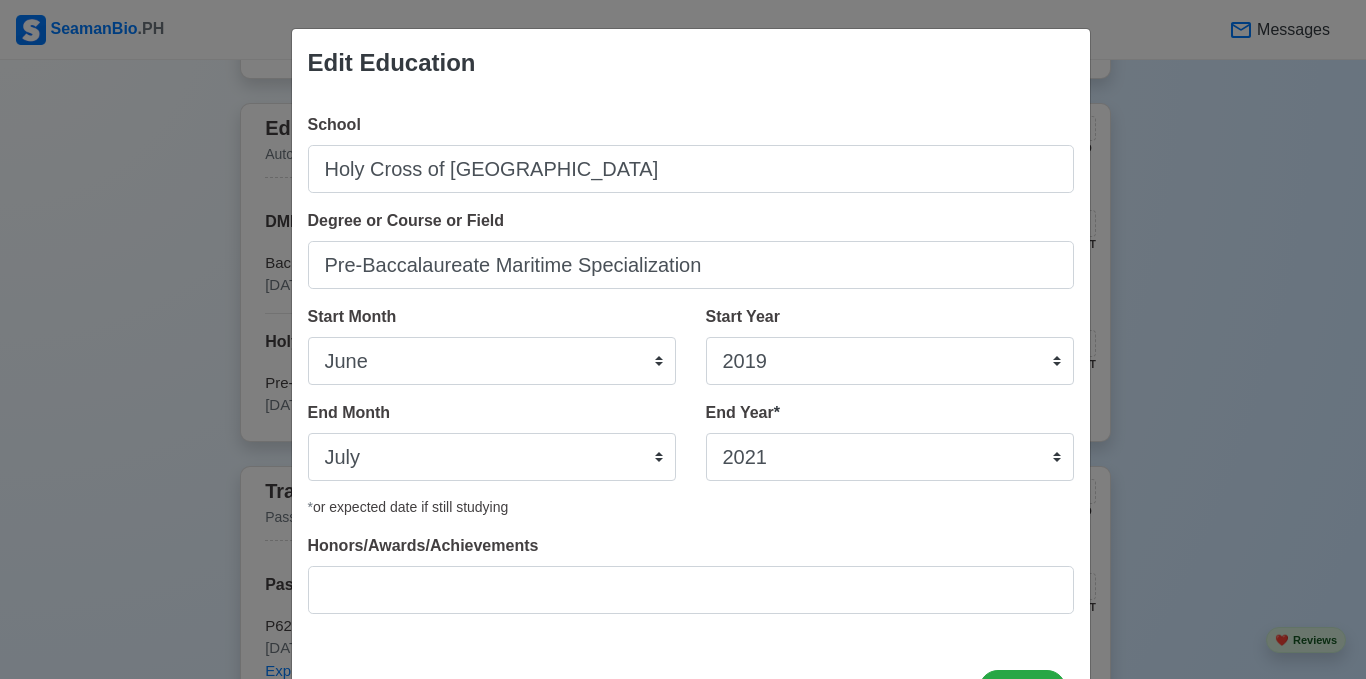 click on "Edit Education School [GEOGRAPHIC_DATA] of [GEOGRAPHIC_DATA] Degree or Course or Field Pre-Baccalaureate Maritime Specialization Start Month January February March April May June July August September October November December Start Year [DATE] 2024 2023 2022 2021 2020 2019 2018 2017 2016 2015 2014 2013 2012 2011 2010 2009 2008 2007 2006 2005 2004 2003 2002 2001 2000 1999 1998 1997 1996 1995 1994 1993 1992 1991 1990 1989 1988 1987 1986 1985 1984 1983 1982 1981 1980 1979 1978 1977 1976 1975 1974 1973 1972 1971 1970 1969 1968 1967 1966 1965 1964 1963 1962 1961 1960 1959 1958 1957 1956 1955 1954 1953 1952 1951 1950 1949 1948 1947 1946 1945 1944 1943 1942 1941 1940 1939 1938 1937 1936 1935 1934 1933 1932 1931 1930 1929 1928 1927 1926 1925 End Month January February March April May June July August September October November December End Year  * 2035 2034 2033 2032 2031 2030 2029 2028 2027 2026 2025 2024 2023 2022 2021 2020 2019 2018 2017 2016 2015 2014 2013 2012 2011 2010 2009 2008 2007 2006 2005 2004 2003 2002 2001 2000 1999" at bounding box center (683, 339) 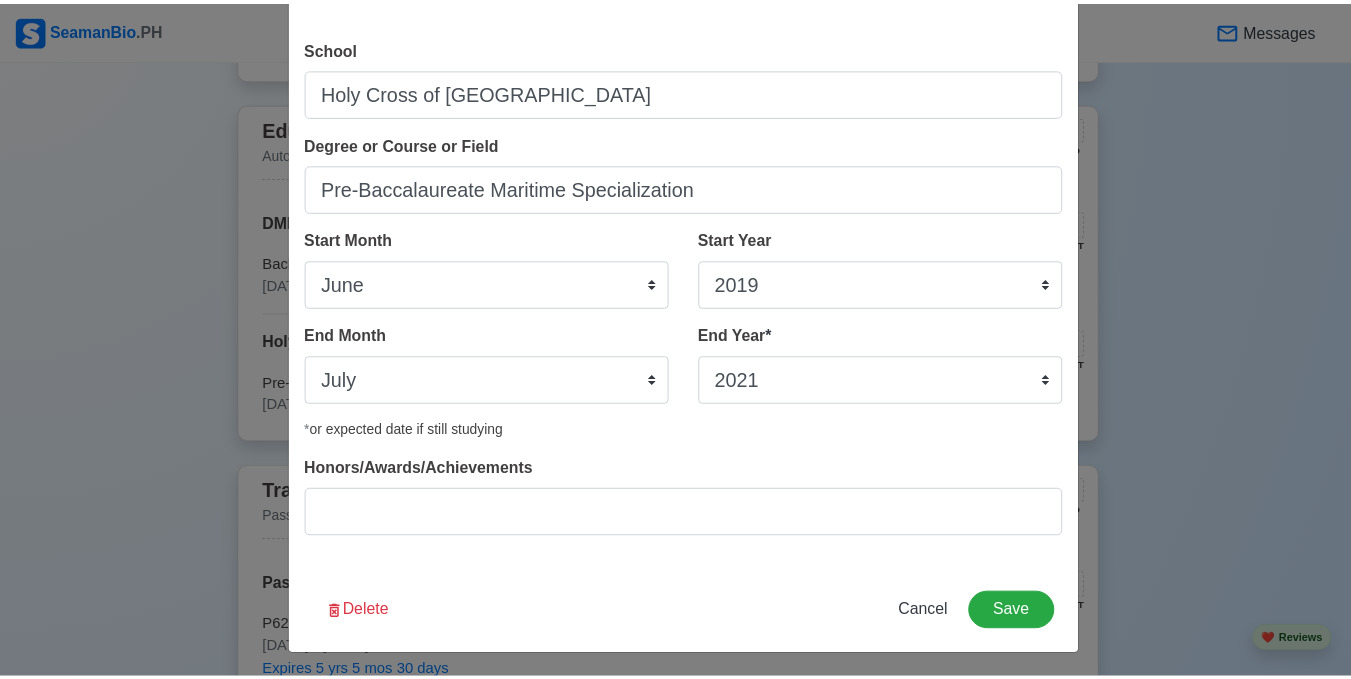 scroll, scrollTop: 82, scrollLeft: 0, axis: vertical 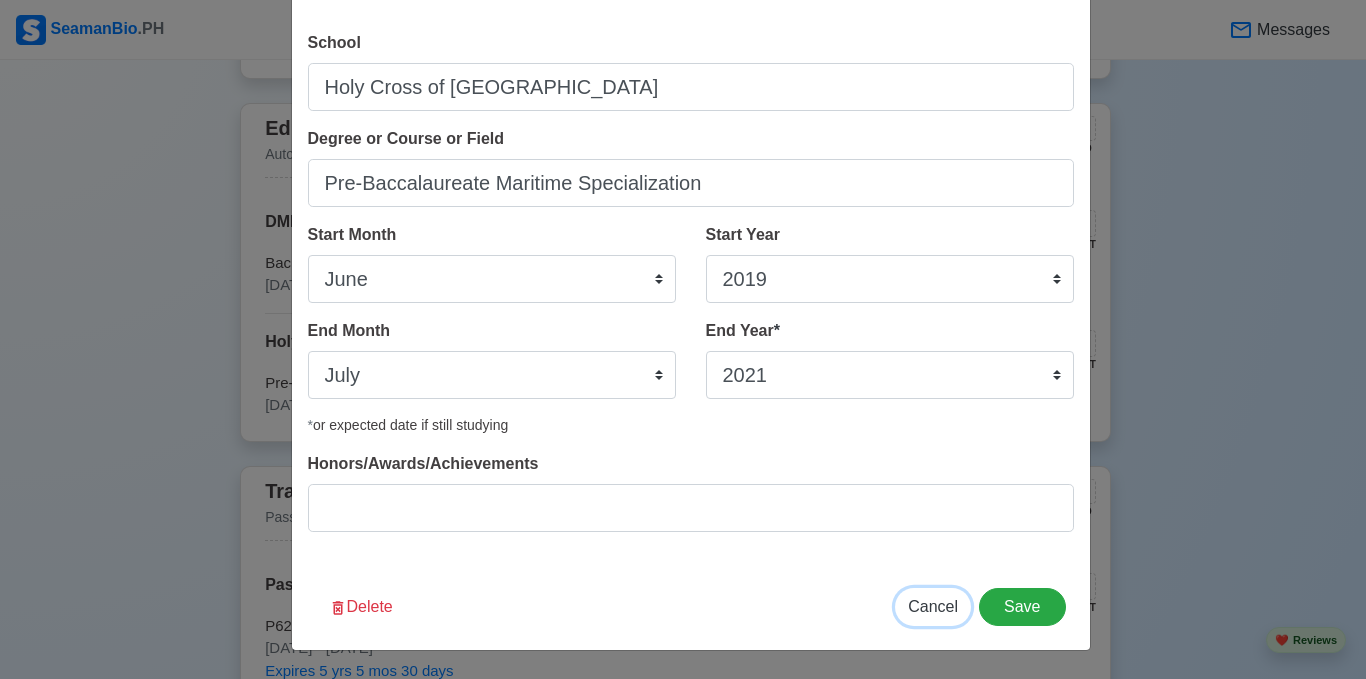 click on "Cancel" at bounding box center [933, 606] 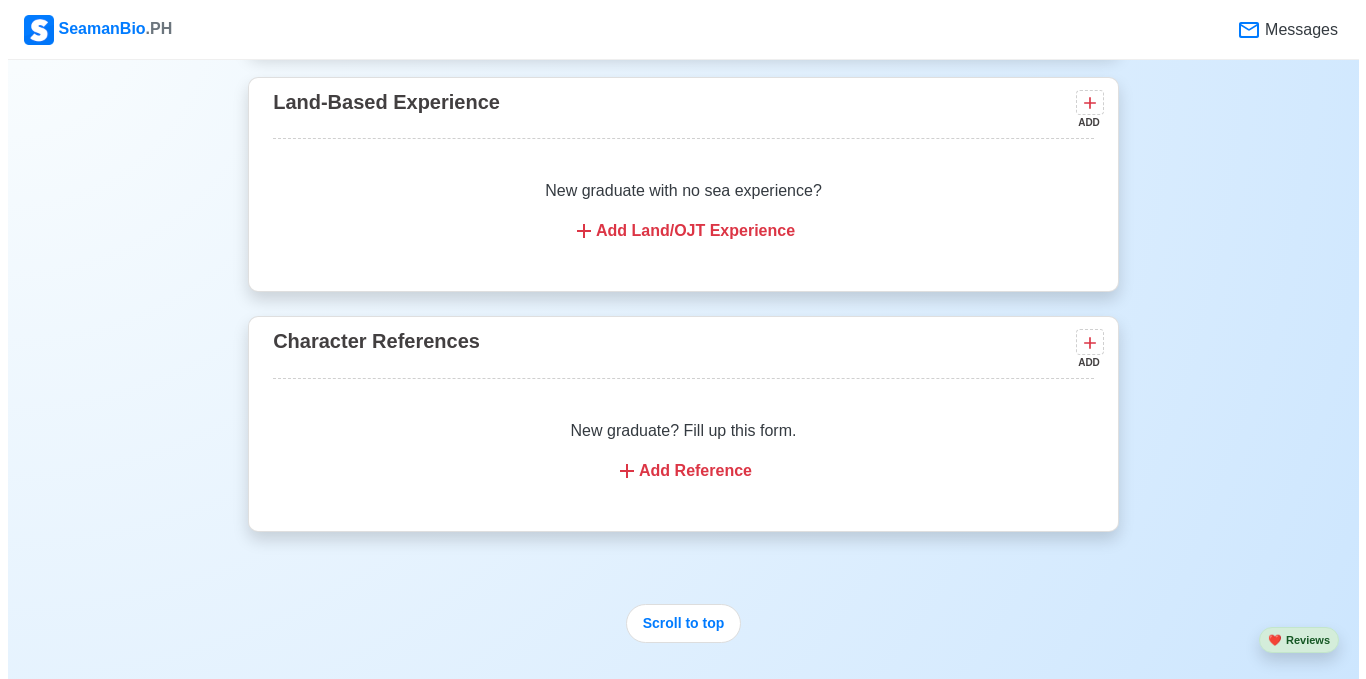 scroll, scrollTop: 4673, scrollLeft: 0, axis: vertical 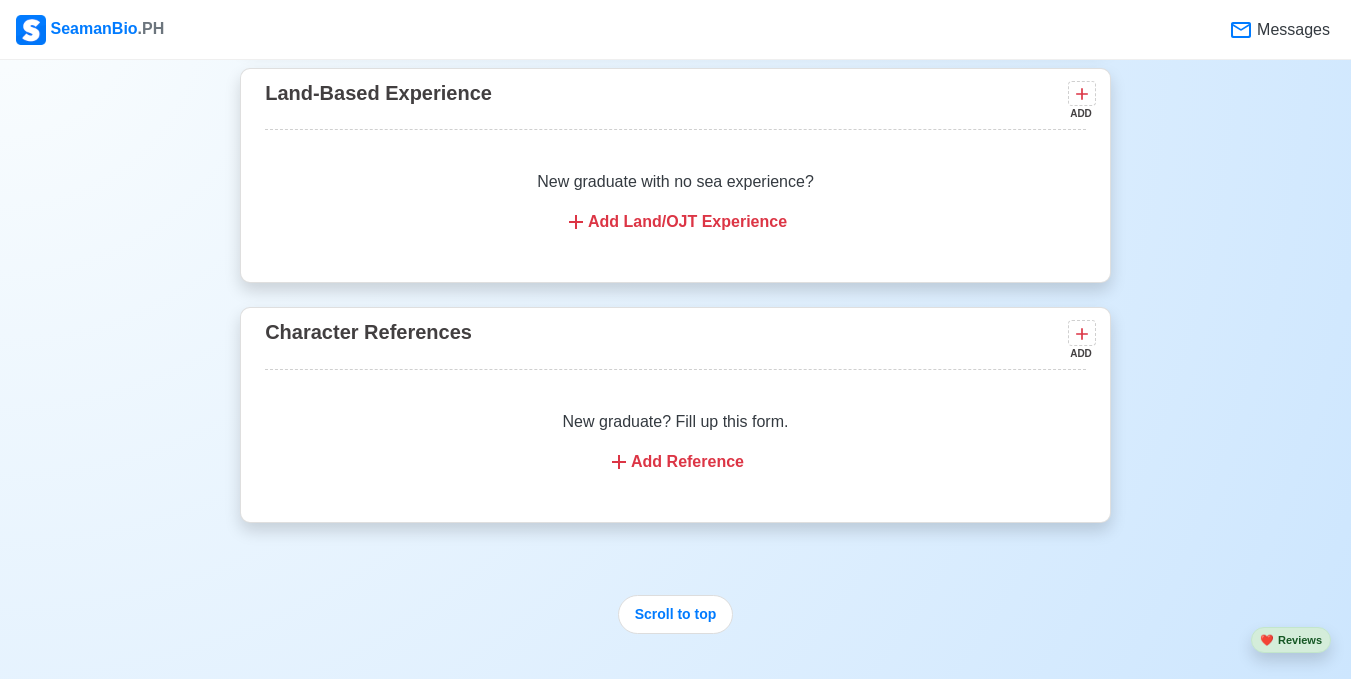 click on "Add Land/OJT Experience" at bounding box center [675, 222] 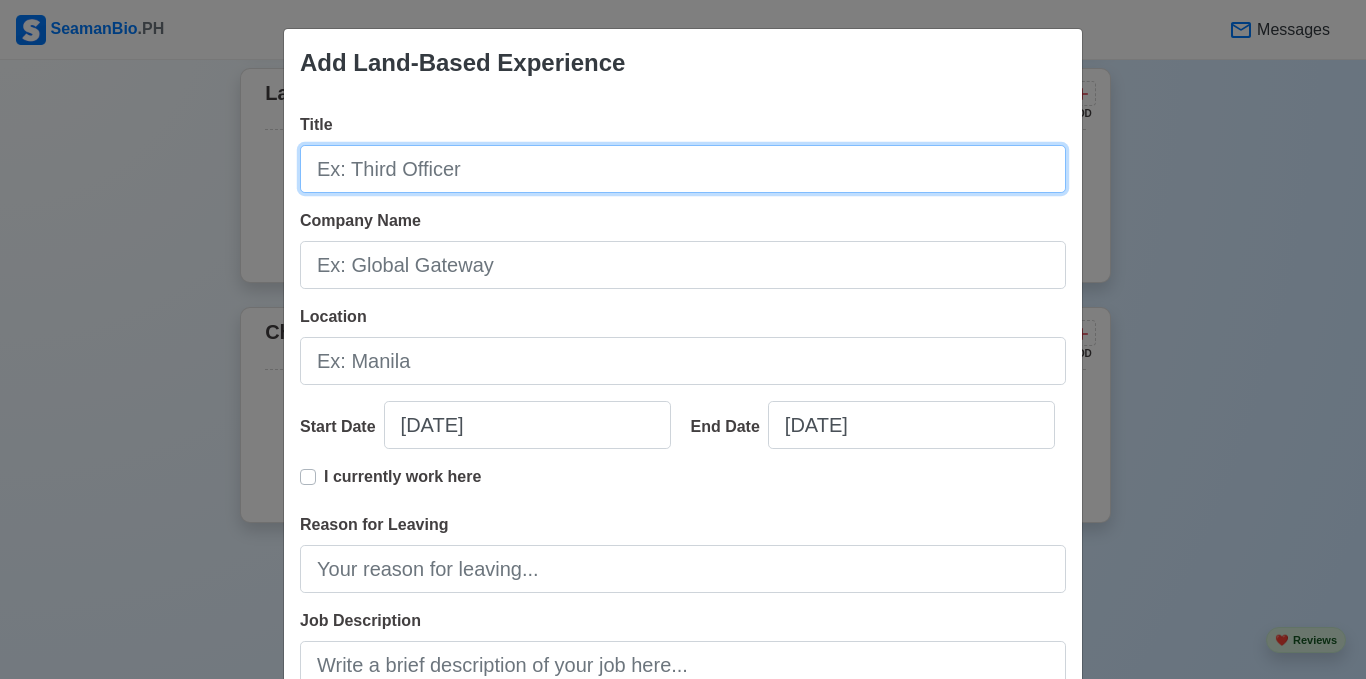 click on "Title" at bounding box center (683, 169) 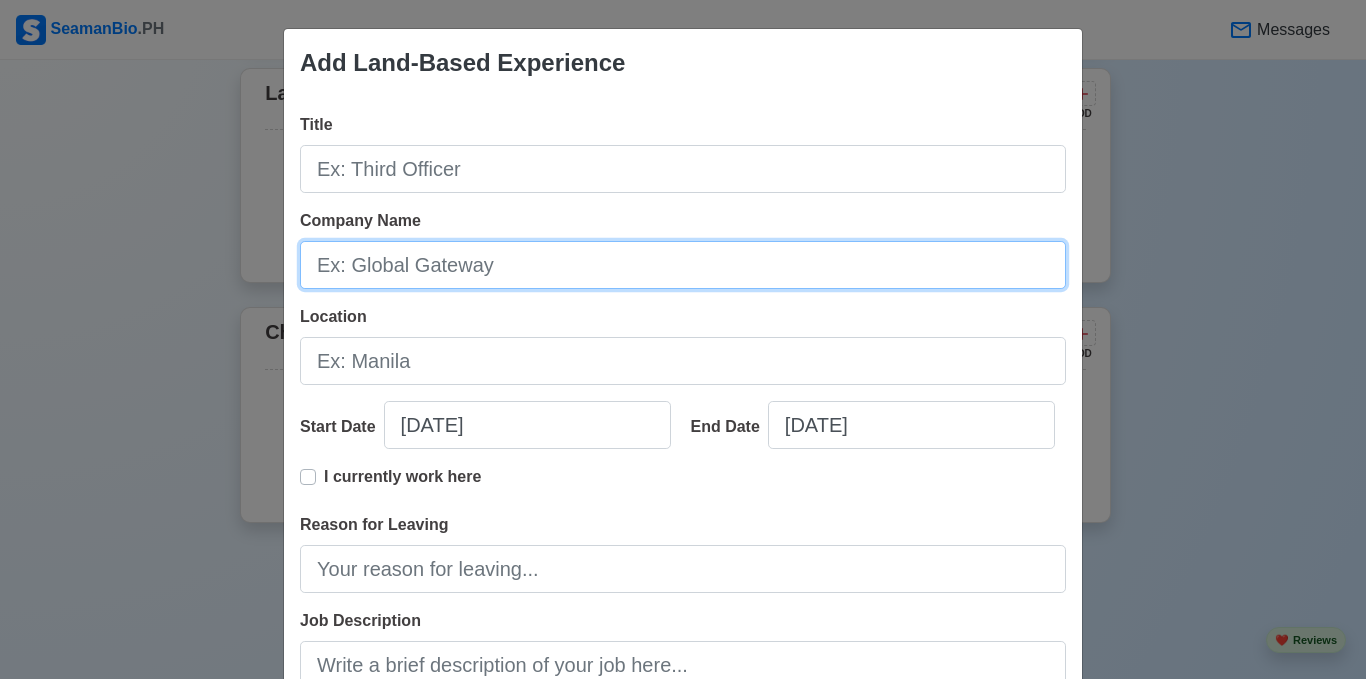 click on "Company Name" at bounding box center (683, 265) 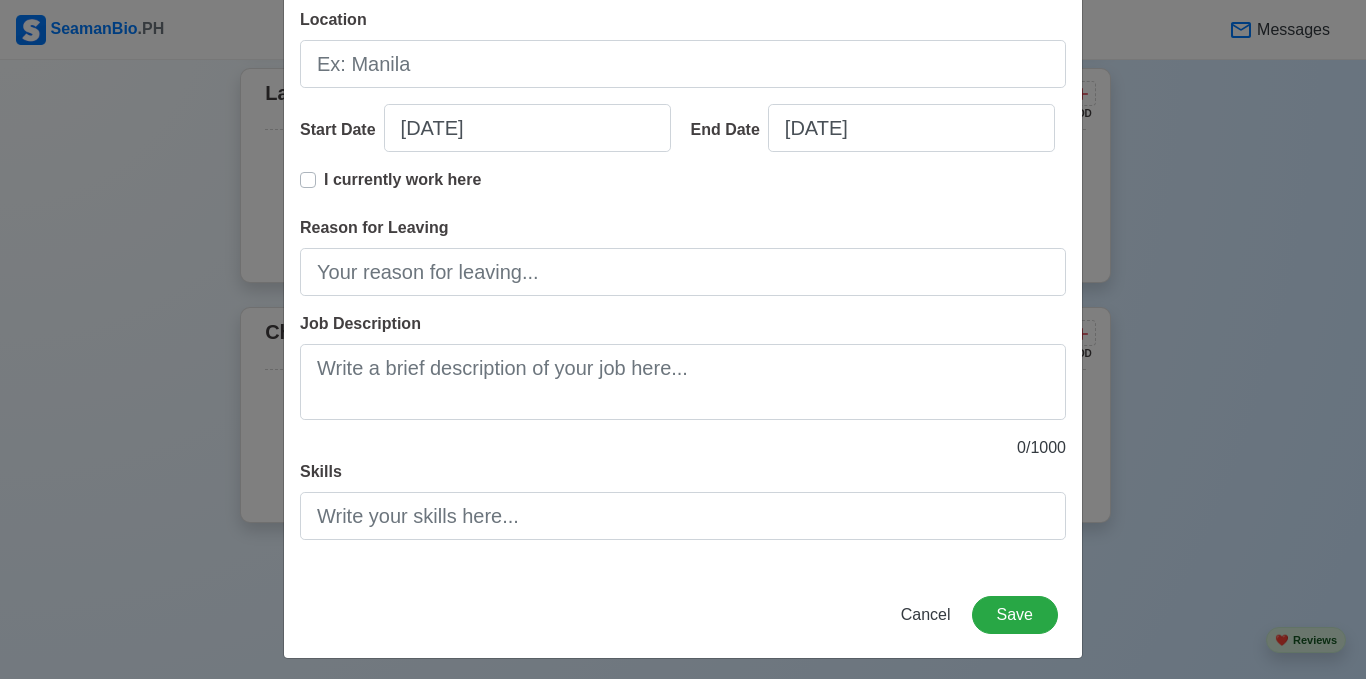 scroll, scrollTop: 299, scrollLeft: 0, axis: vertical 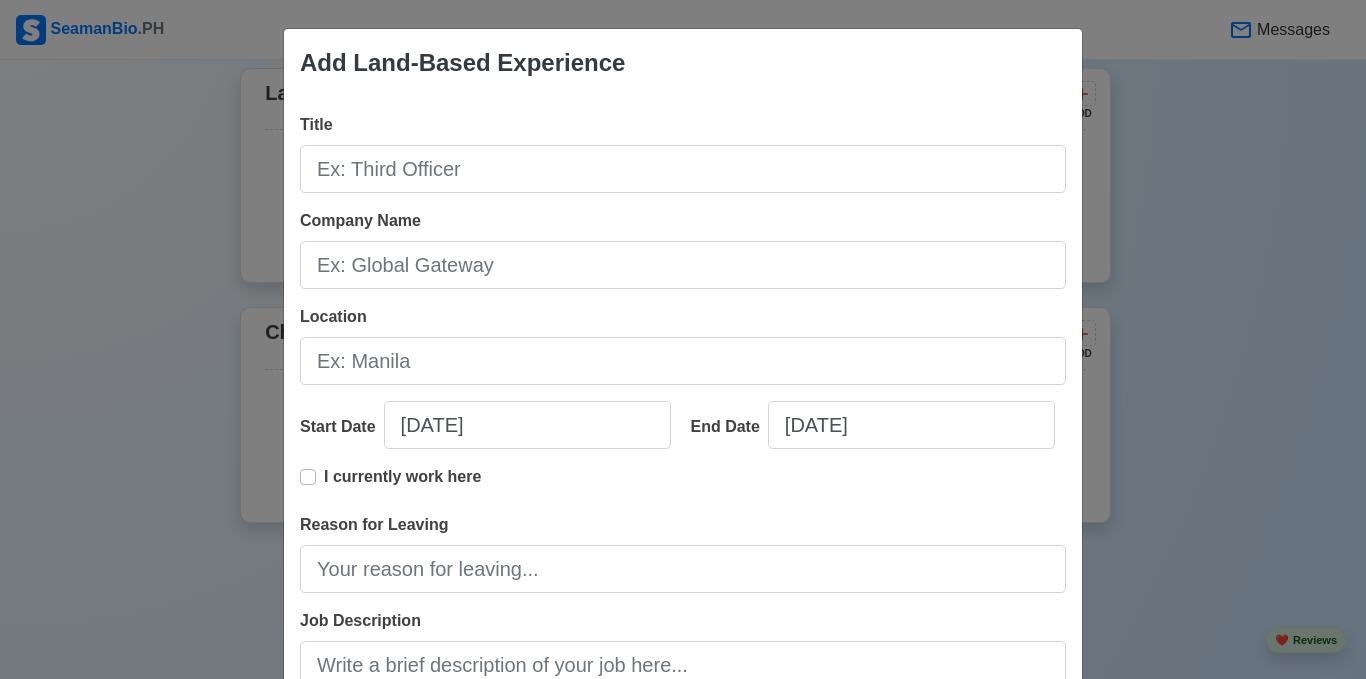click on "Add Land-Based Experience Title Company Name Location Start Date [DATE] End Date [DATE] I currently work here Reason for Leaving Job Description 0 / 1000 Skills Cancel Save" at bounding box center [683, 339] 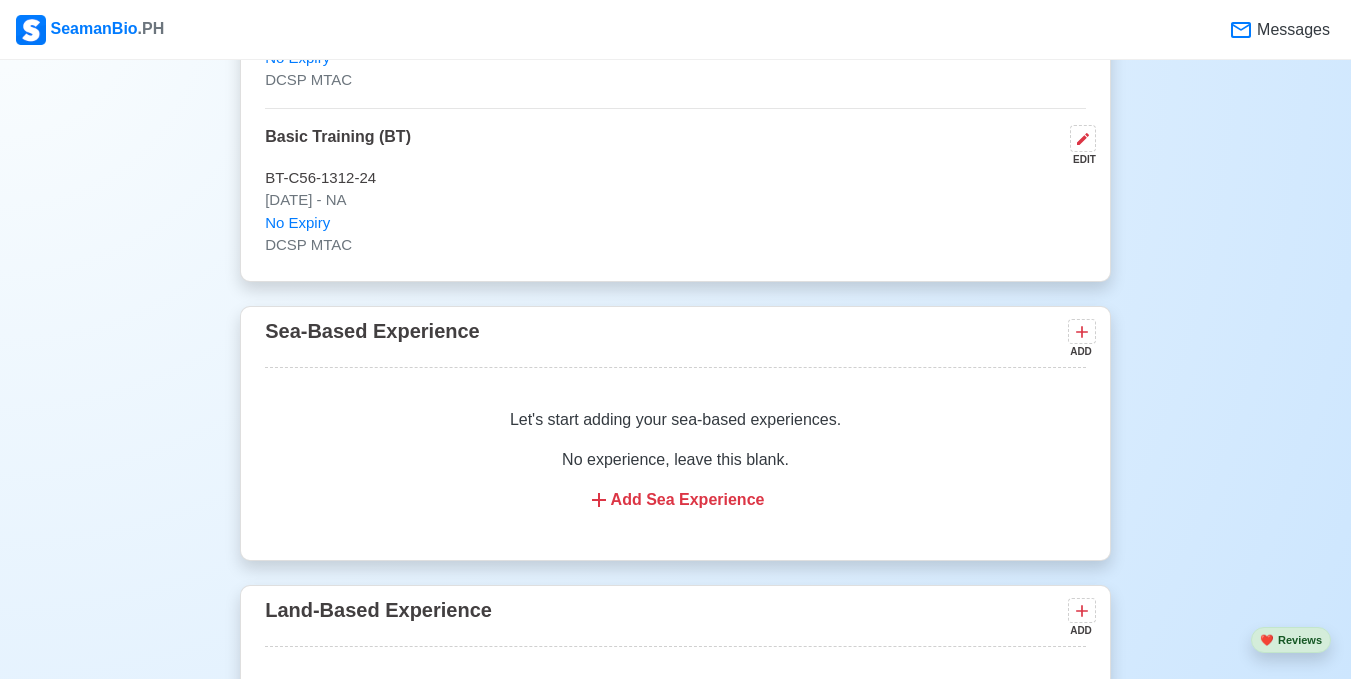 scroll, scrollTop: 4022, scrollLeft: 0, axis: vertical 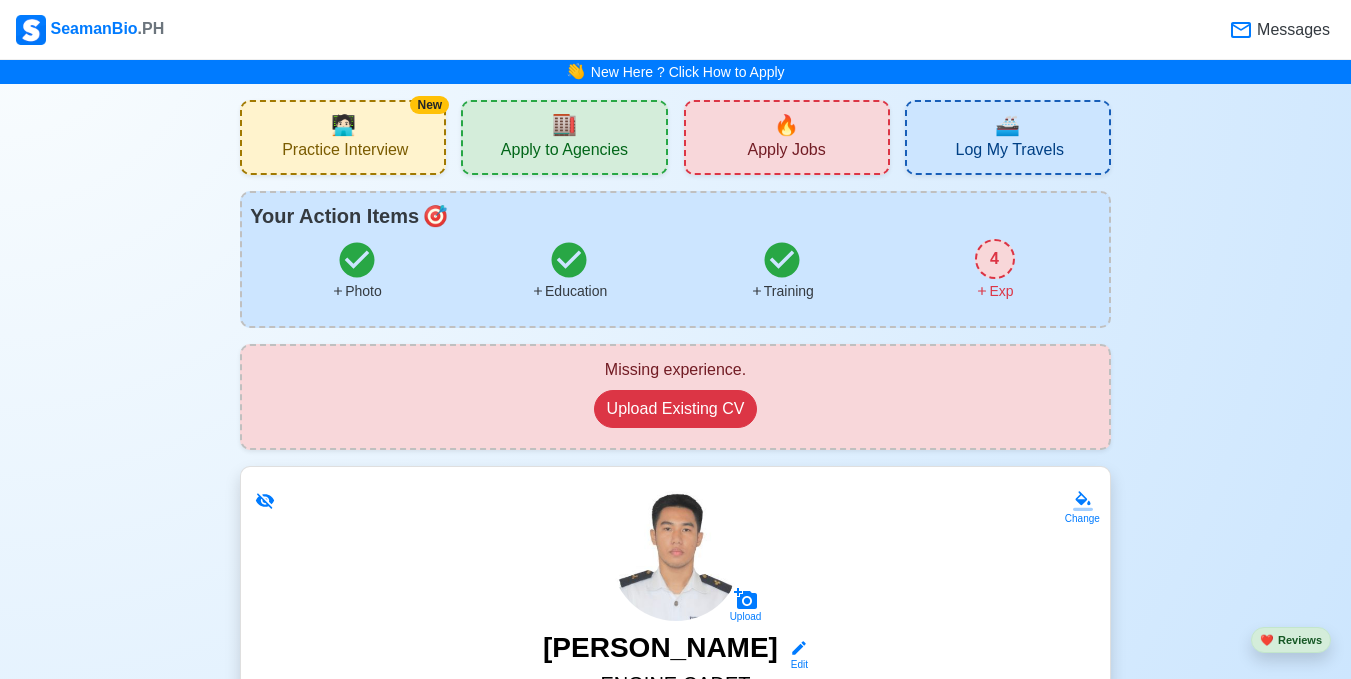 click on "4" at bounding box center (995, 259) 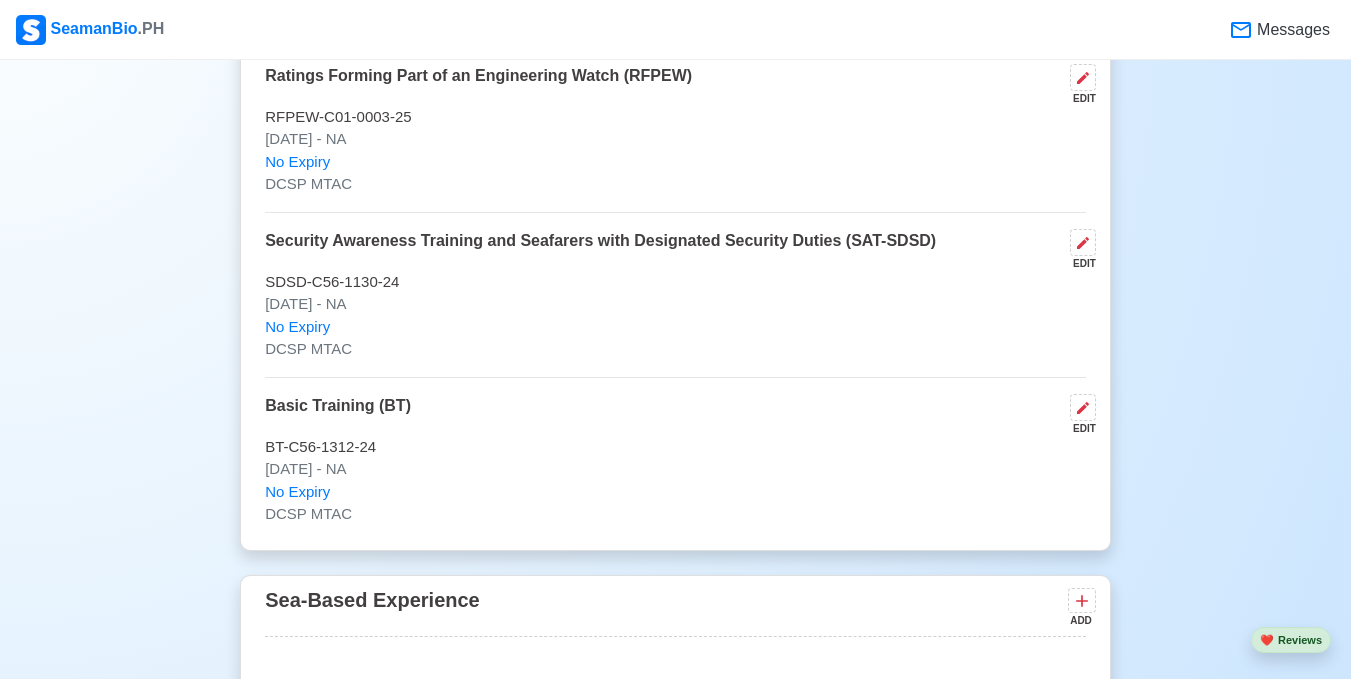 scroll, scrollTop: 4386, scrollLeft: 0, axis: vertical 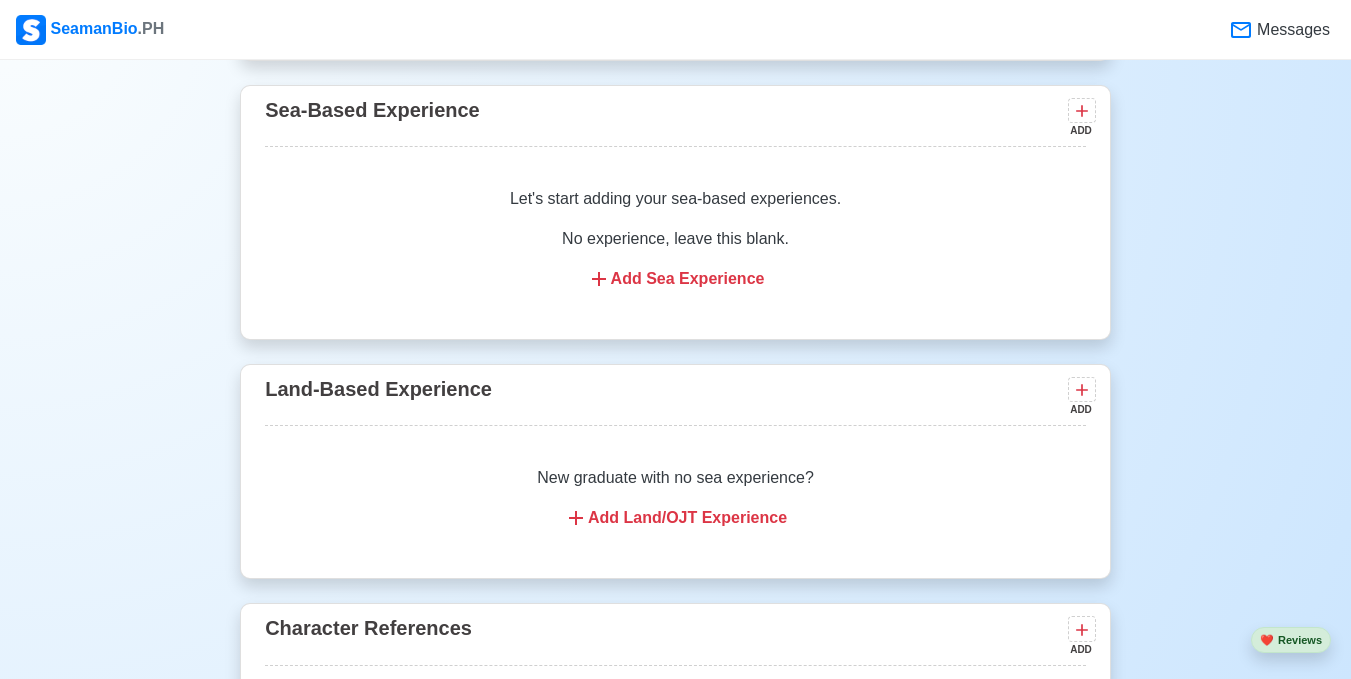 click on "Add Land/OJT Experience" at bounding box center [675, 518] 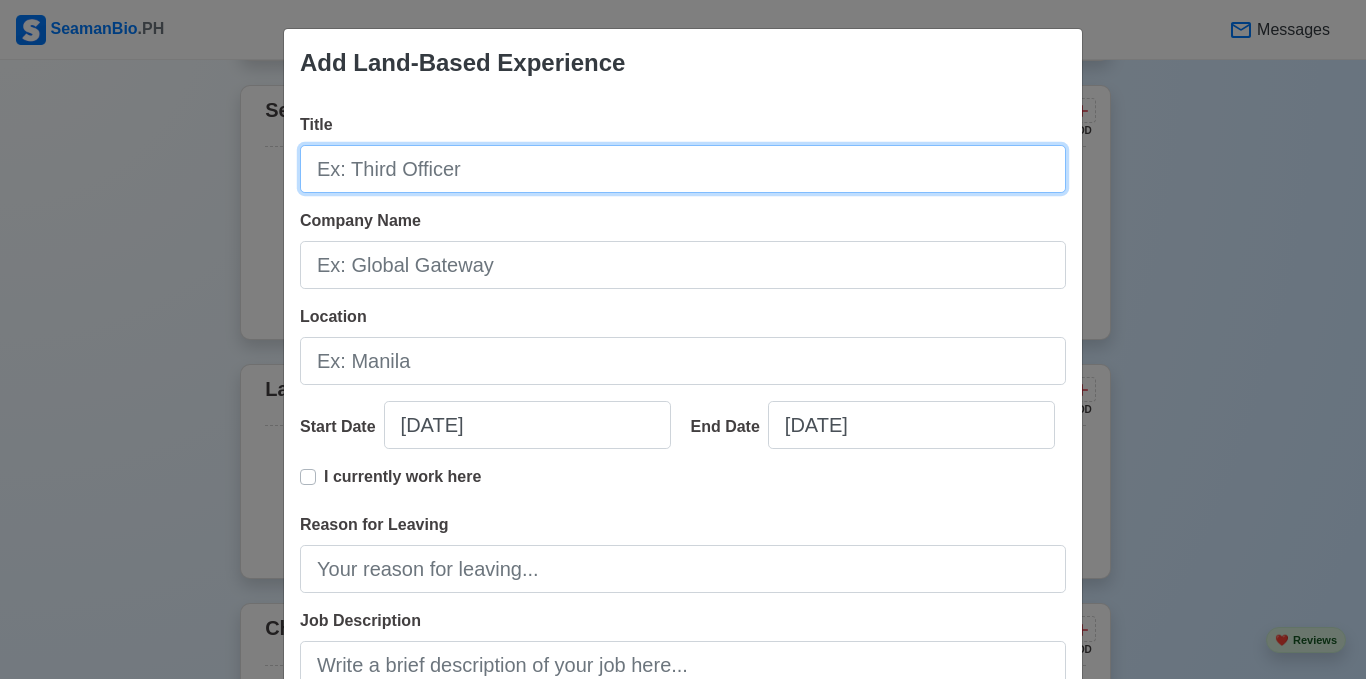click on "Title" at bounding box center [683, 169] 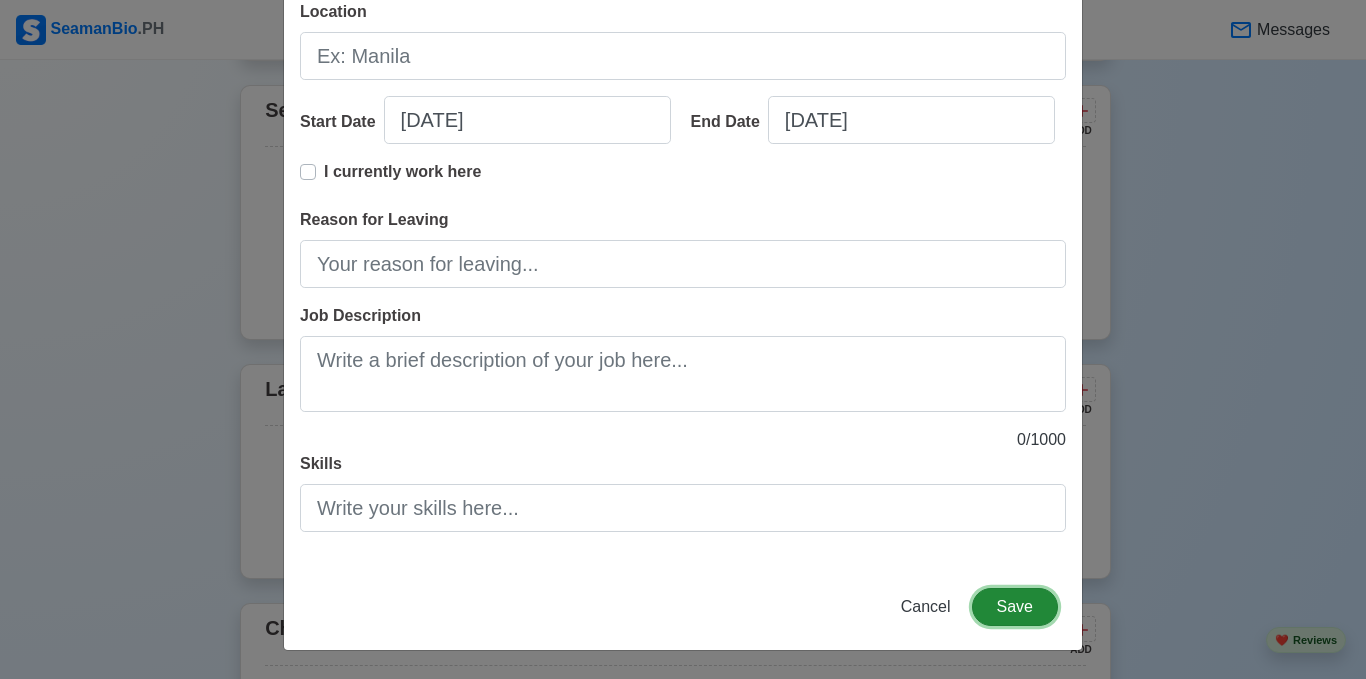 click on "Save" at bounding box center (1015, 607) 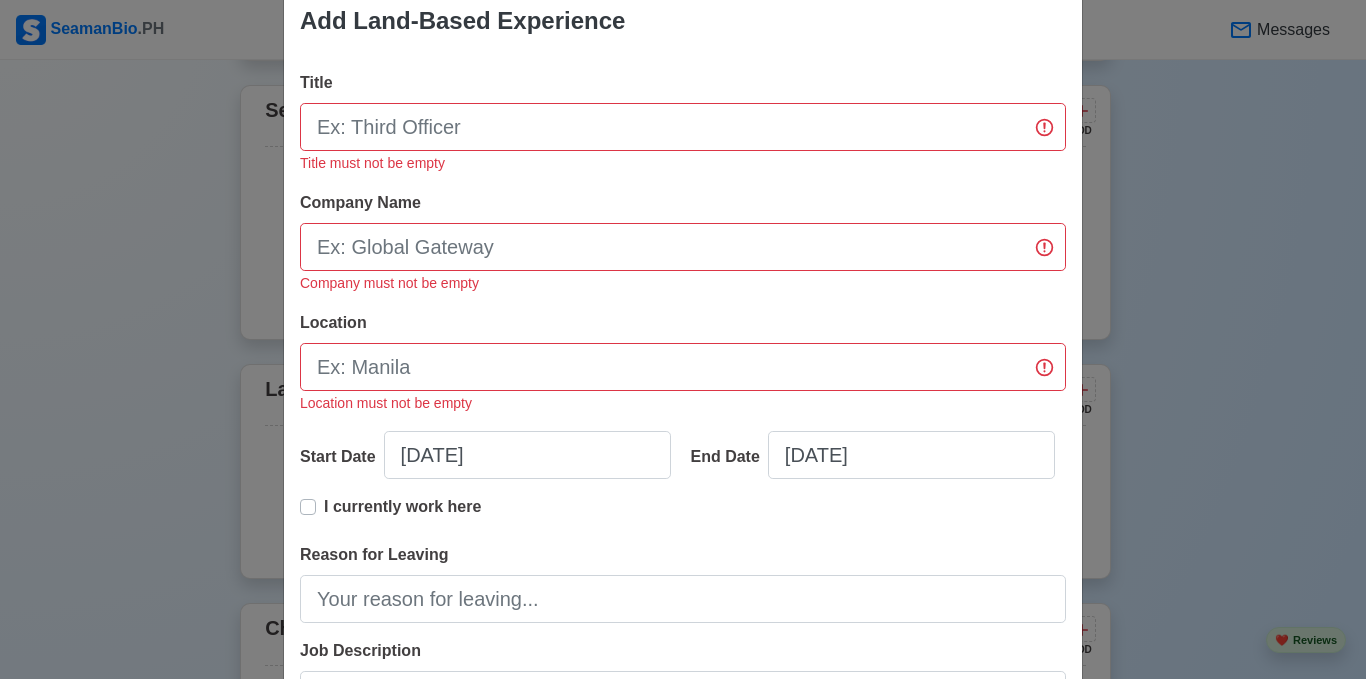 scroll, scrollTop: 0, scrollLeft: 0, axis: both 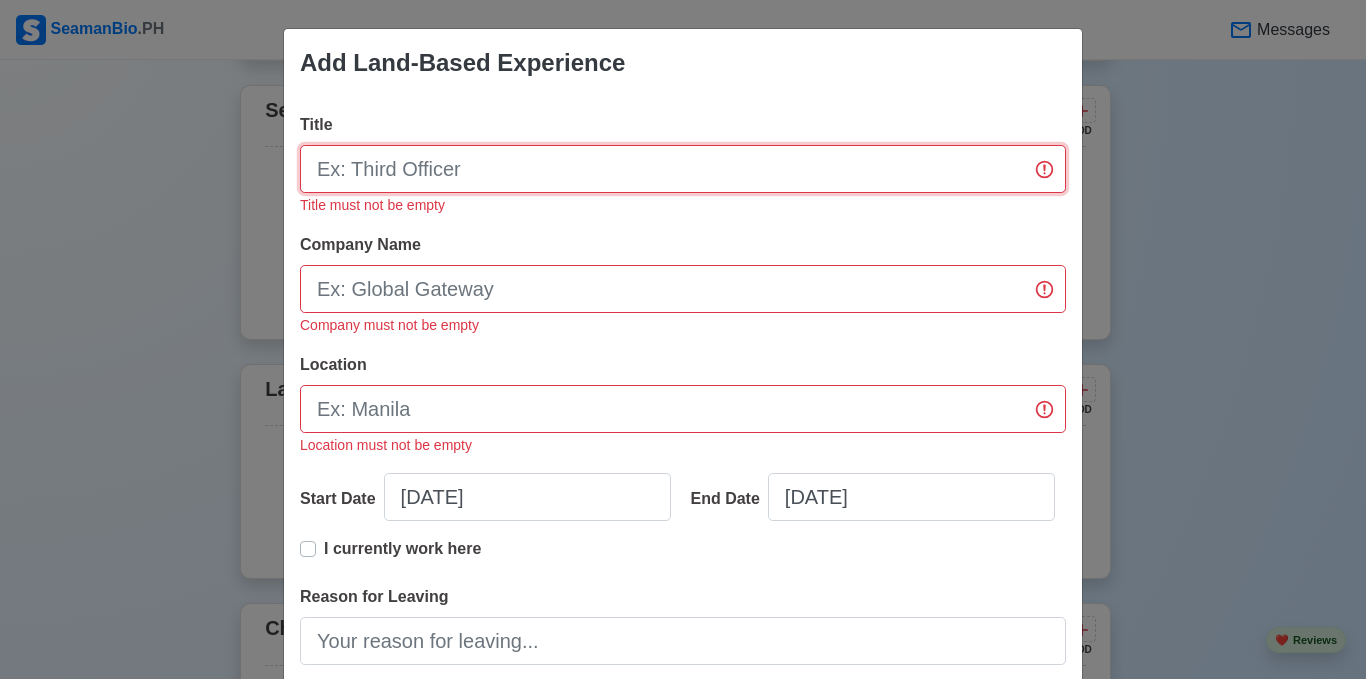 click on "Title" at bounding box center [683, 169] 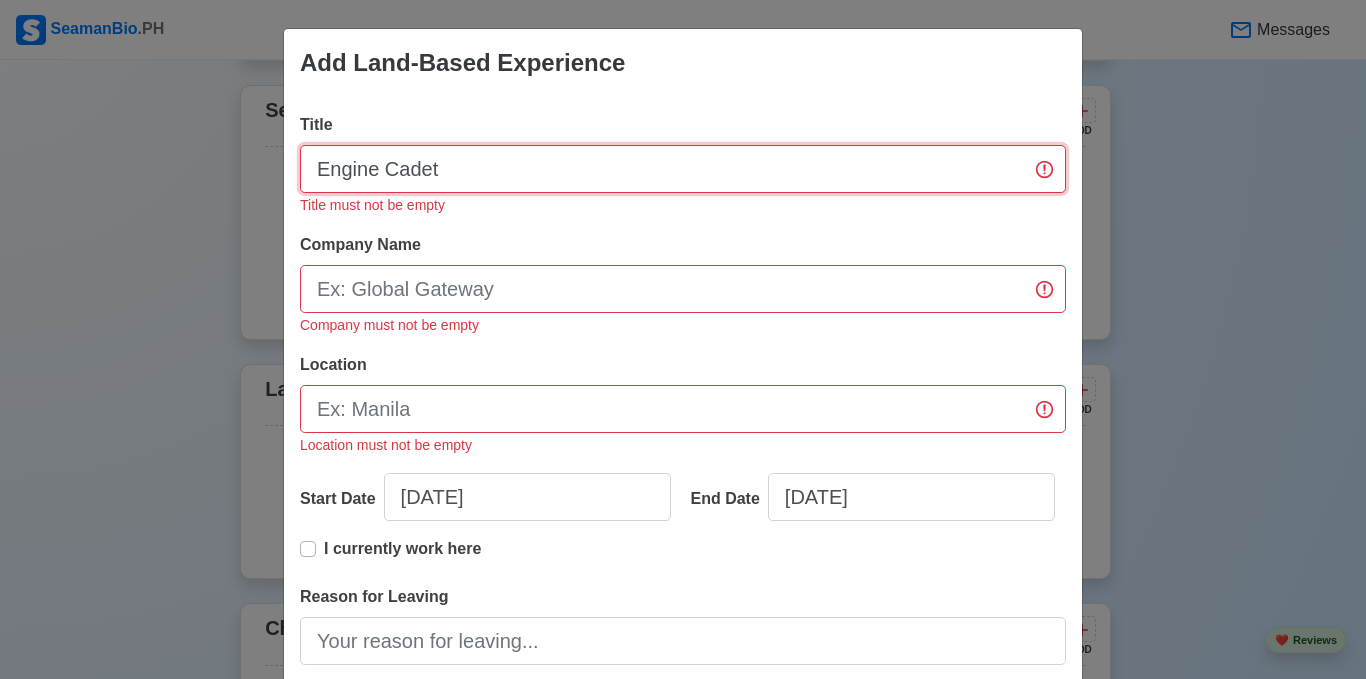type on "Engine Cadet" 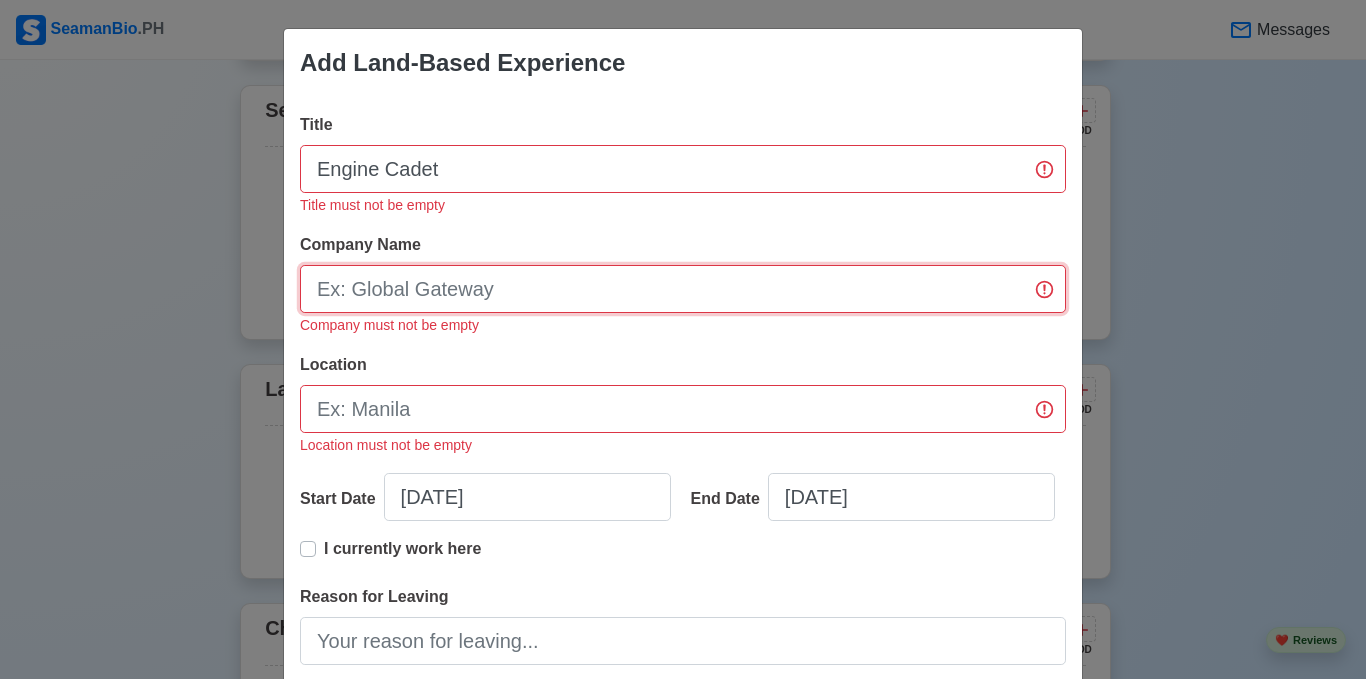 click on "Company Name" at bounding box center (683, 289) 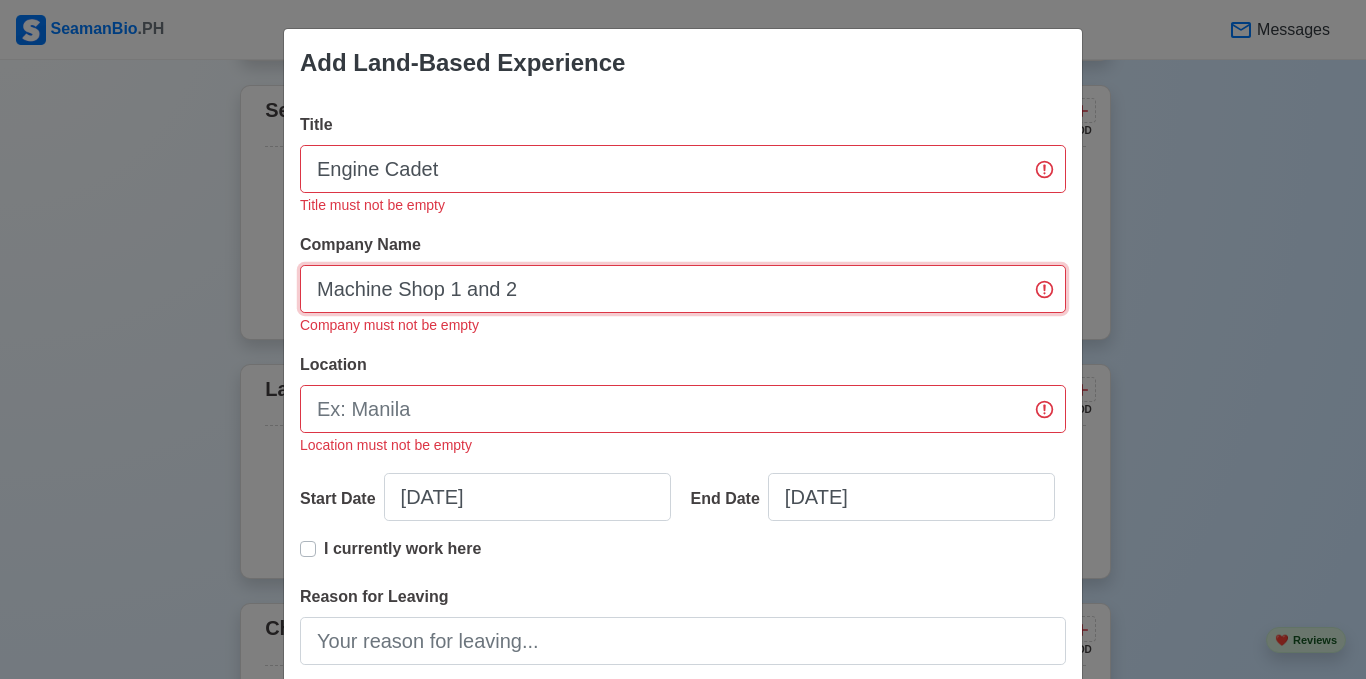 type on "Machine Shop 1 and 2" 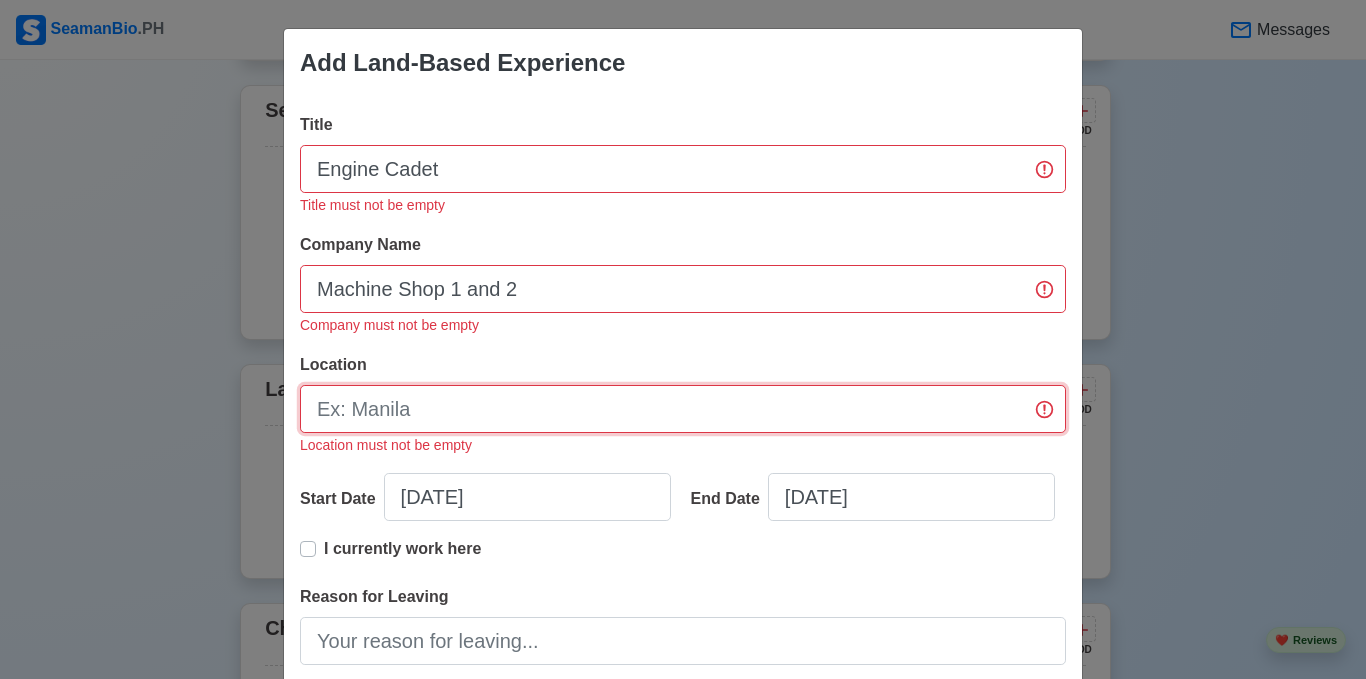 click on "Location" at bounding box center (683, 409) 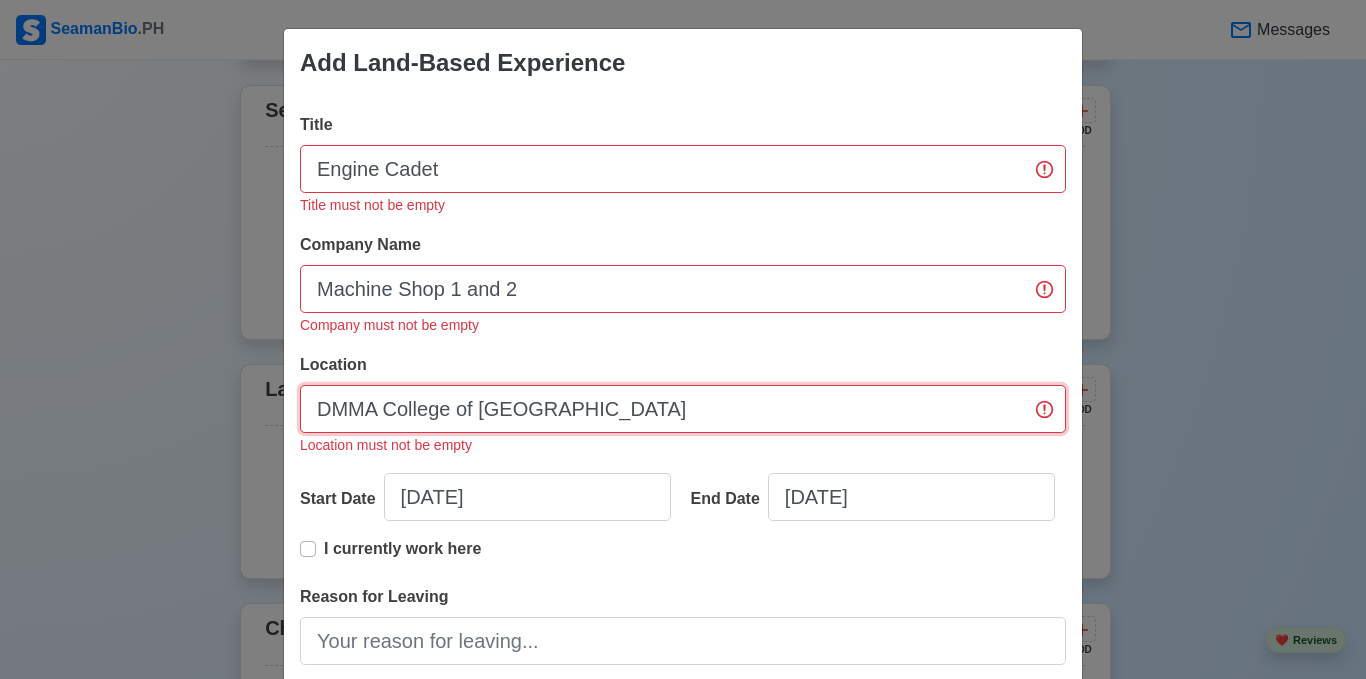 type on "DMMA College of [GEOGRAPHIC_DATA]" 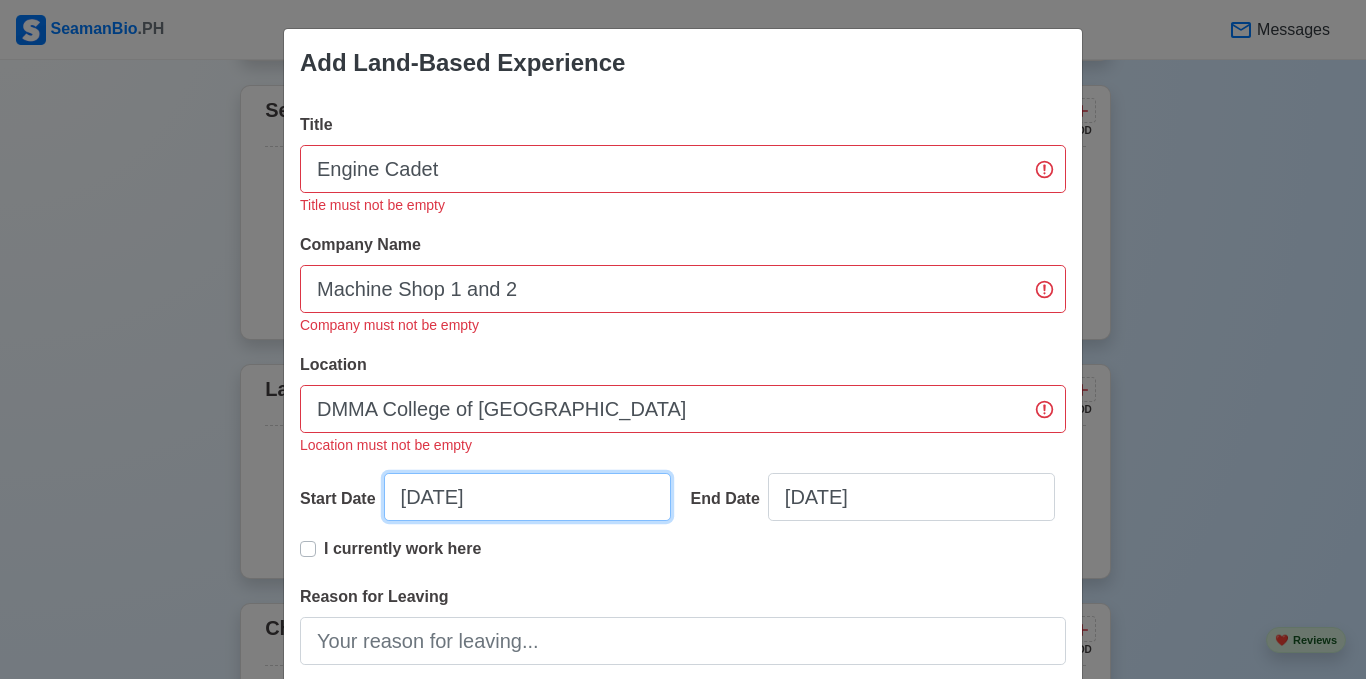 select on "****" 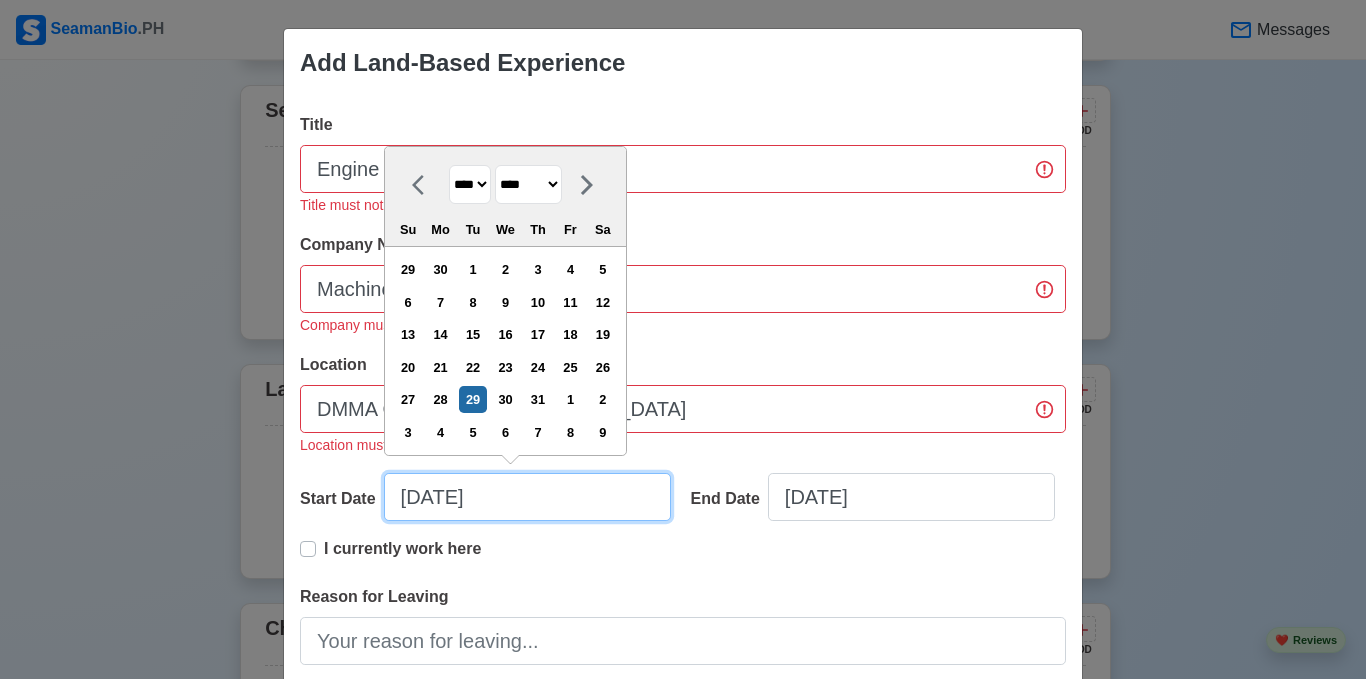 click on "[DATE]" at bounding box center (527, 497) 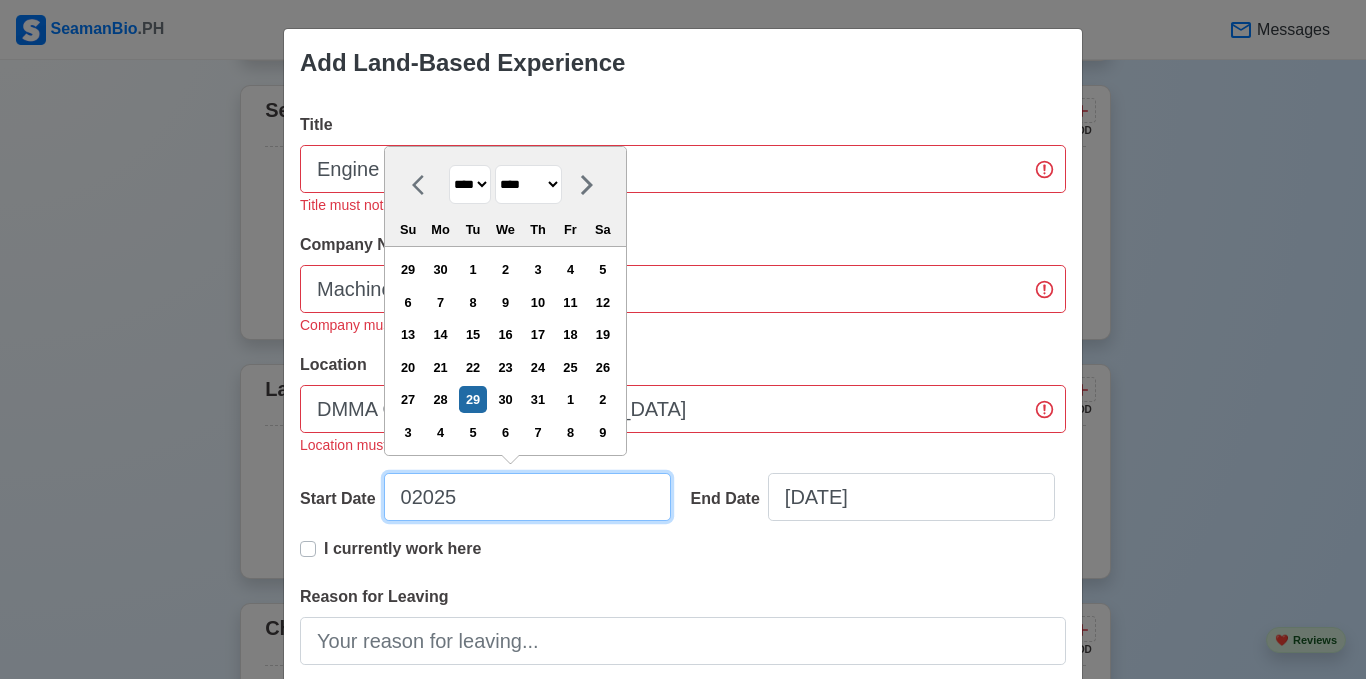 type on "2025" 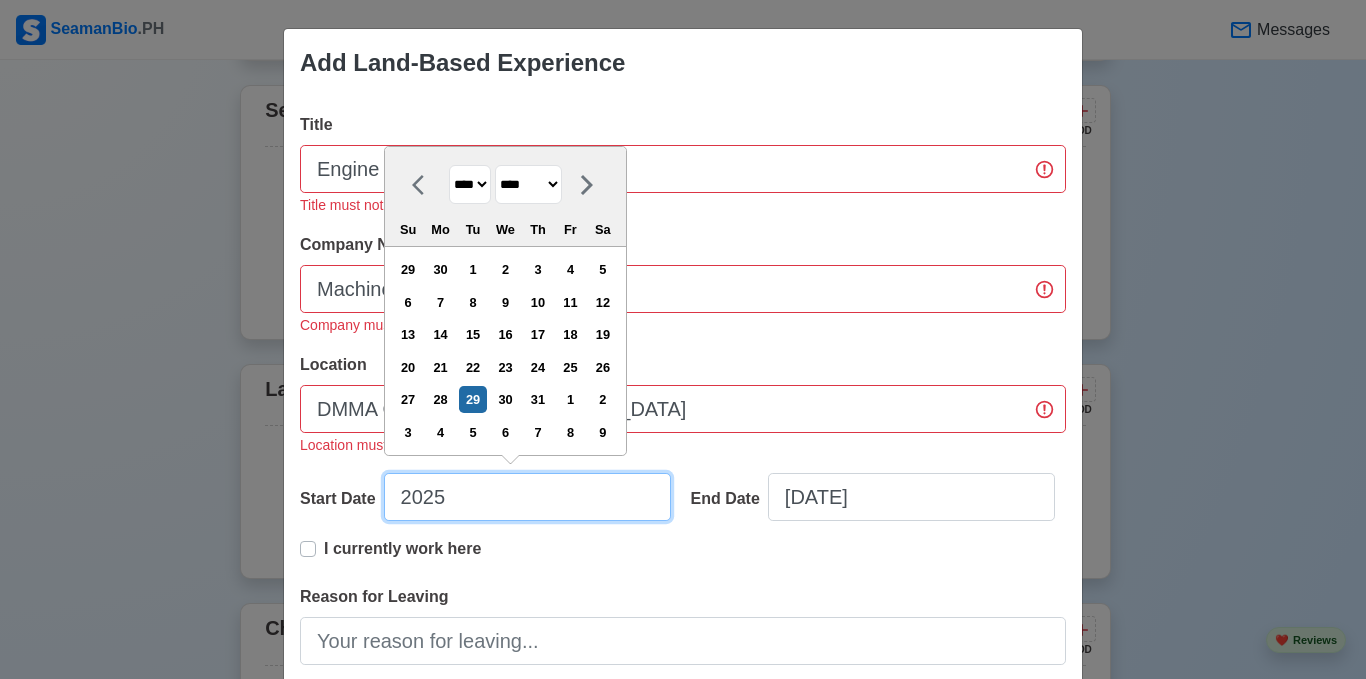 select on "****" 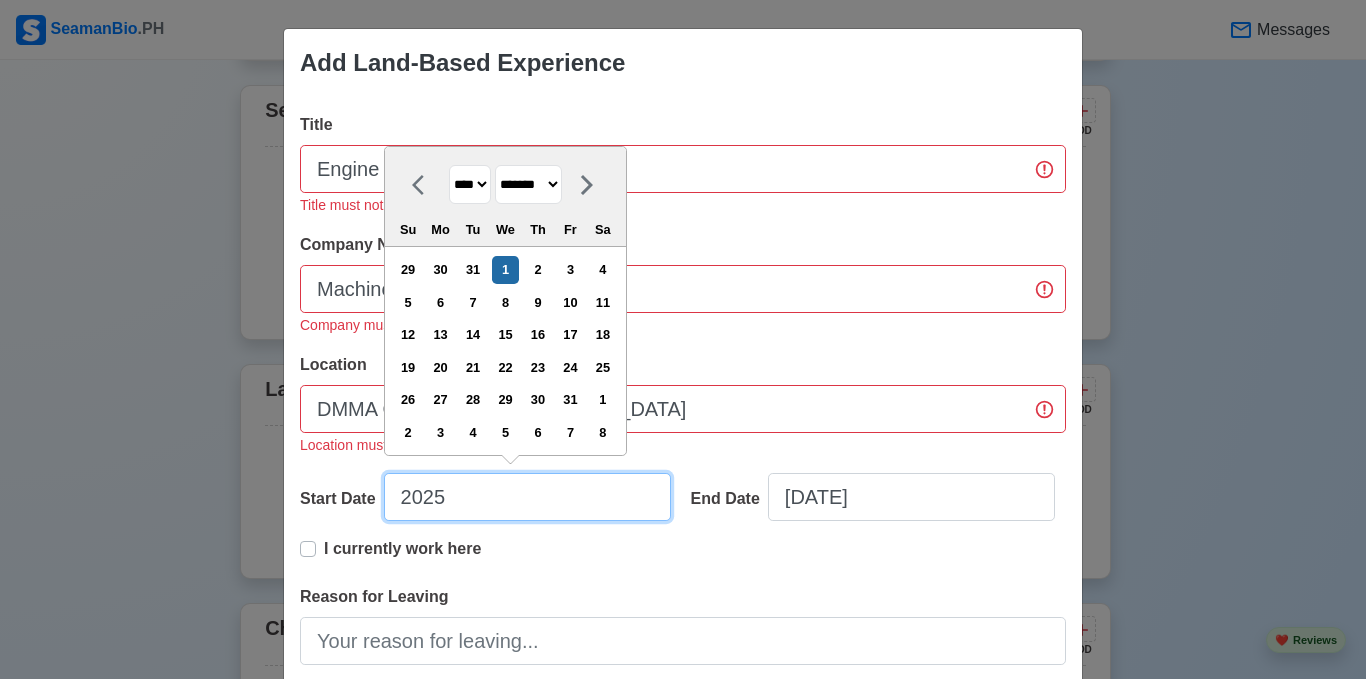 click on "2025" at bounding box center (527, 497) 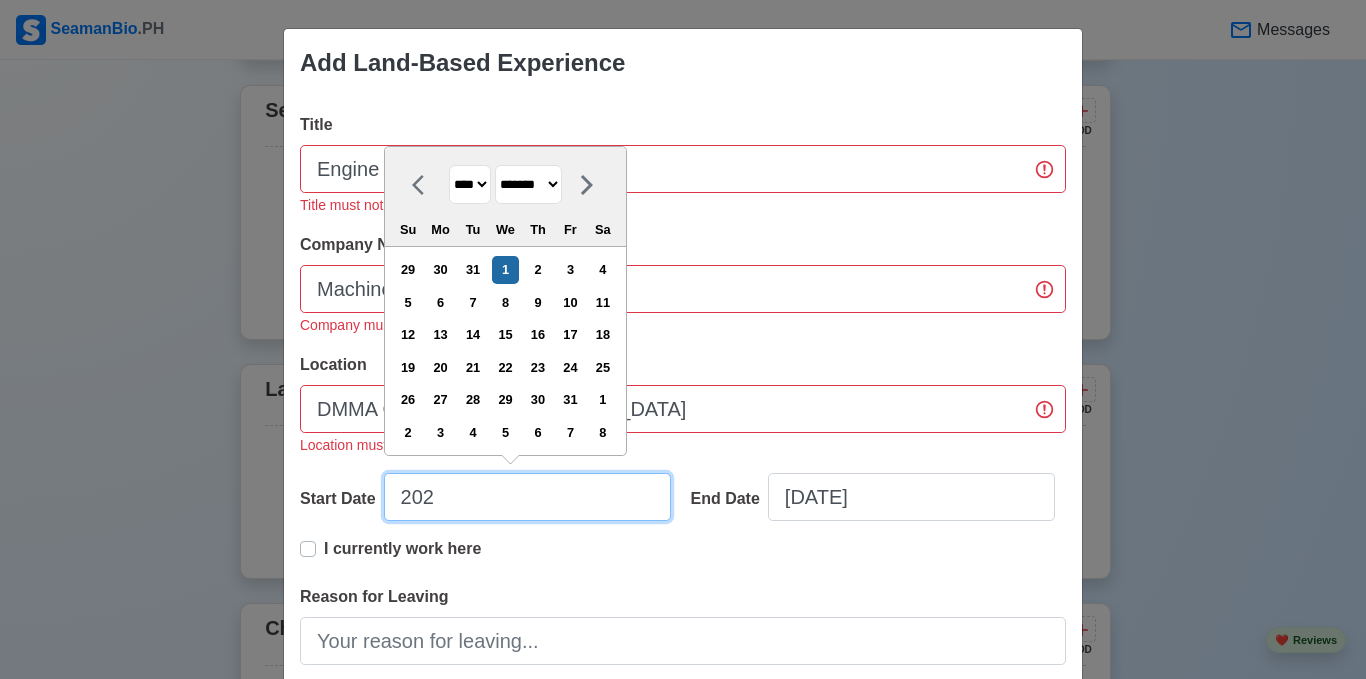 type on "2022" 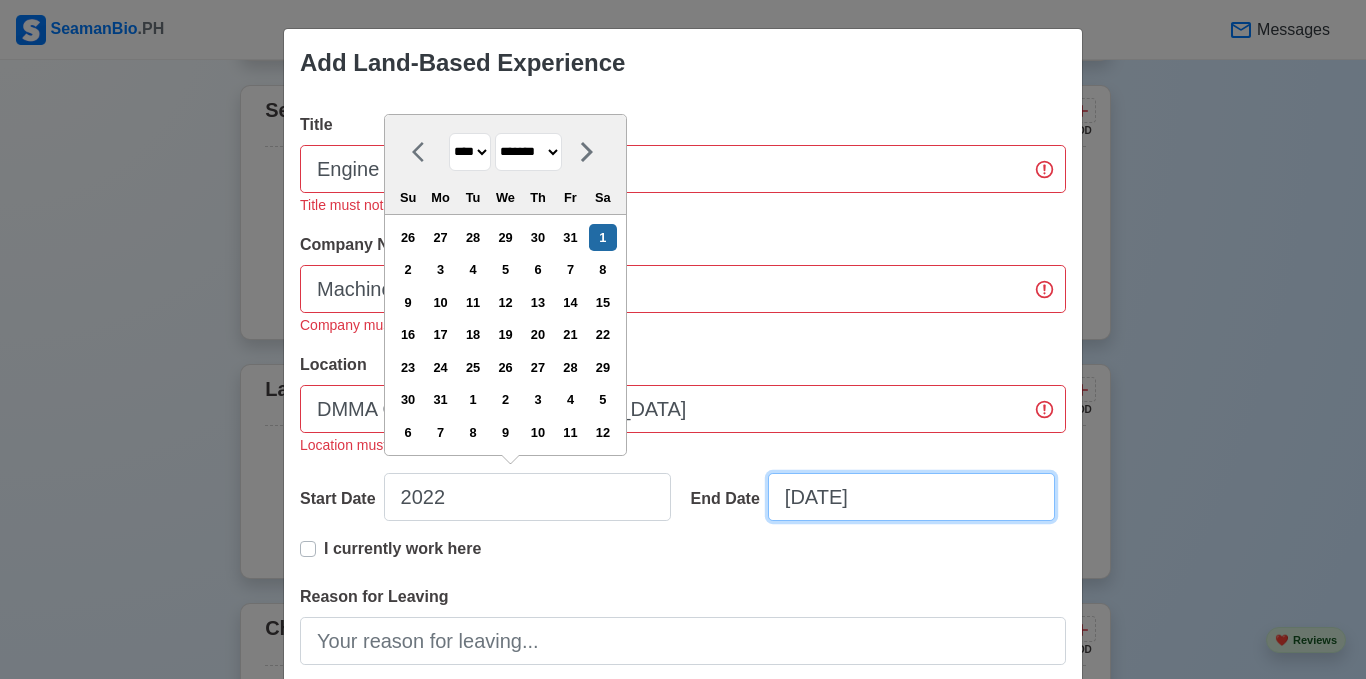 type on "[DATE]" 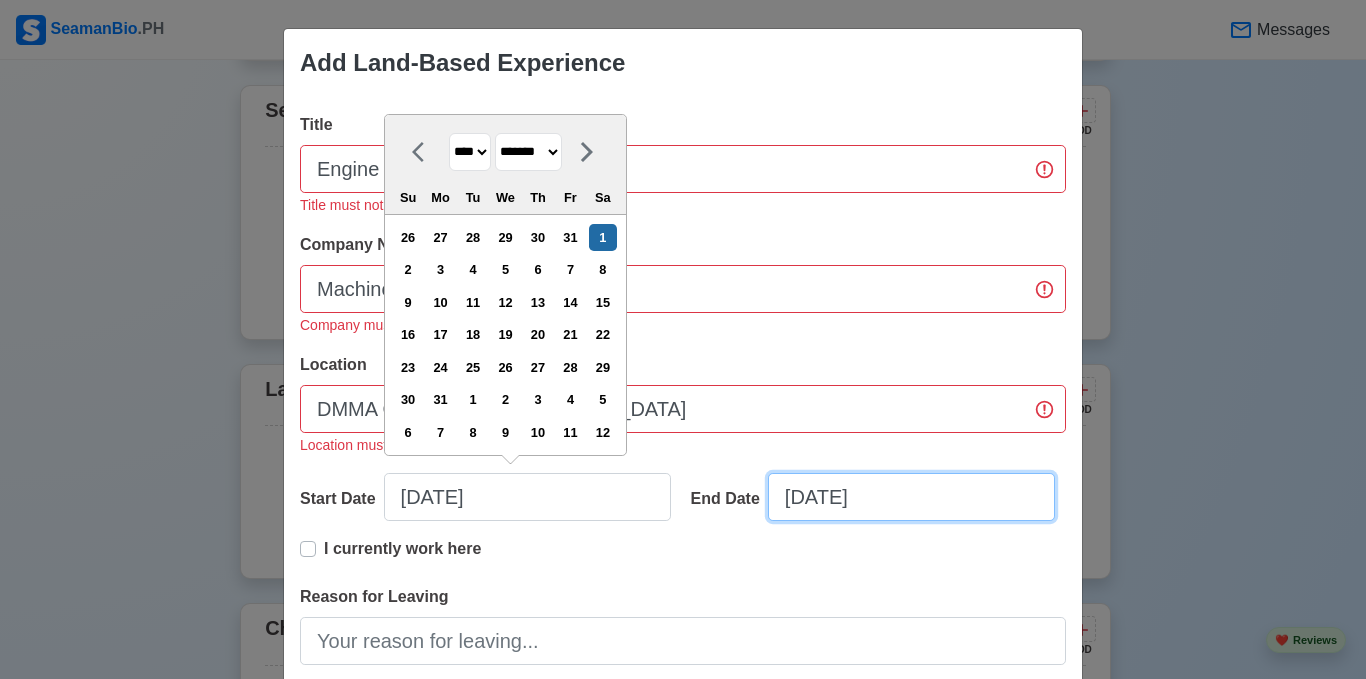 select on "****" 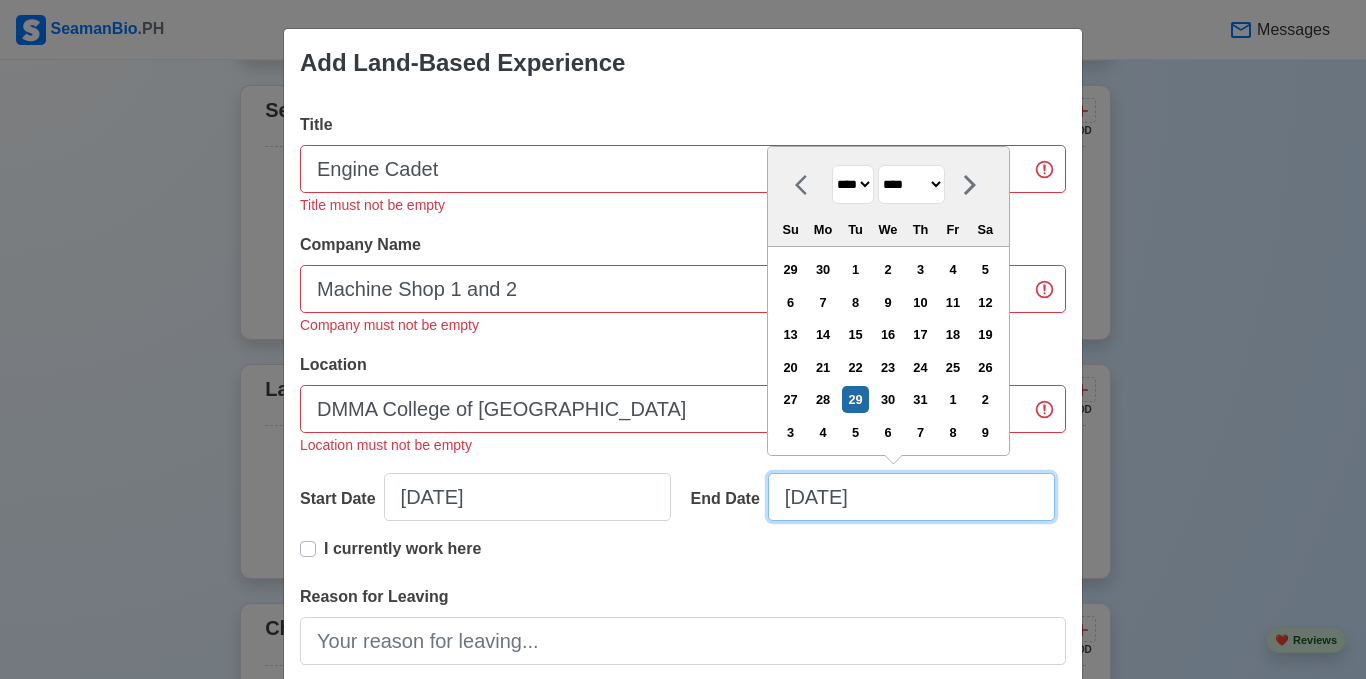 drag, startPoint x: 886, startPoint y: 496, endPoint x: 779, endPoint y: 499, distance: 107.042046 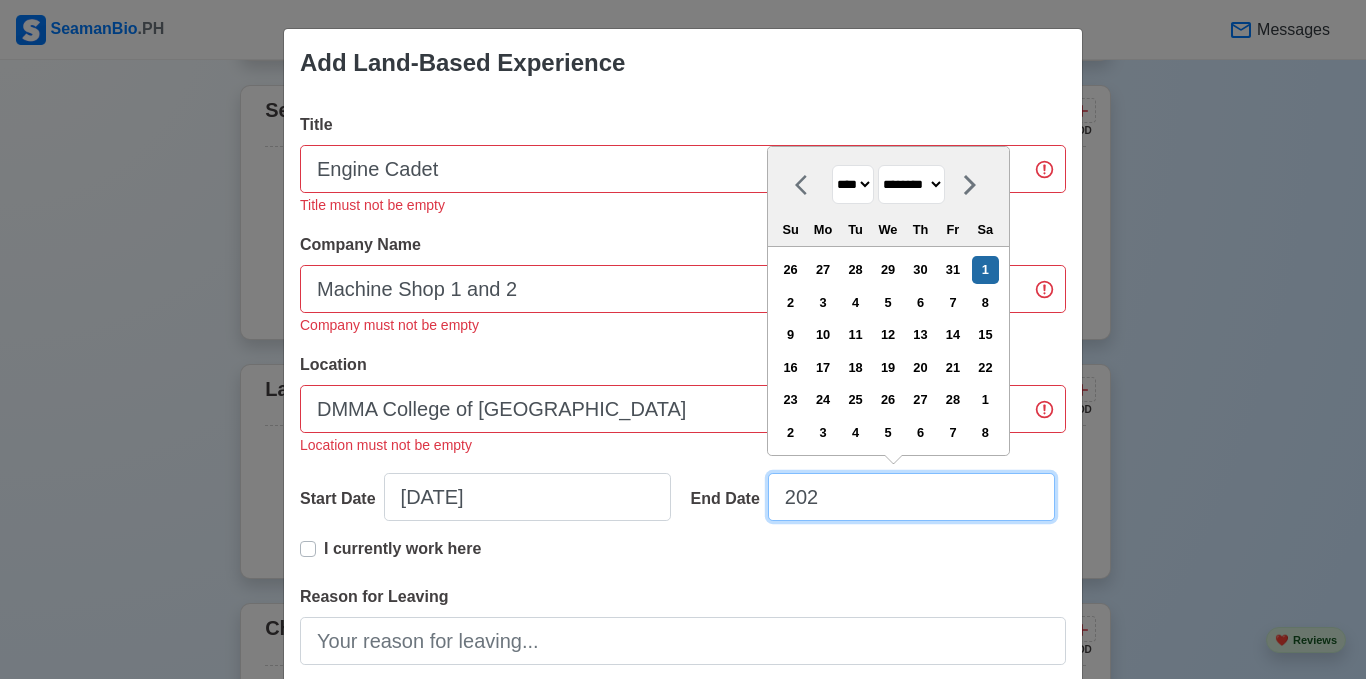 type on "2024" 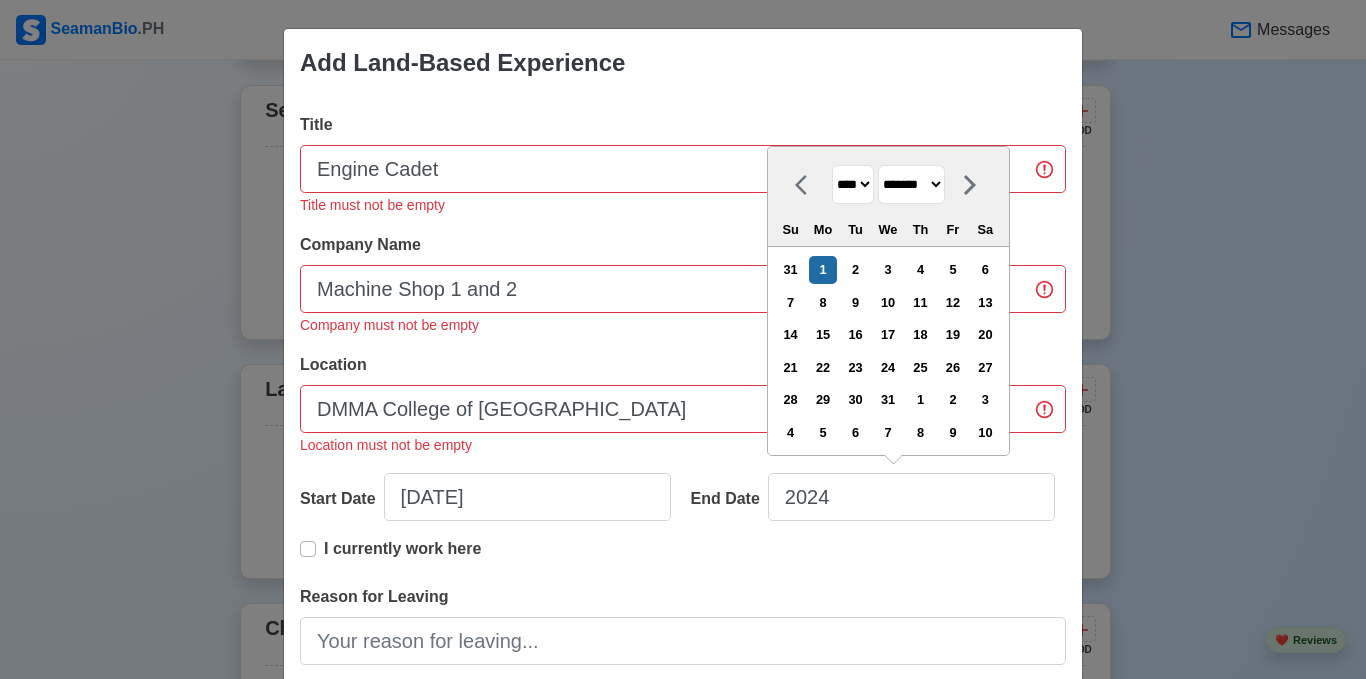 type on "[DATE]" 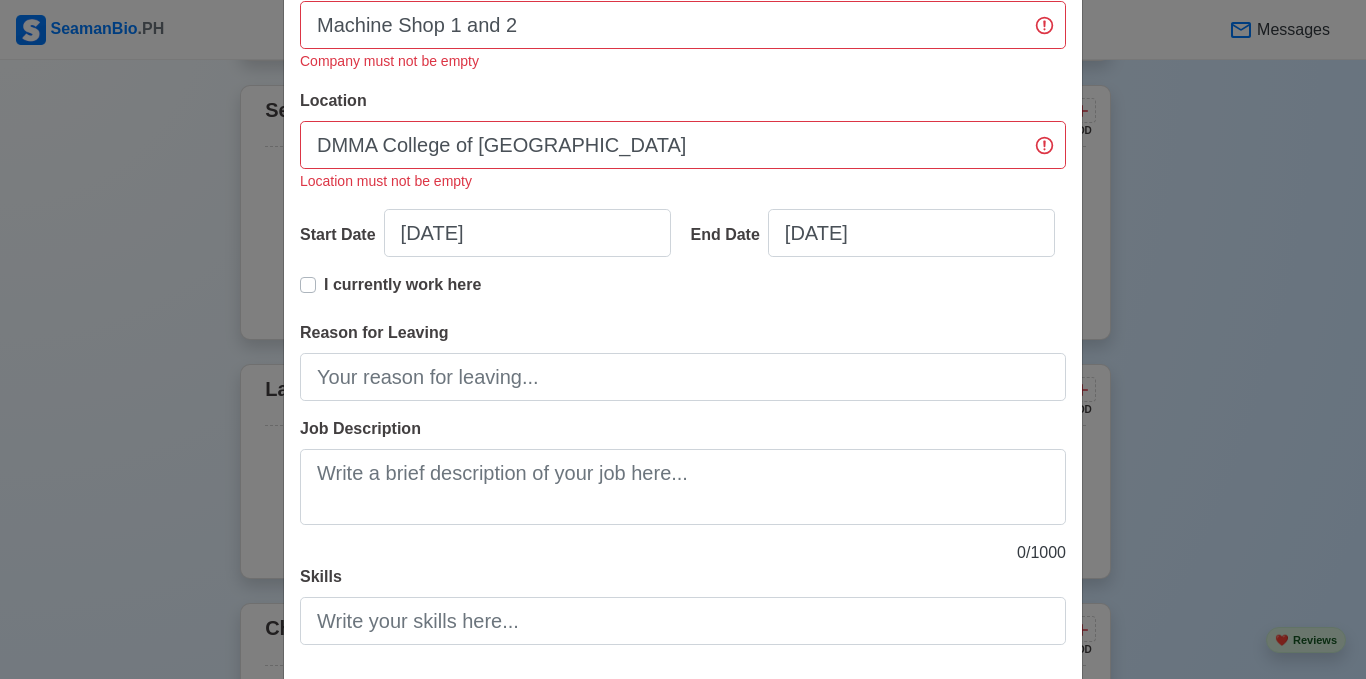 scroll, scrollTop: 297, scrollLeft: 0, axis: vertical 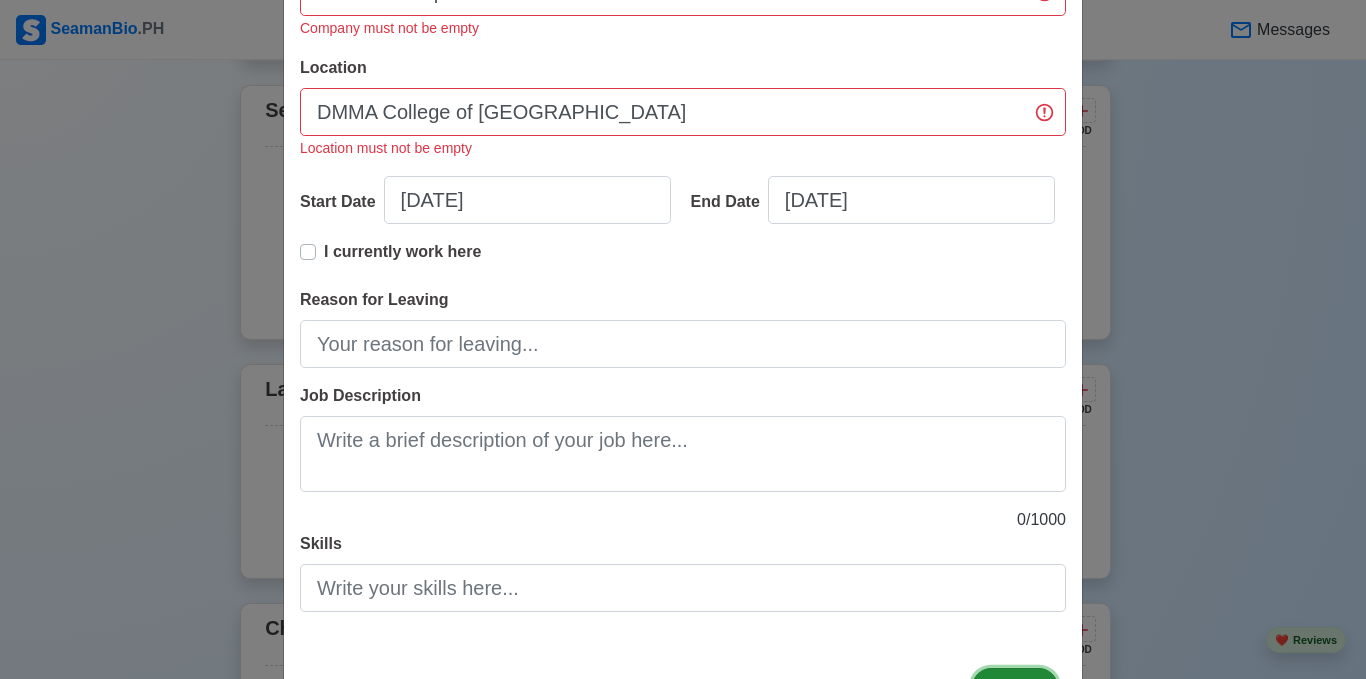 click on "Save" at bounding box center (1015, 687) 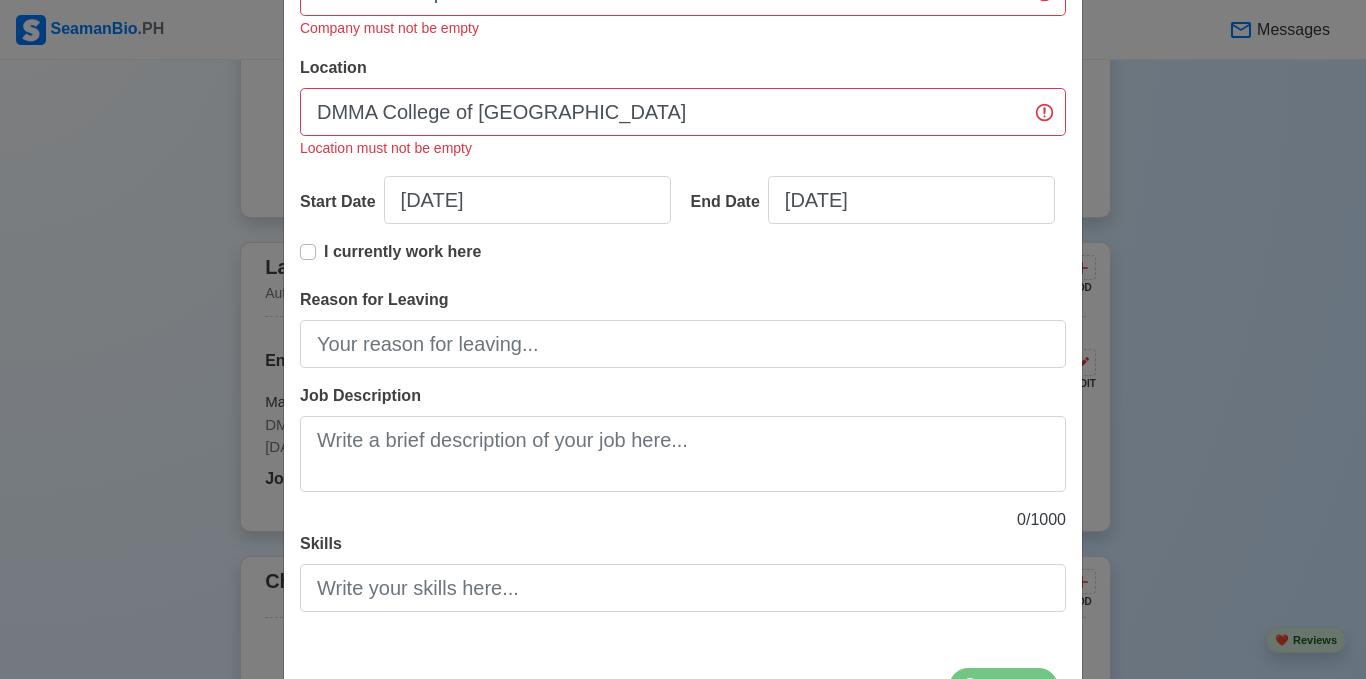 scroll, scrollTop: 4255, scrollLeft: 0, axis: vertical 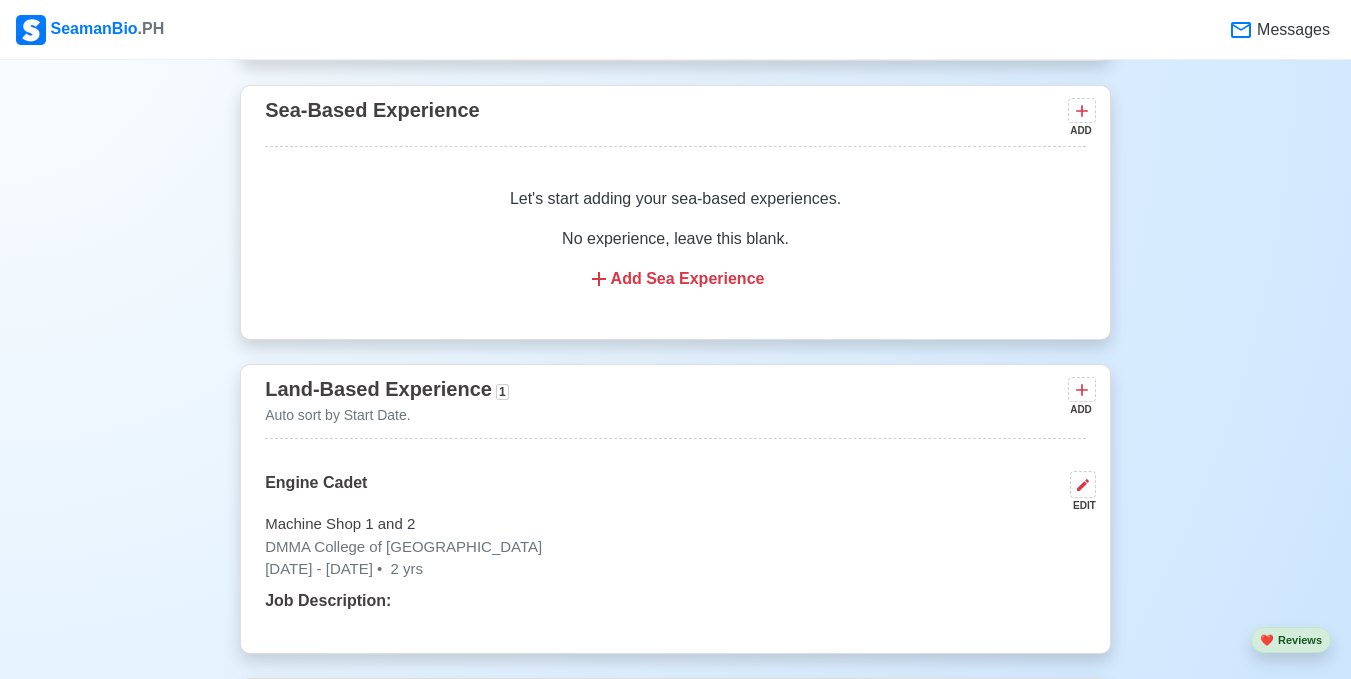drag, startPoint x: 1365, startPoint y: 397, endPoint x: 1365, endPoint y: 296, distance: 101 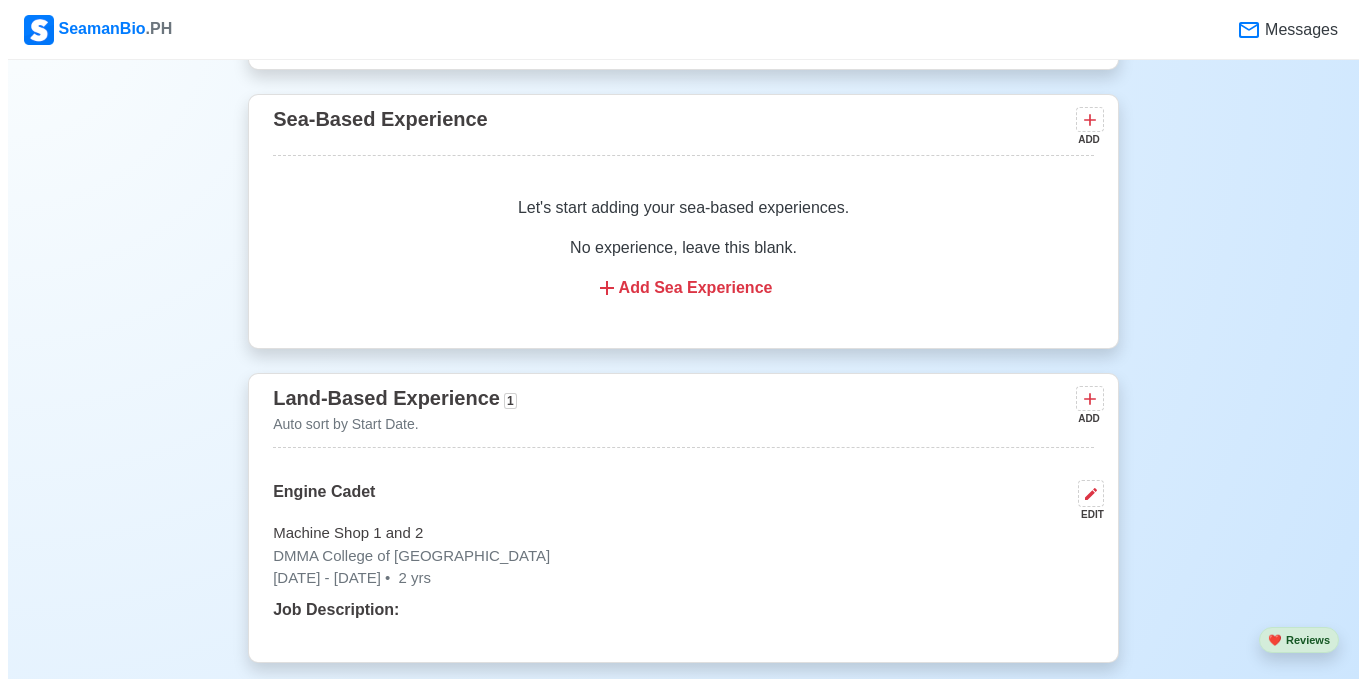 scroll, scrollTop: 4468, scrollLeft: 0, axis: vertical 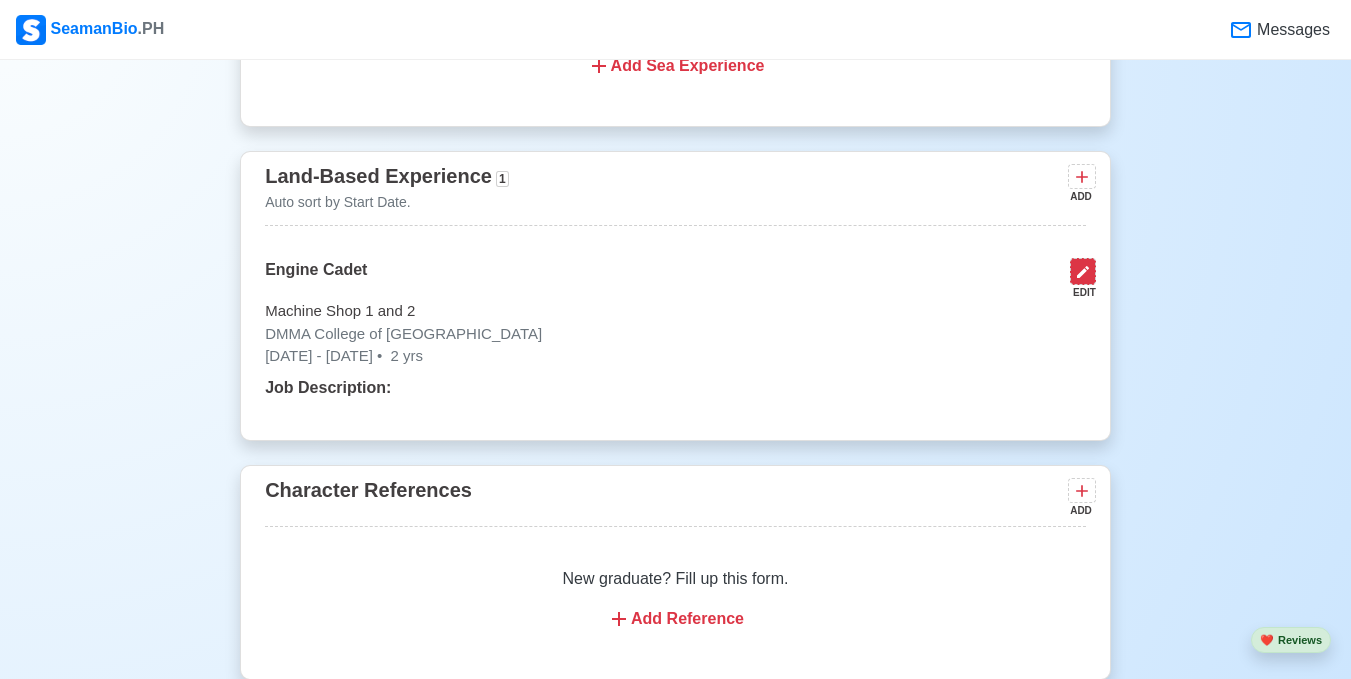 click 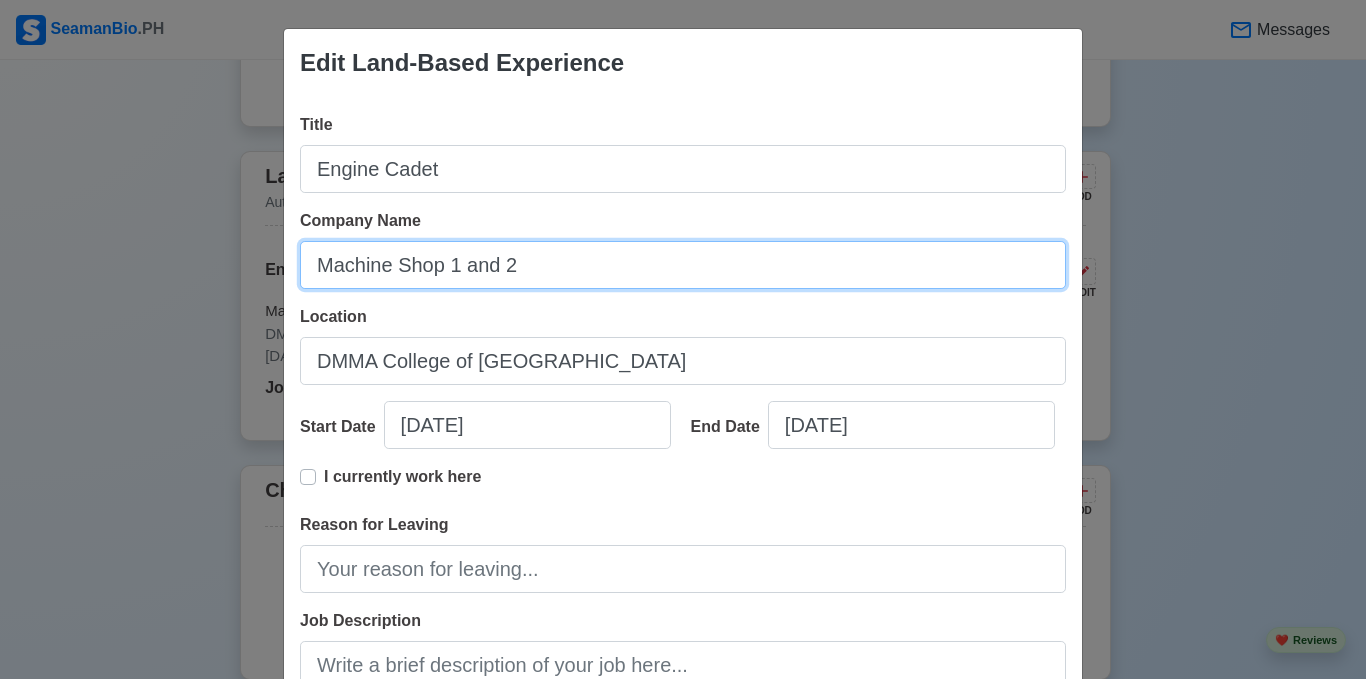 click on "Machine Shop 1 and 2" at bounding box center [683, 265] 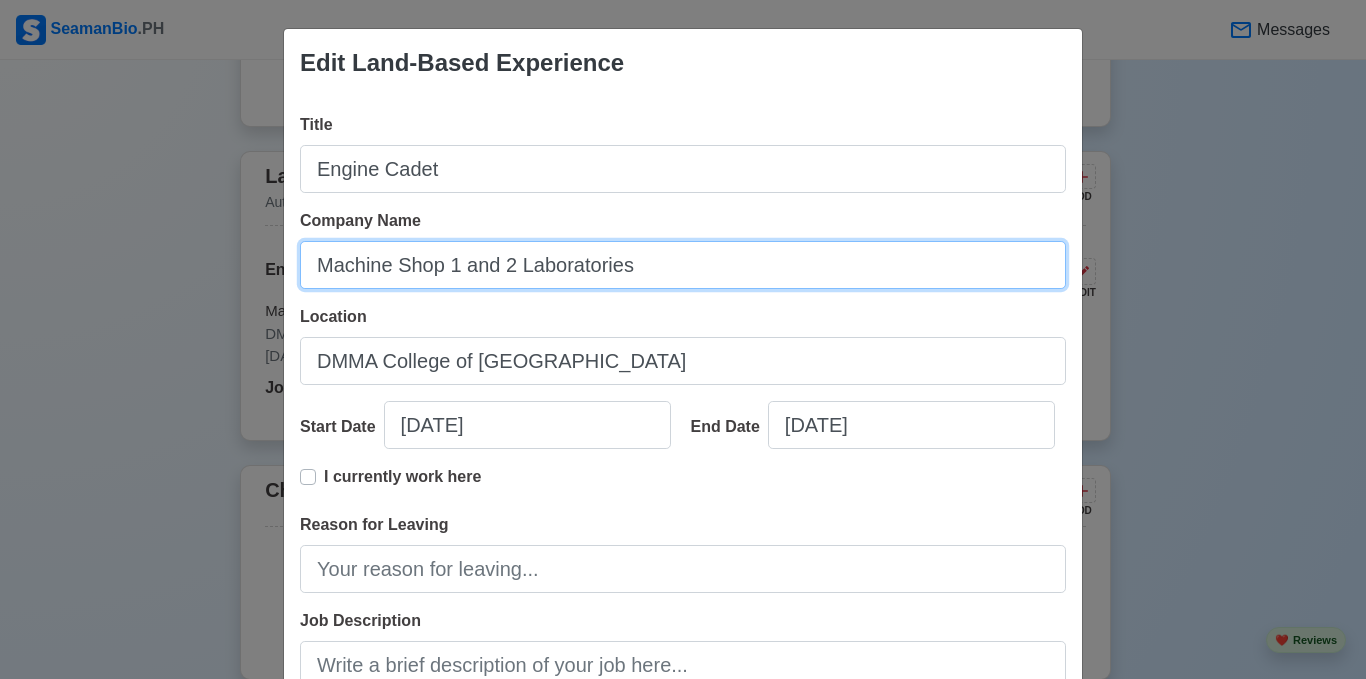 type on "Machine Shop 1 and 2 Laboratories" 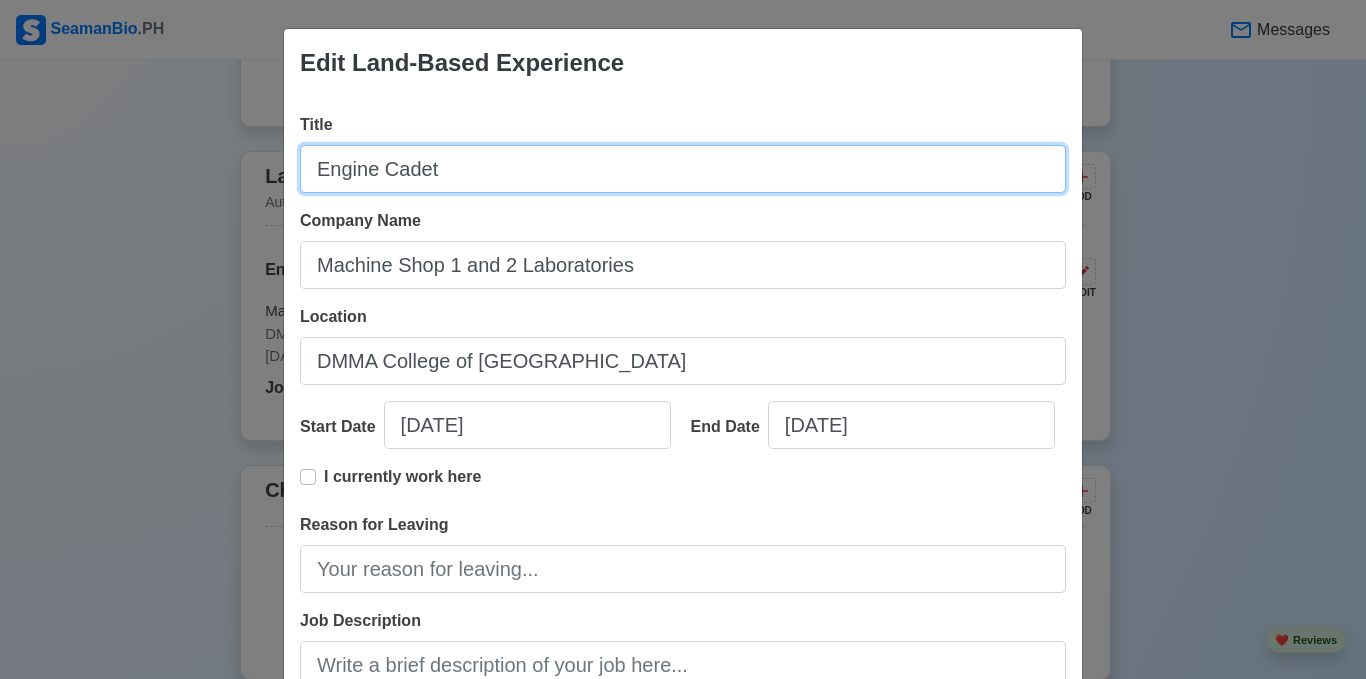 drag, startPoint x: 375, startPoint y: 163, endPoint x: 255, endPoint y: 166, distance: 120.03749 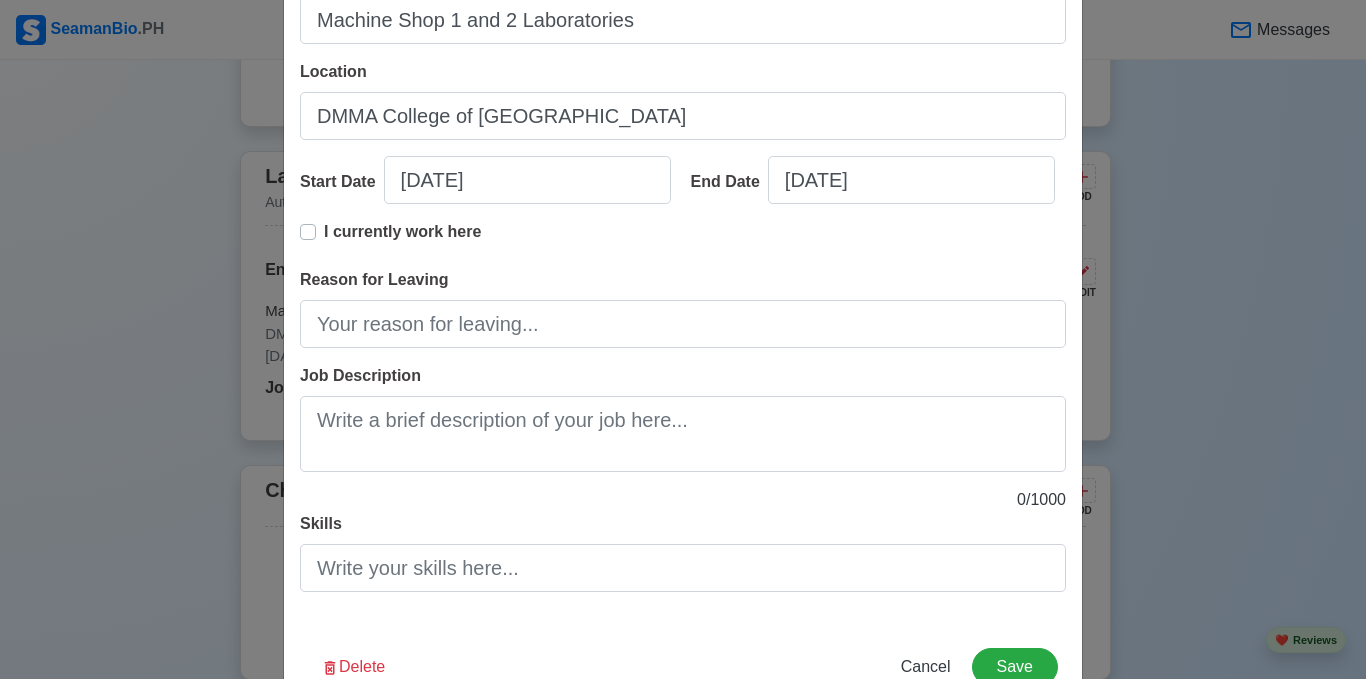 scroll, scrollTop: 257, scrollLeft: 0, axis: vertical 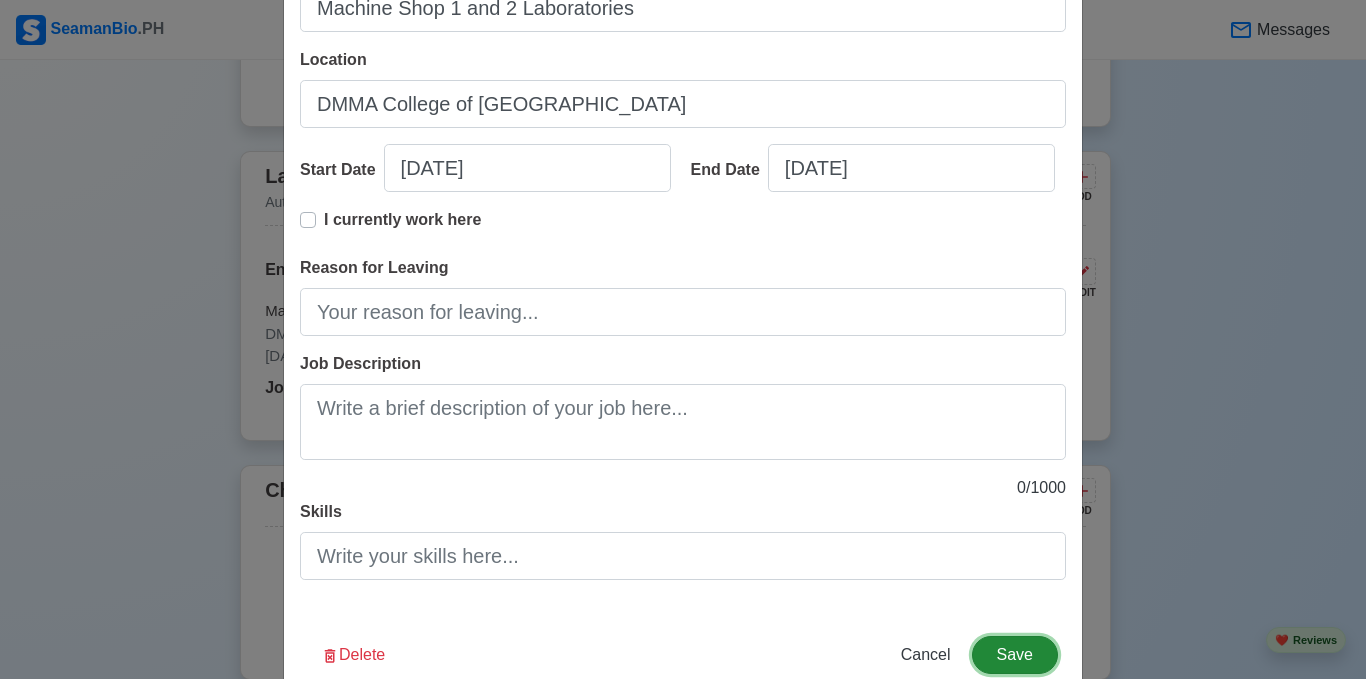 click on "Save" at bounding box center (1015, 655) 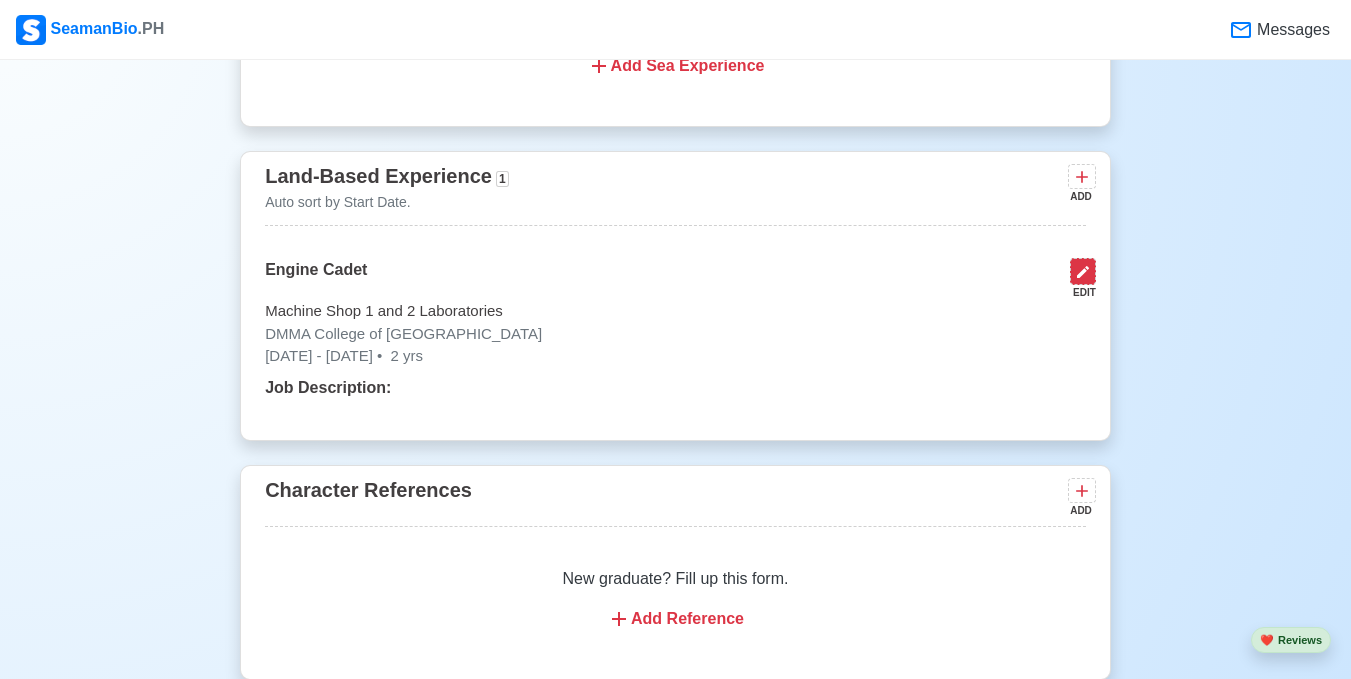 click 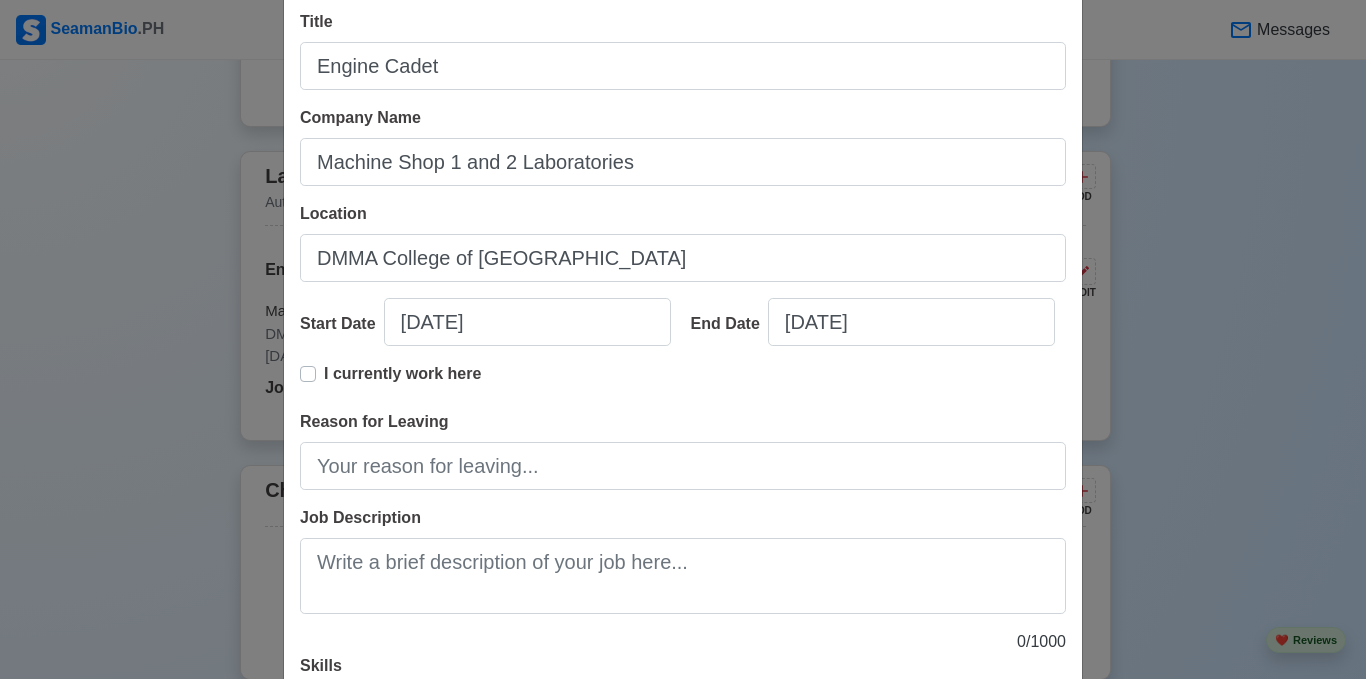 scroll, scrollTop: 63, scrollLeft: 0, axis: vertical 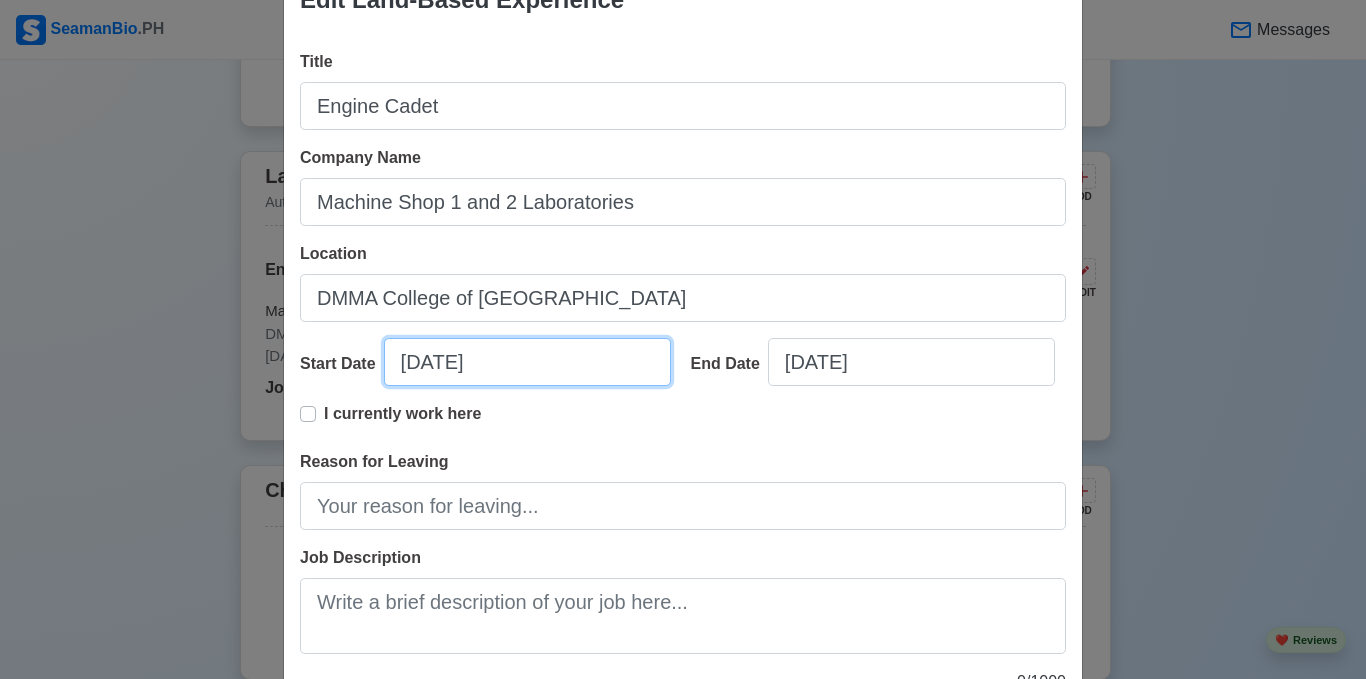click on "[DATE]" at bounding box center [527, 362] 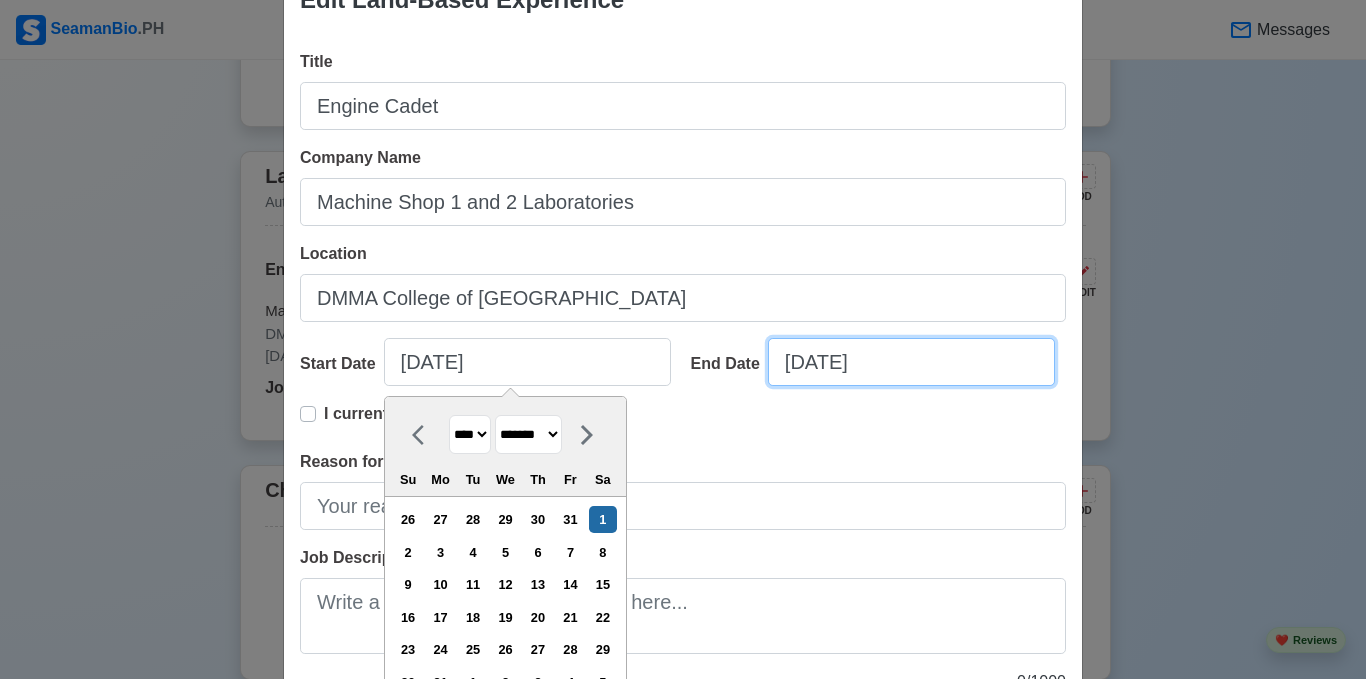 select on "****" 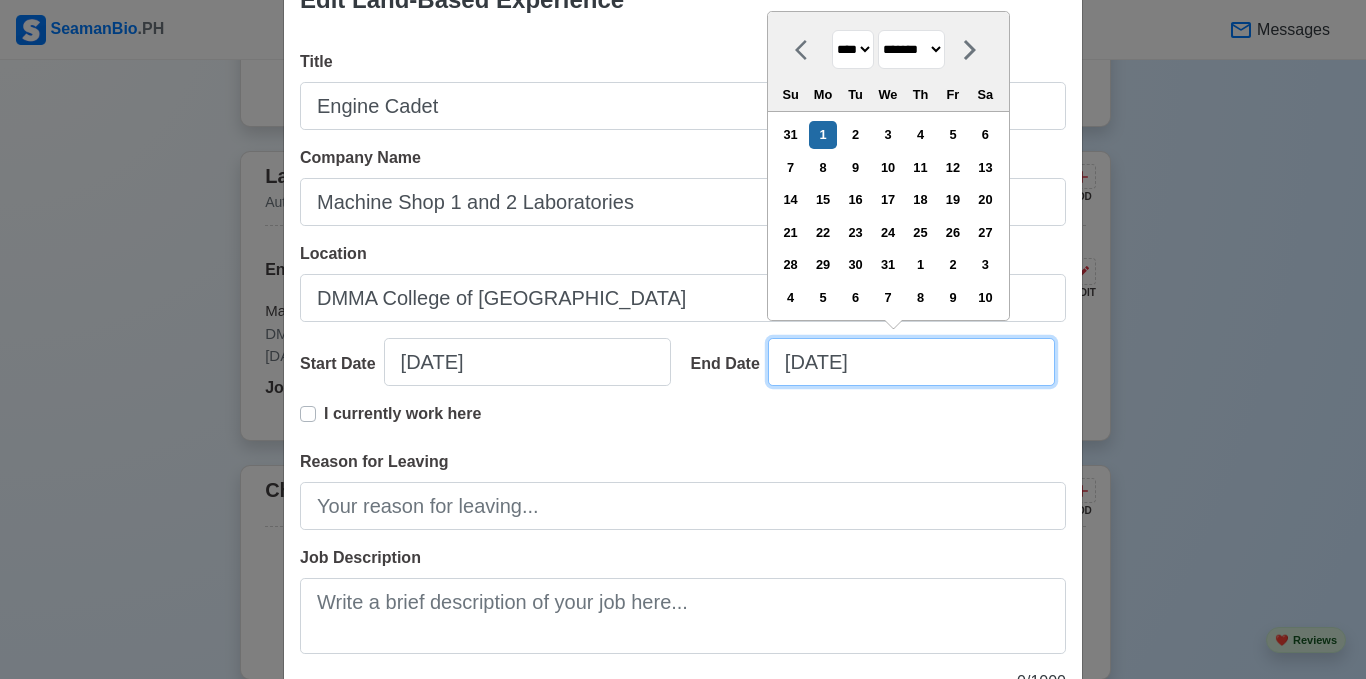 drag, startPoint x: 898, startPoint y: 360, endPoint x: 867, endPoint y: 365, distance: 31.400637 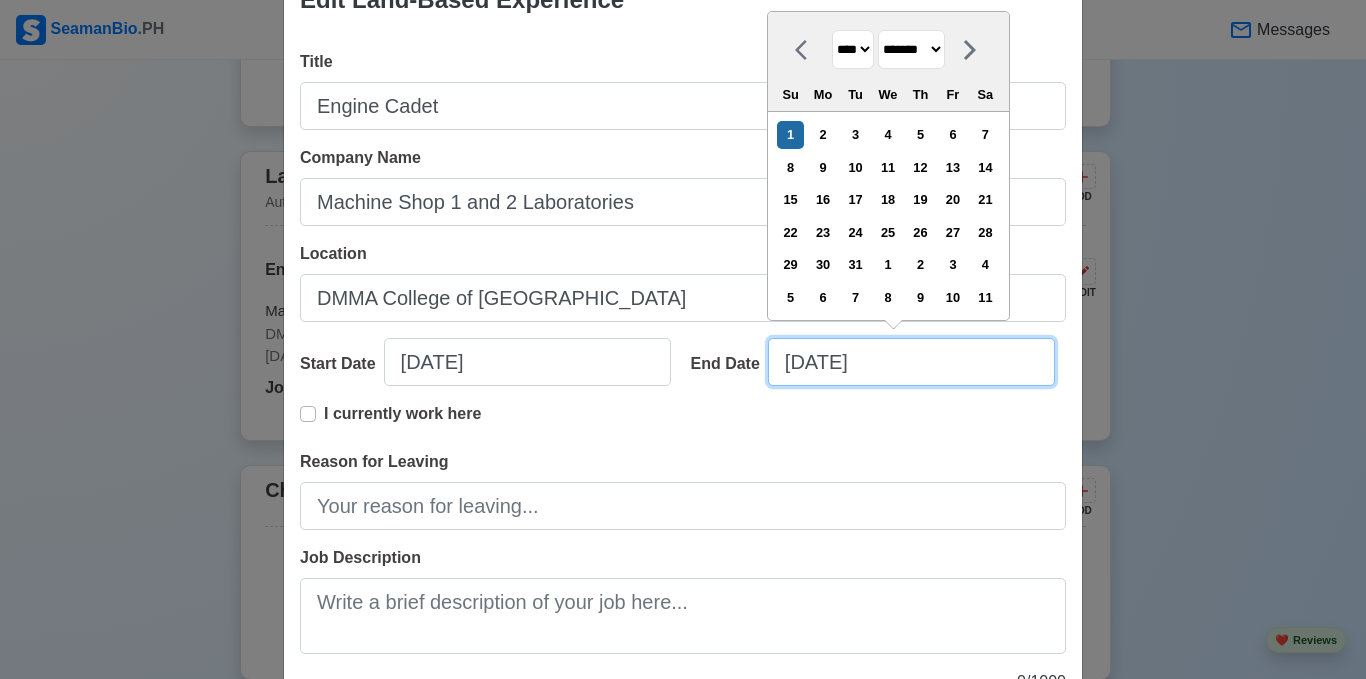 type on "[DATE]" 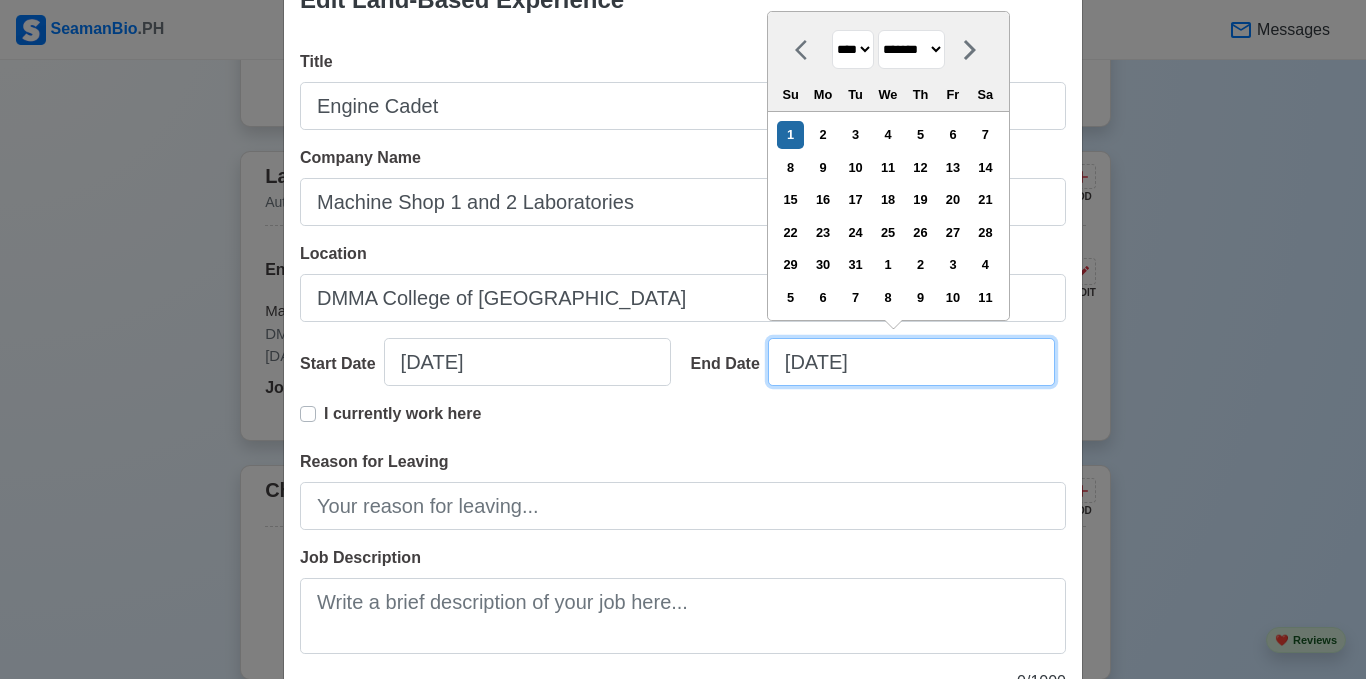 type on "[DATE]" 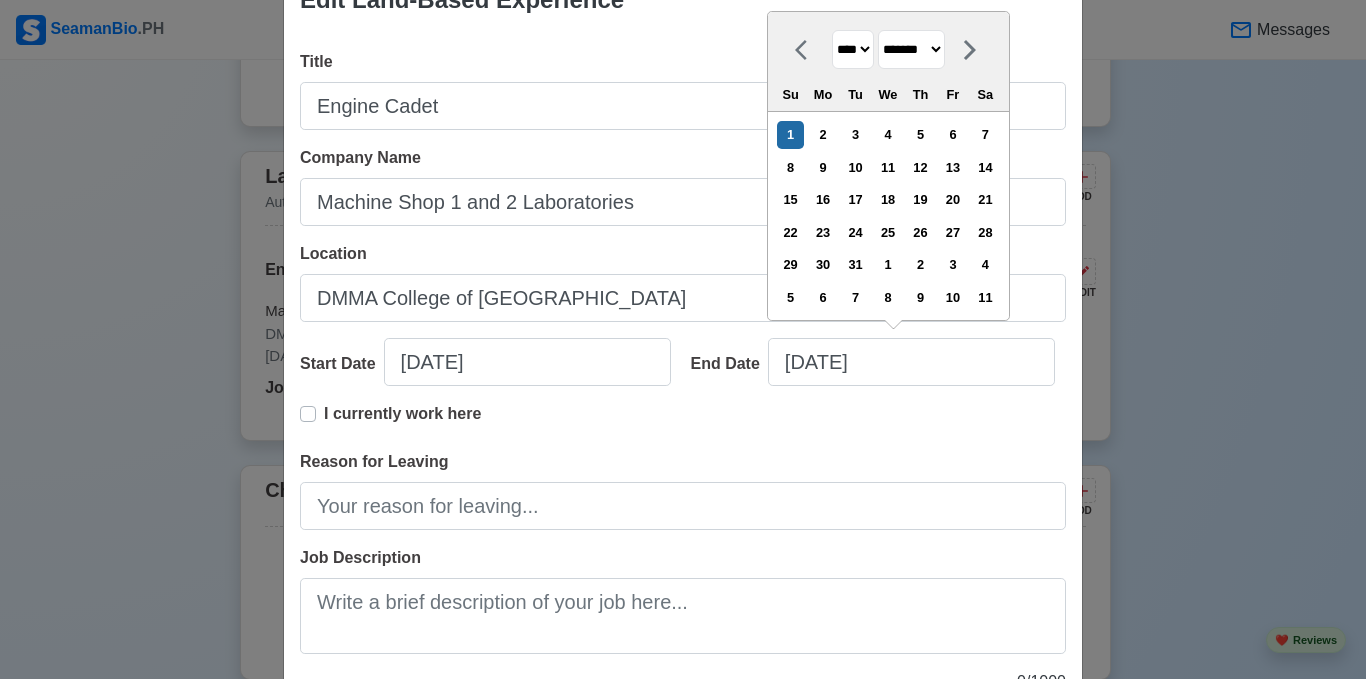 click on "I currently work here" at bounding box center [683, 426] 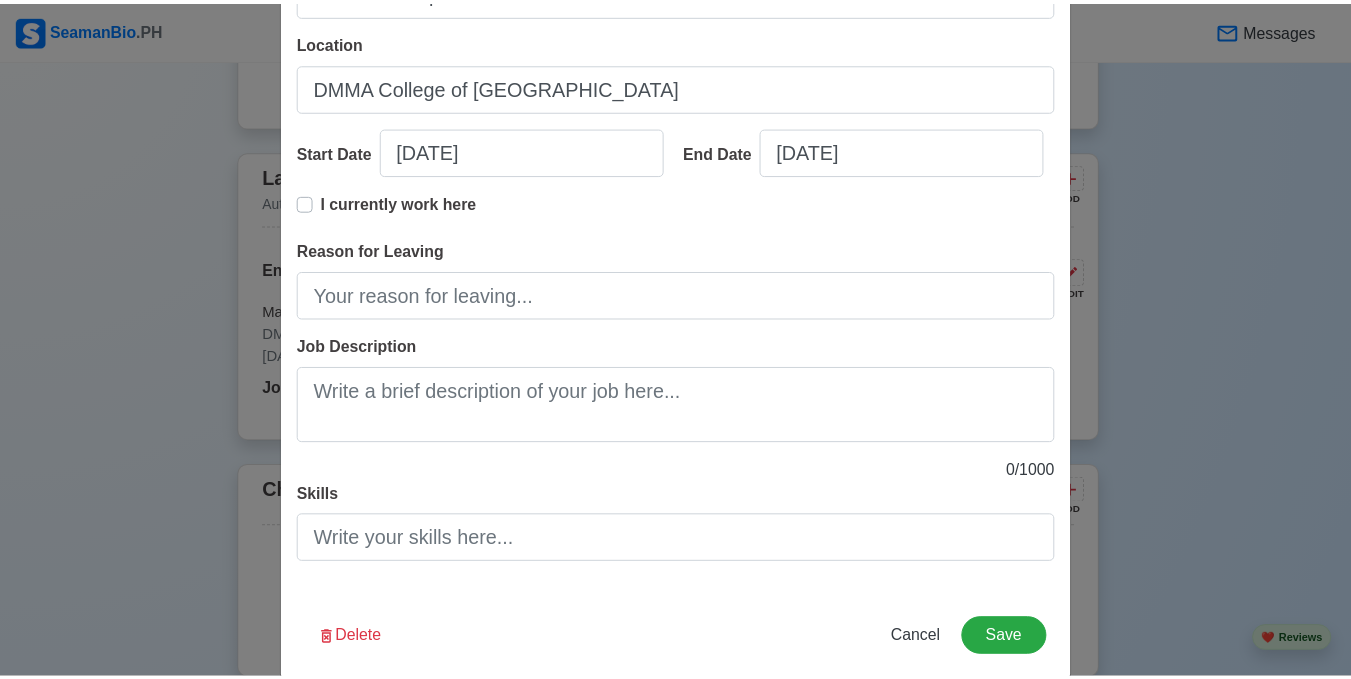scroll, scrollTop: 305, scrollLeft: 0, axis: vertical 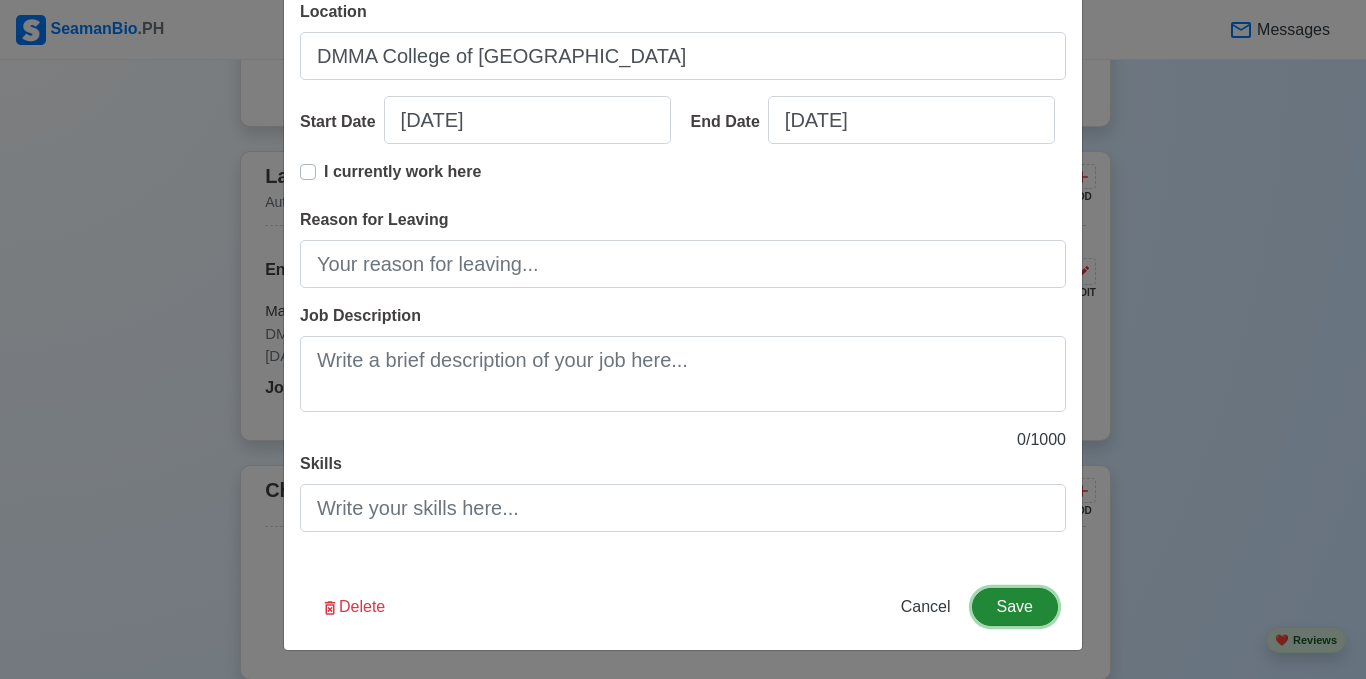 click on "Save" at bounding box center [1015, 607] 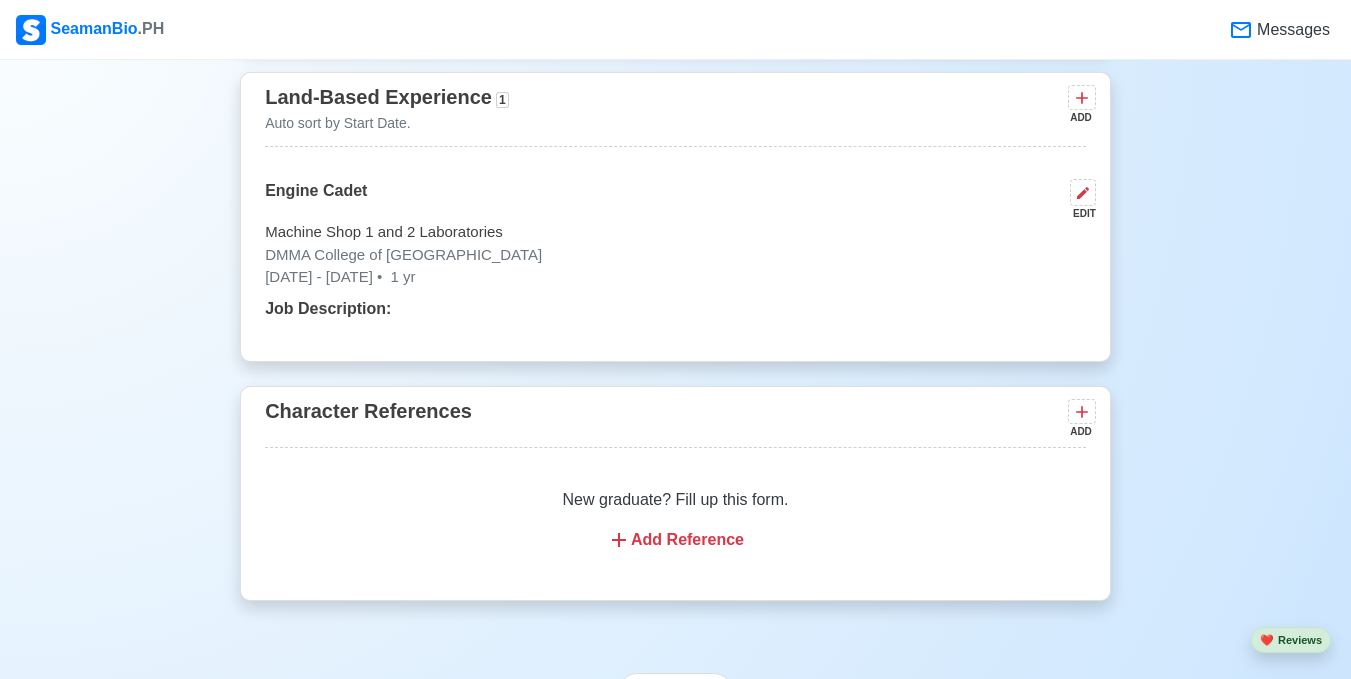 scroll, scrollTop: 4468, scrollLeft: 0, axis: vertical 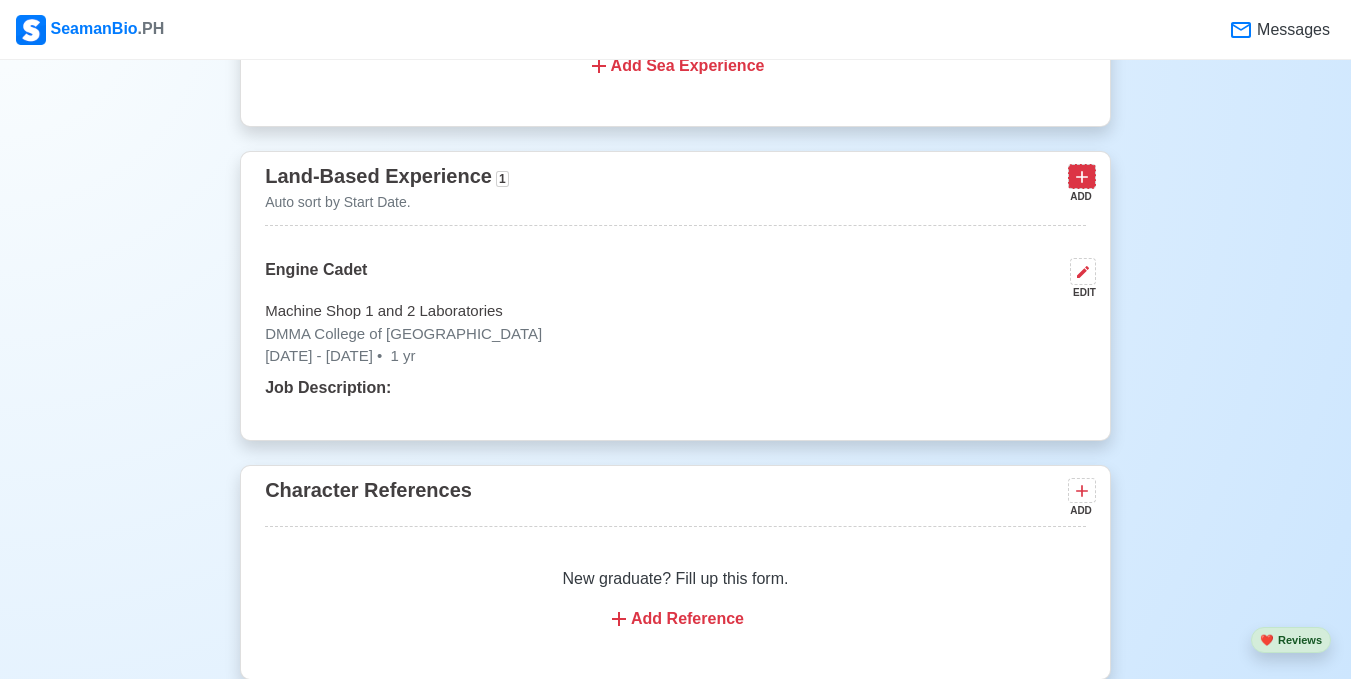 click at bounding box center (1082, 176) 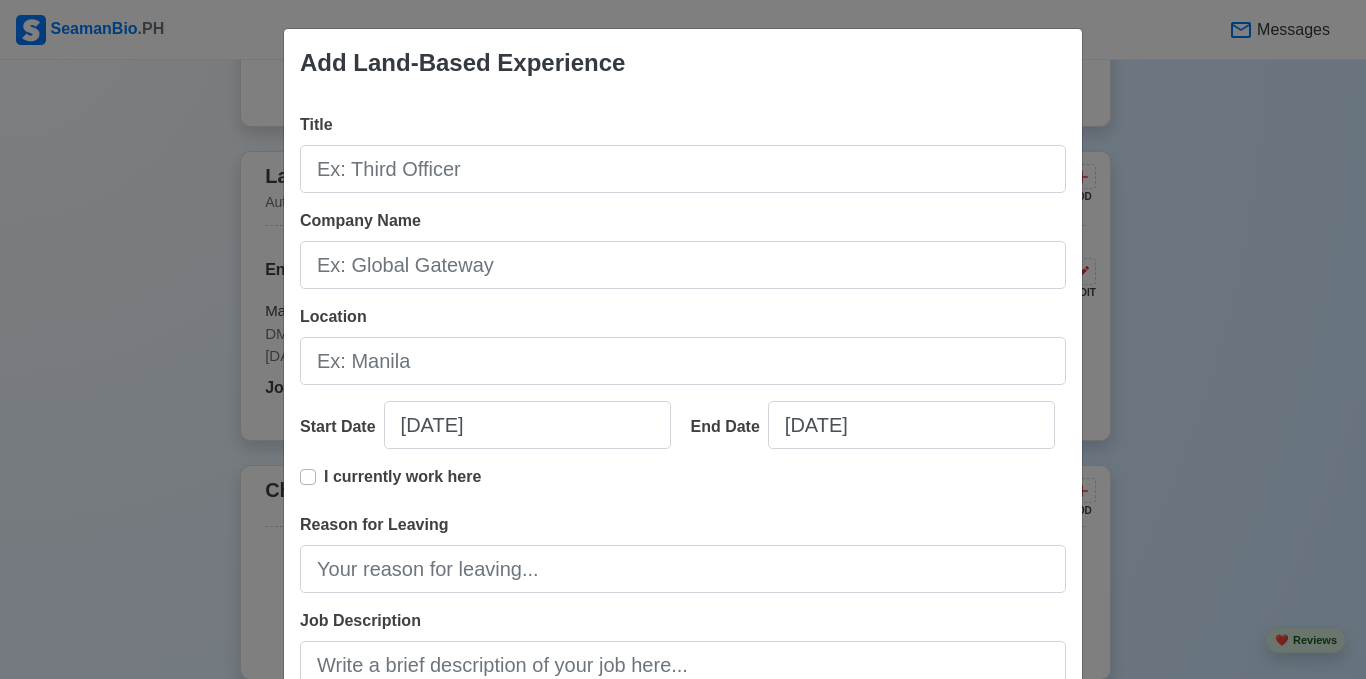type 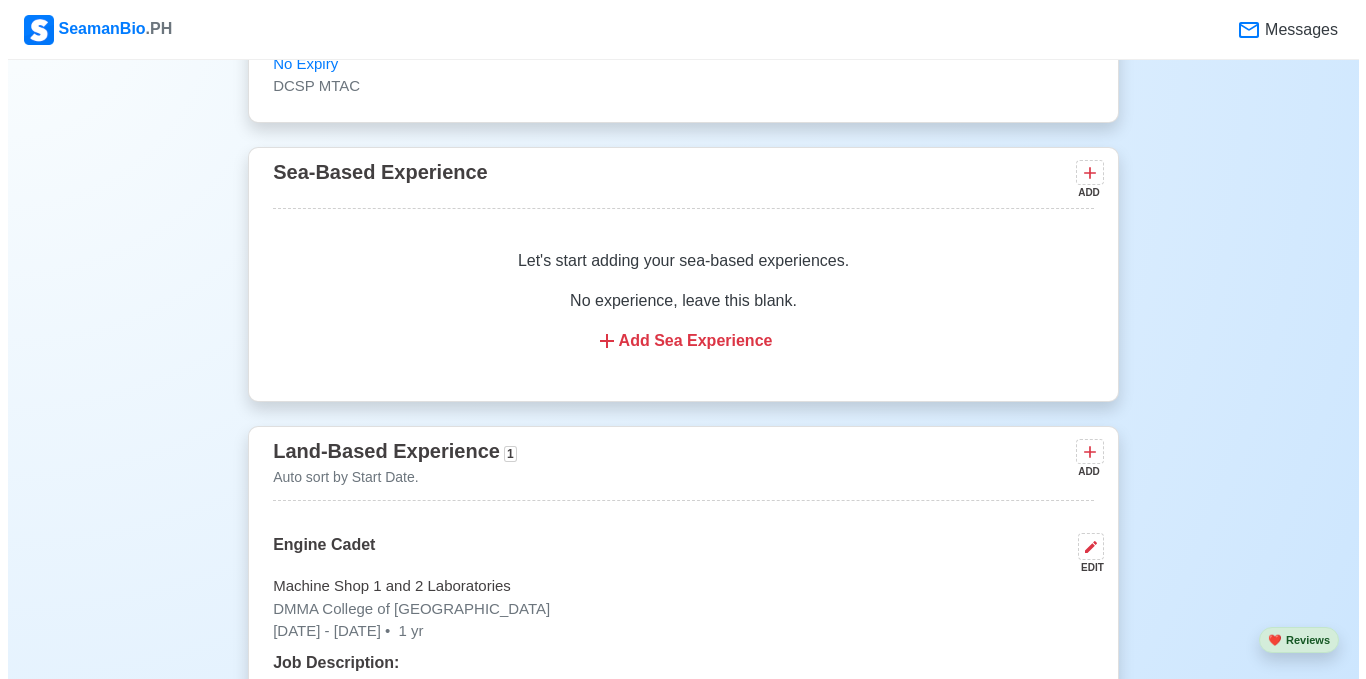 scroll, scrollTop: 4282, scrollLeft: 0, axis: vertical 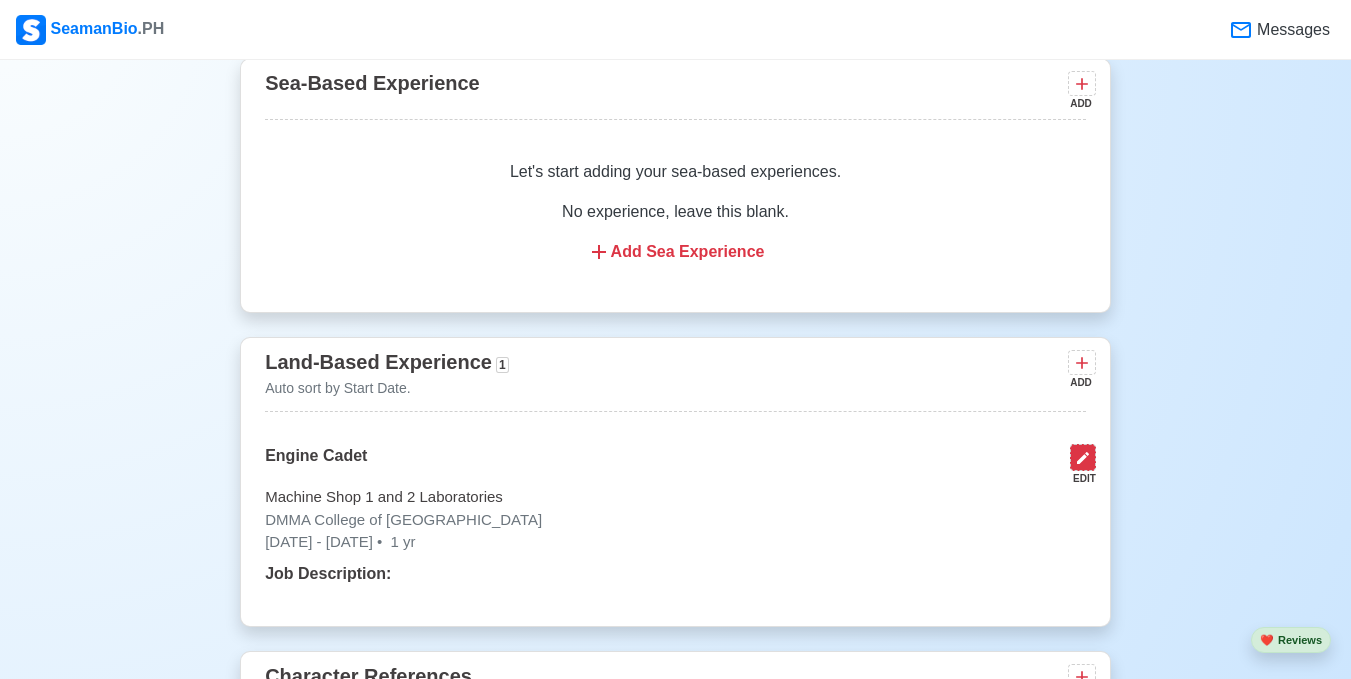 click 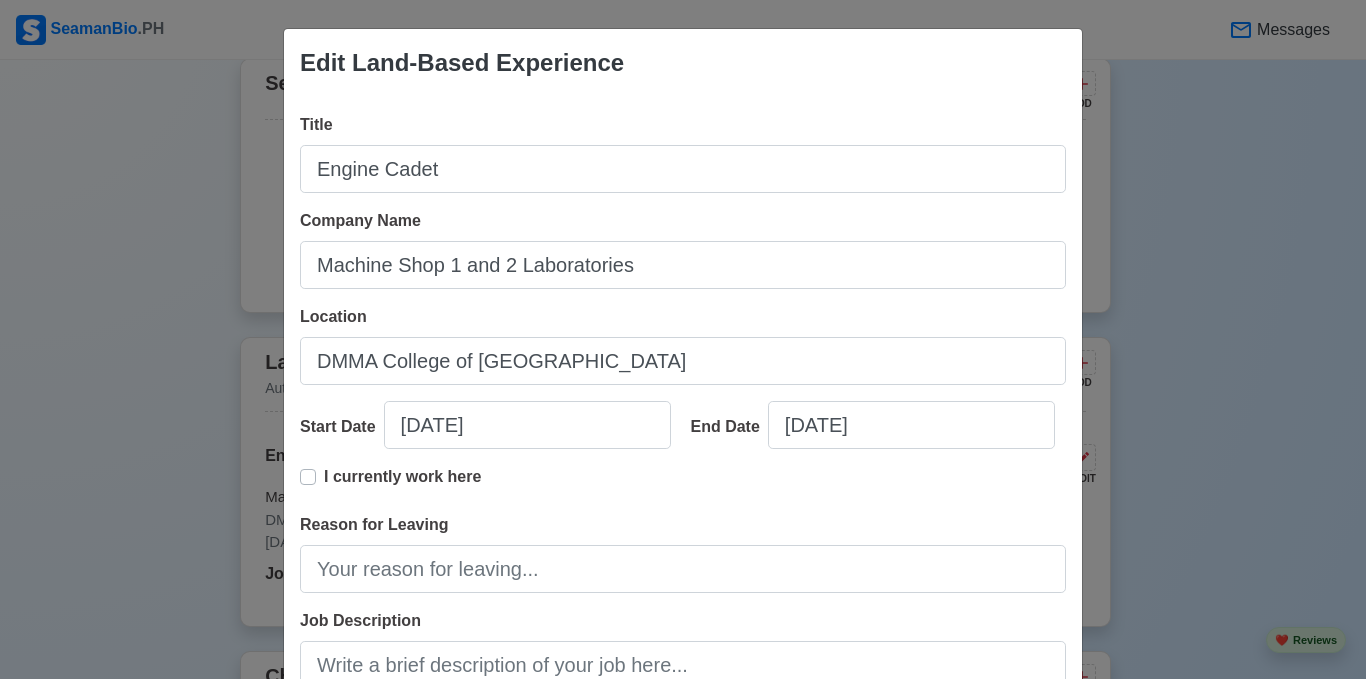 click on "I currently work here" at bounding box center (402, 485) 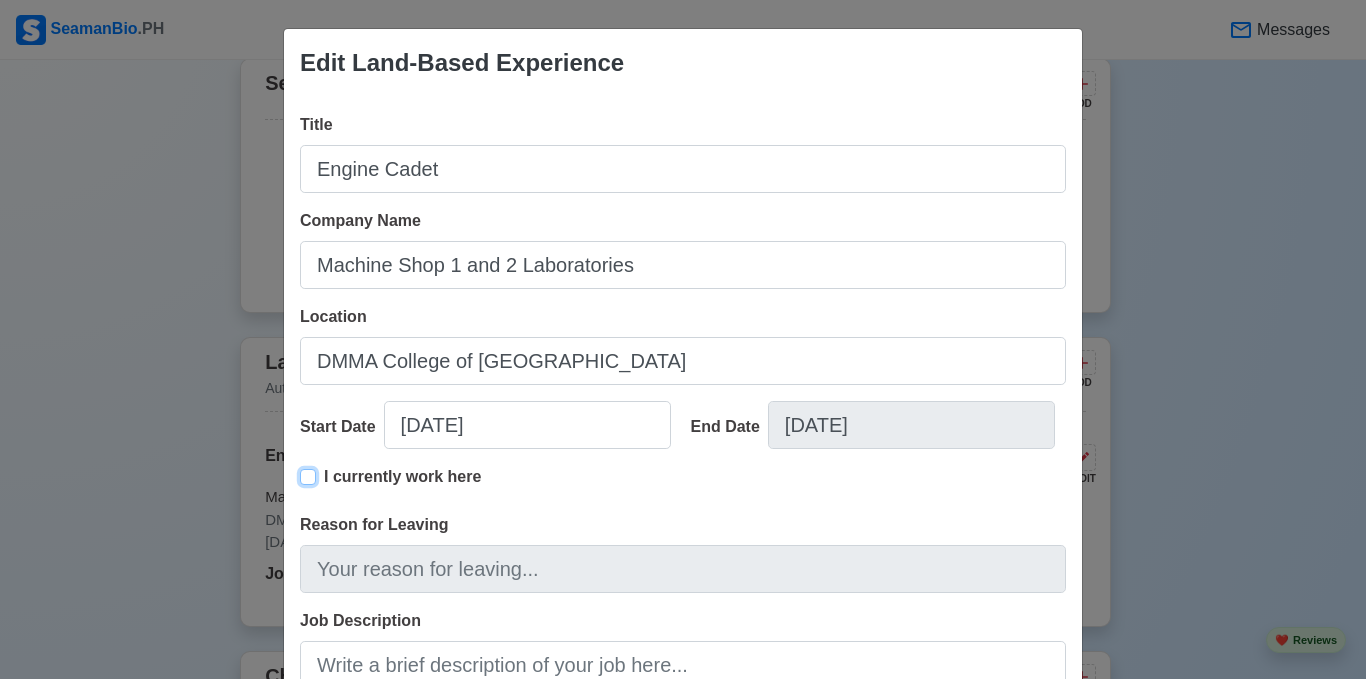 type on "[DATE]" 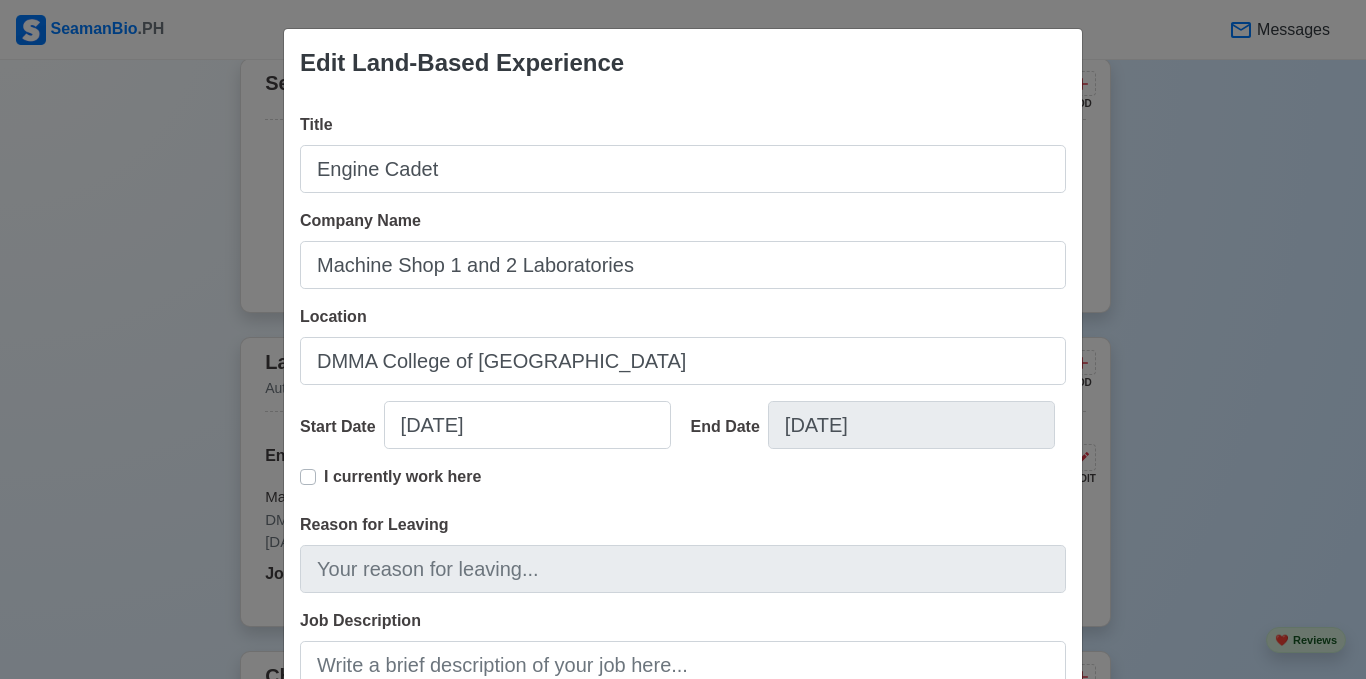 click on "I currently work here" at bounding box center (402, 485) 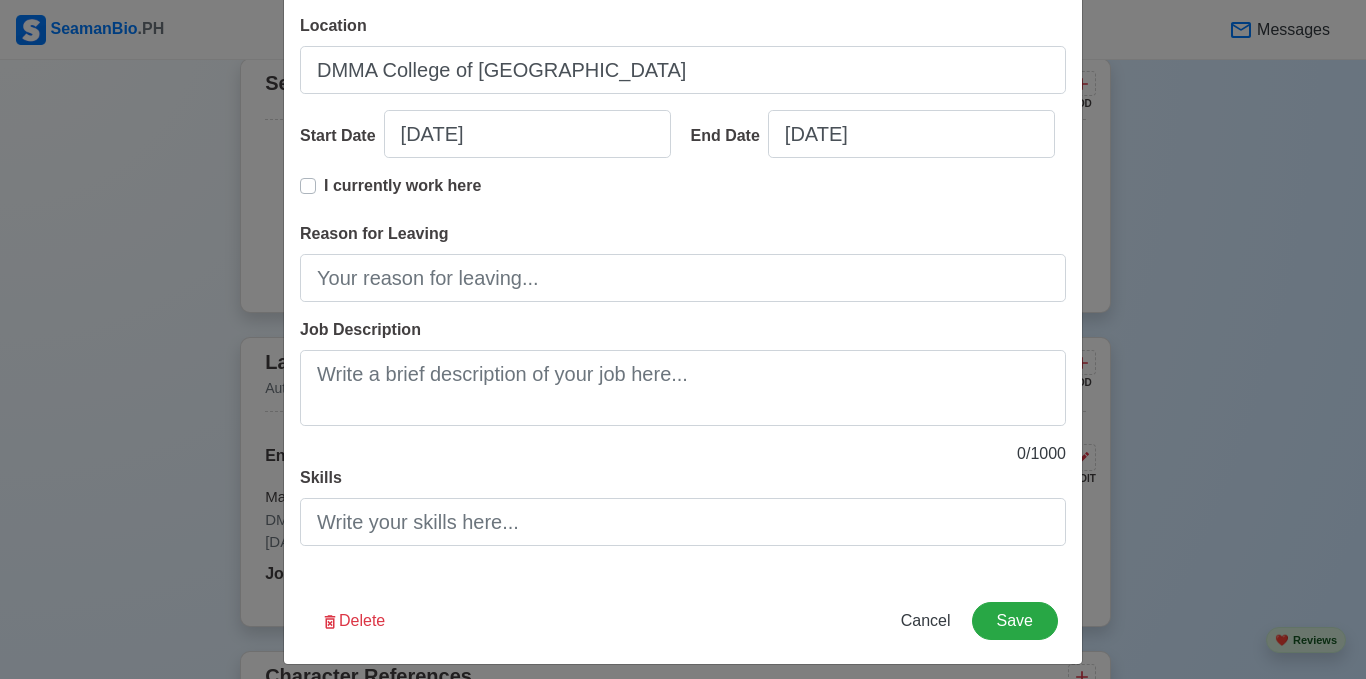 scroll, scrollTop: 305, scrollLeft: 0, axis: vertical 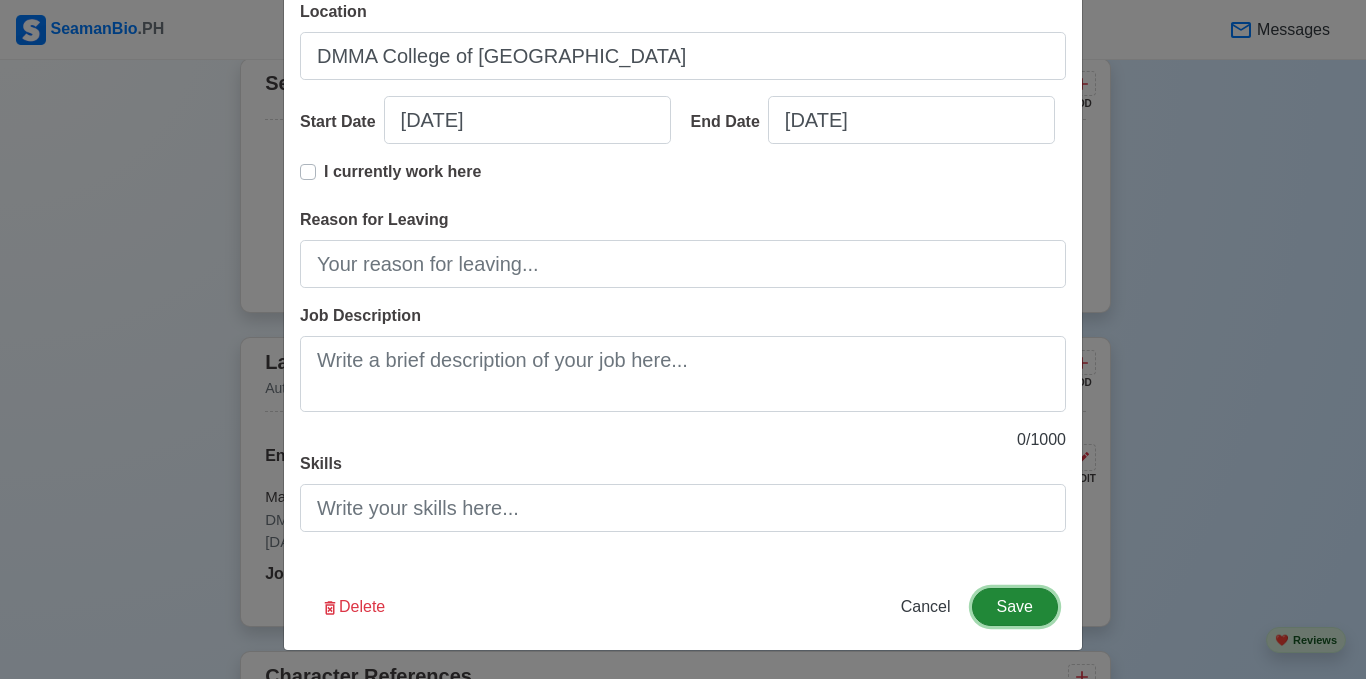 click on "Save" at bounding box center (1015, 607) 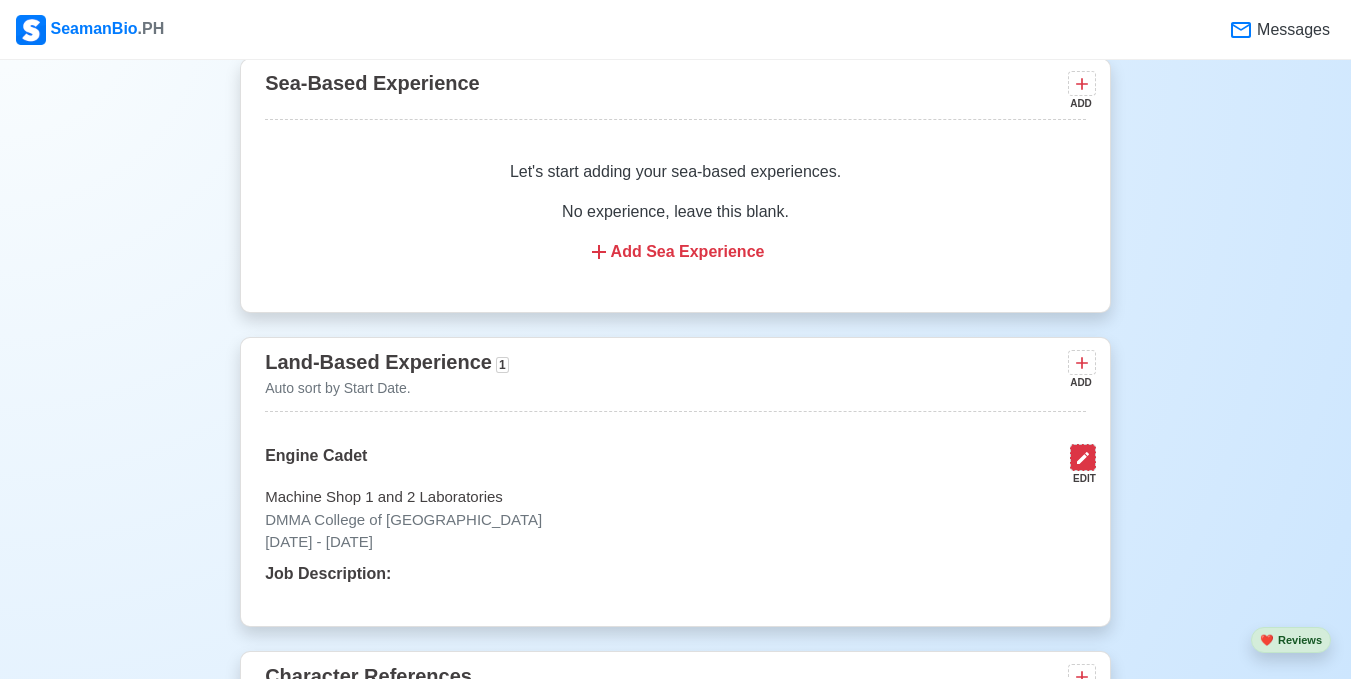 click 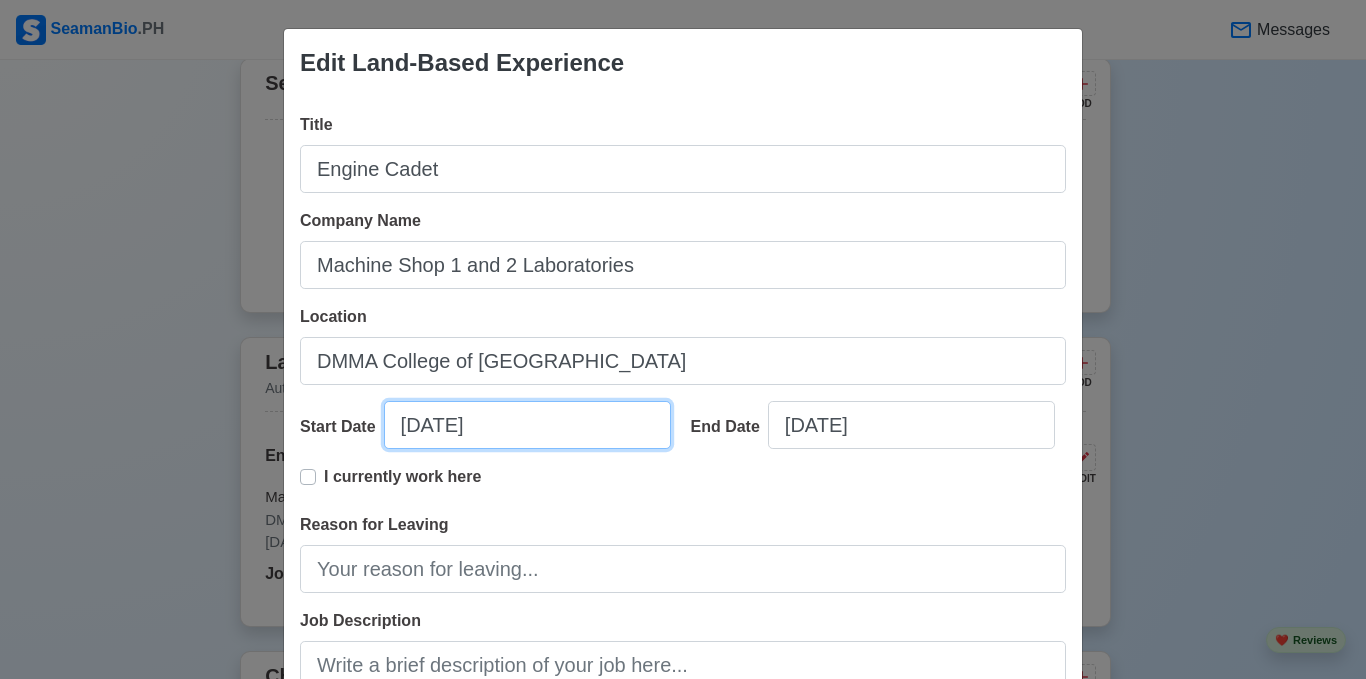 select on "****" 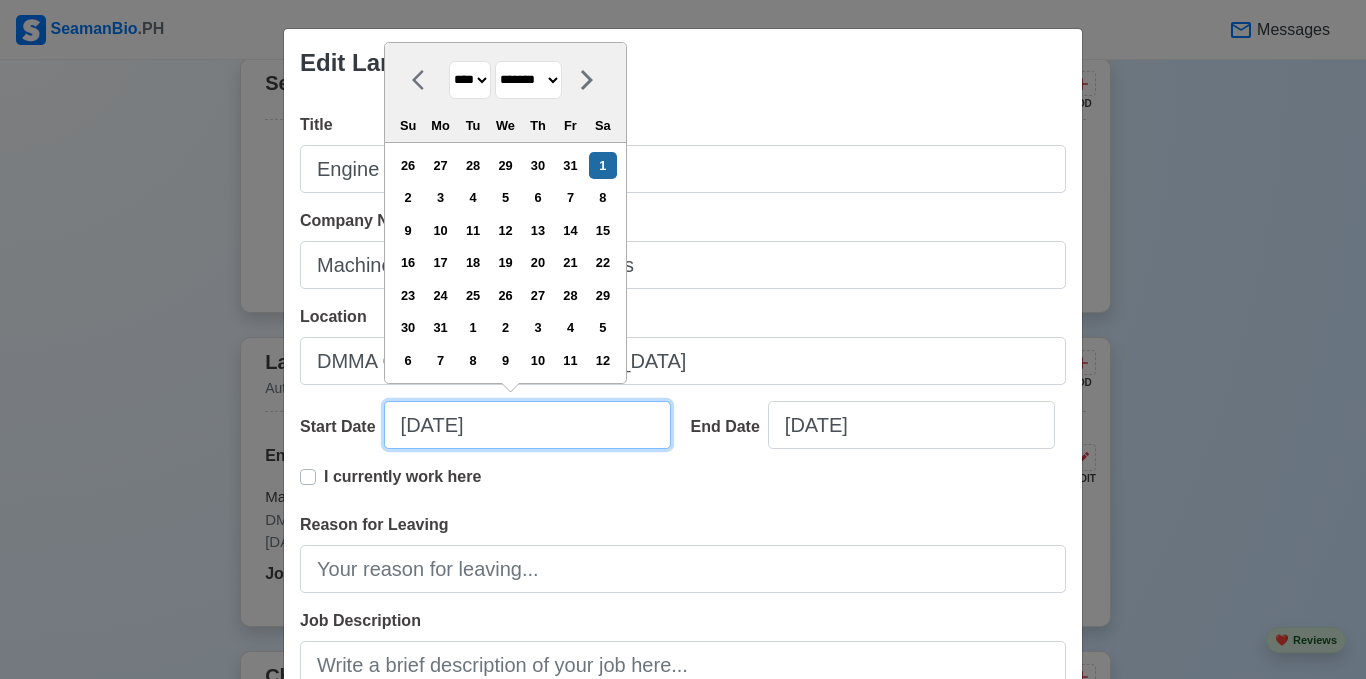 drag, startPoint x: 414, startPoint y: 427, endPoint x: 403, endPoint y: 427, distance: 11 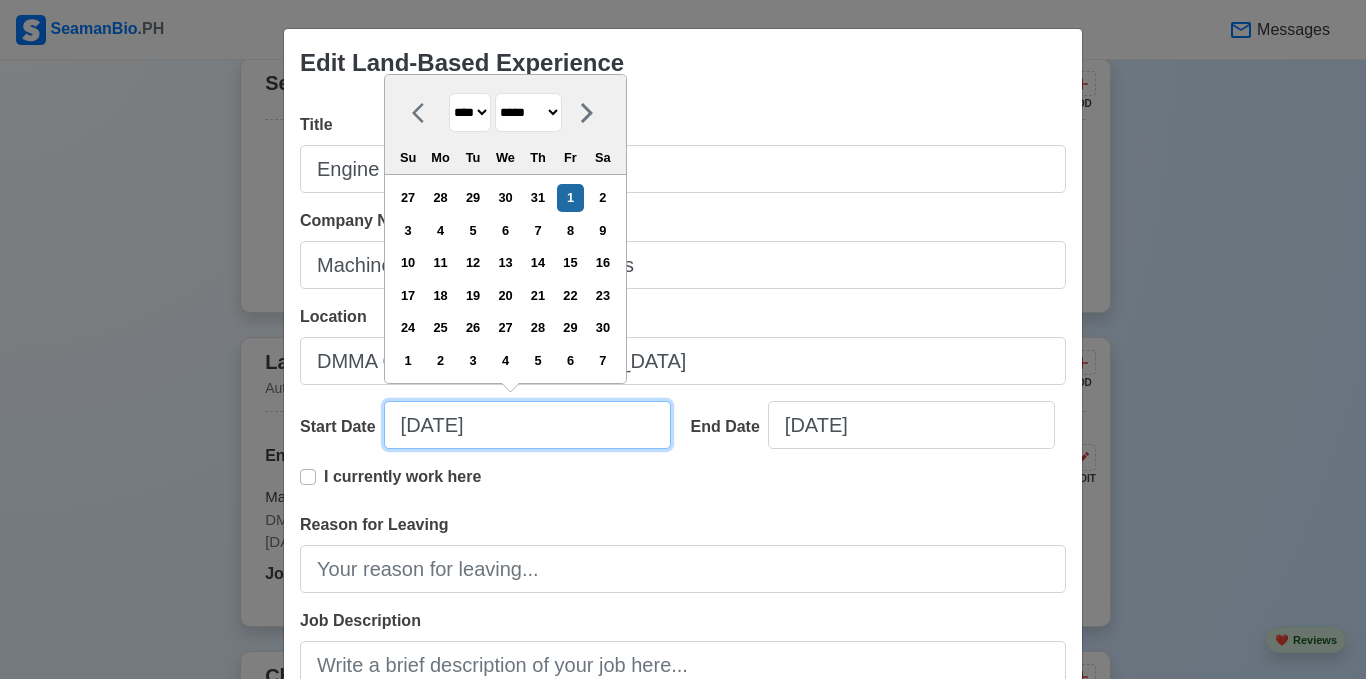 drag, startPoint x: 448, startPoint y: 426, endPoint x: 429, endPoint y: 426, distance: 19 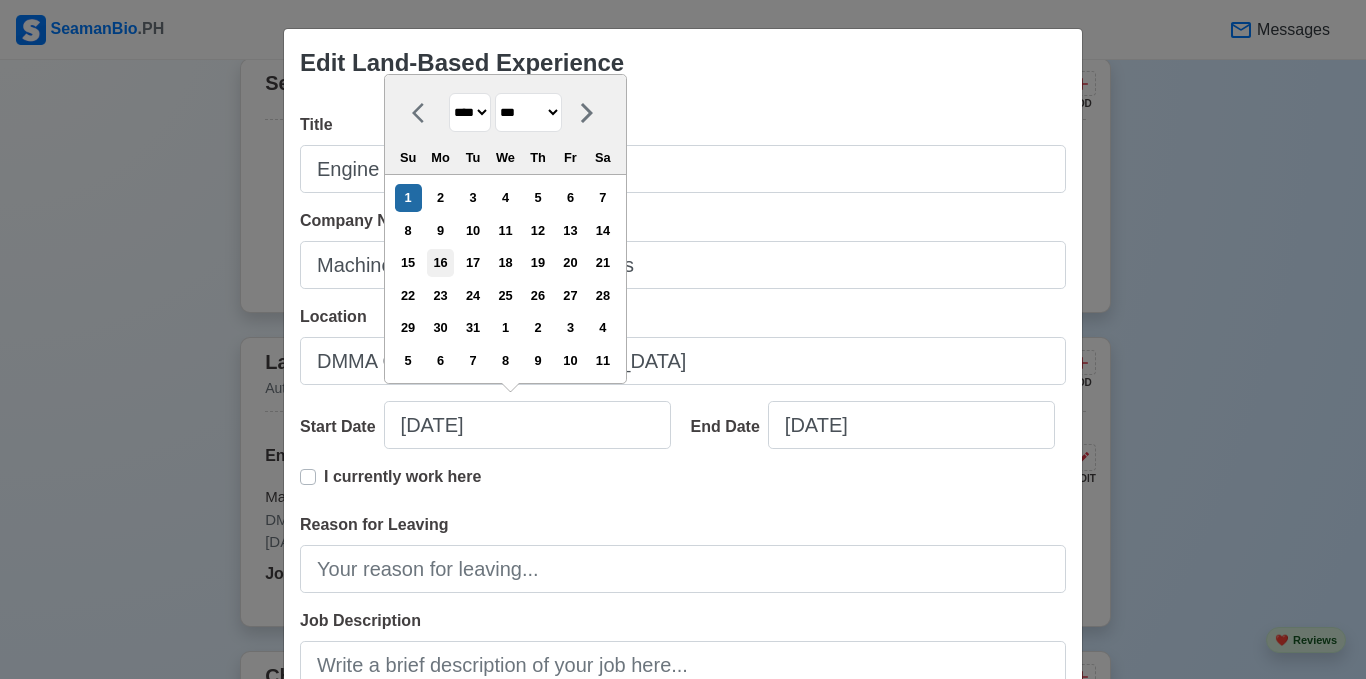 click on "16" at bounding box center (440, 262) 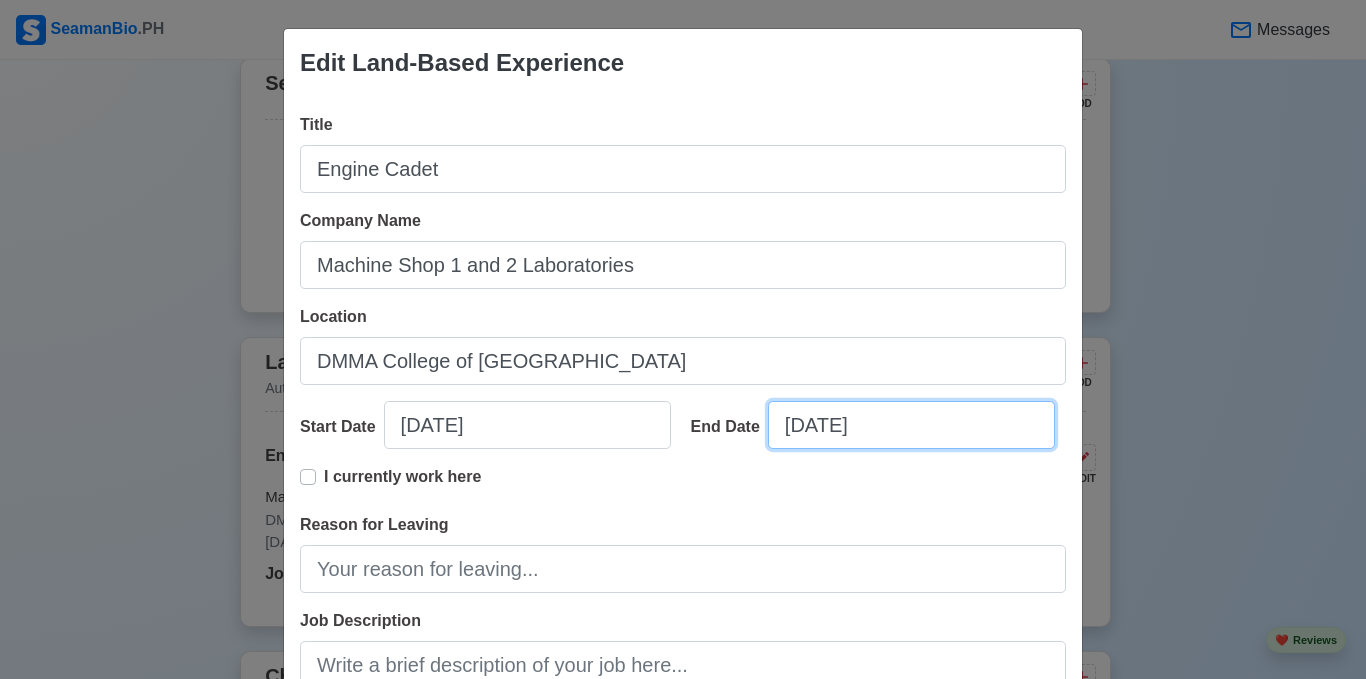 select on "****" 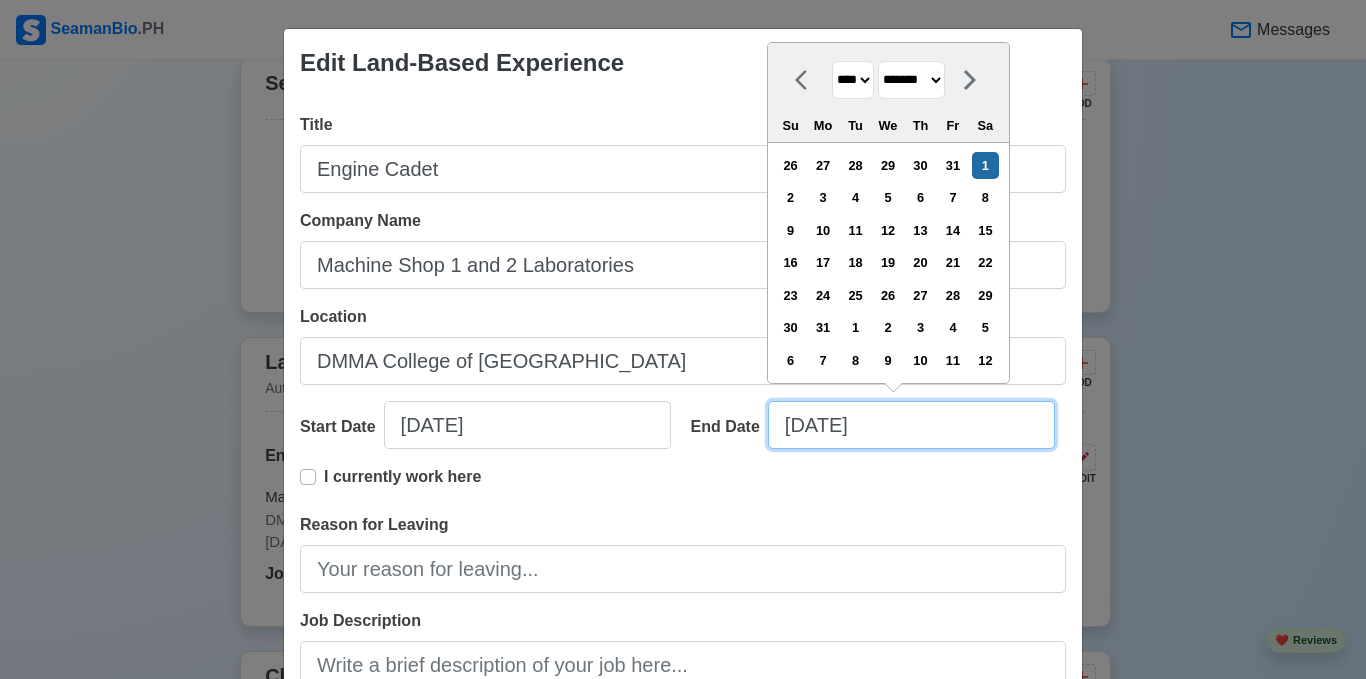 drag, startPoint x: 796, startPoint y: 422, endPoint x: 774, endPoint y: 423, distance: 22.022715 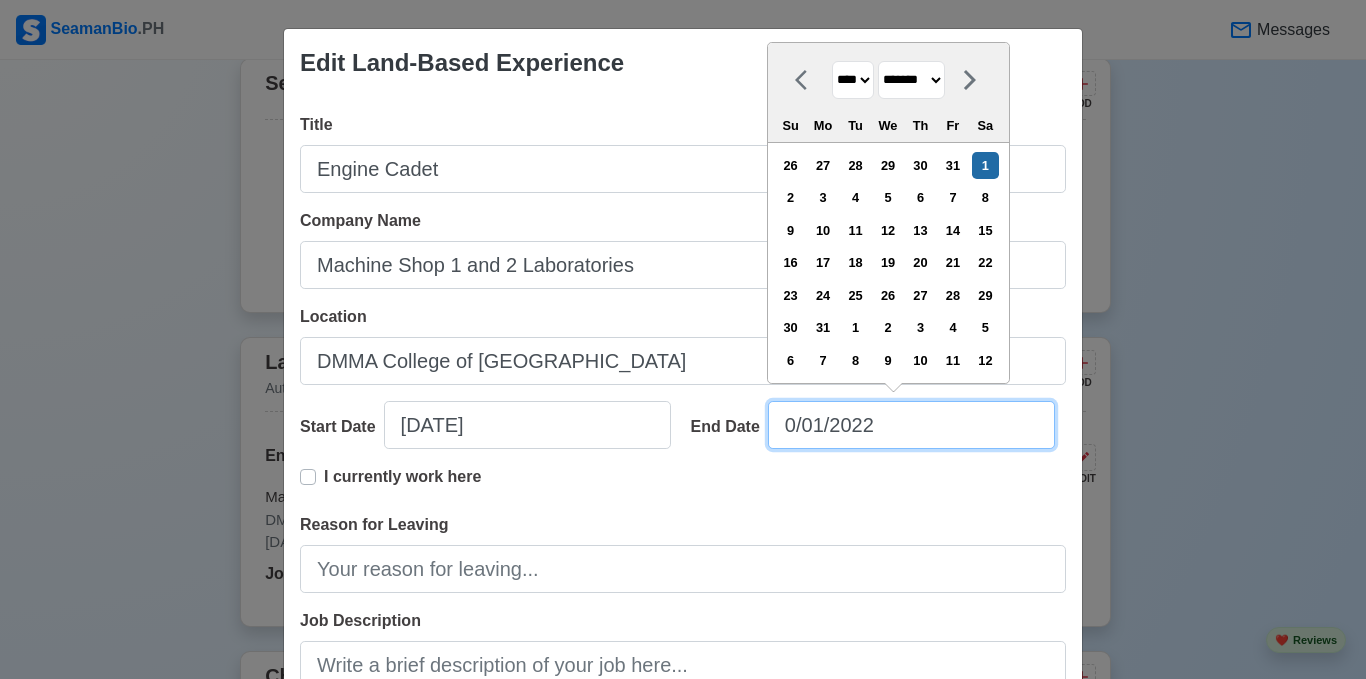 type on "[DATE]" 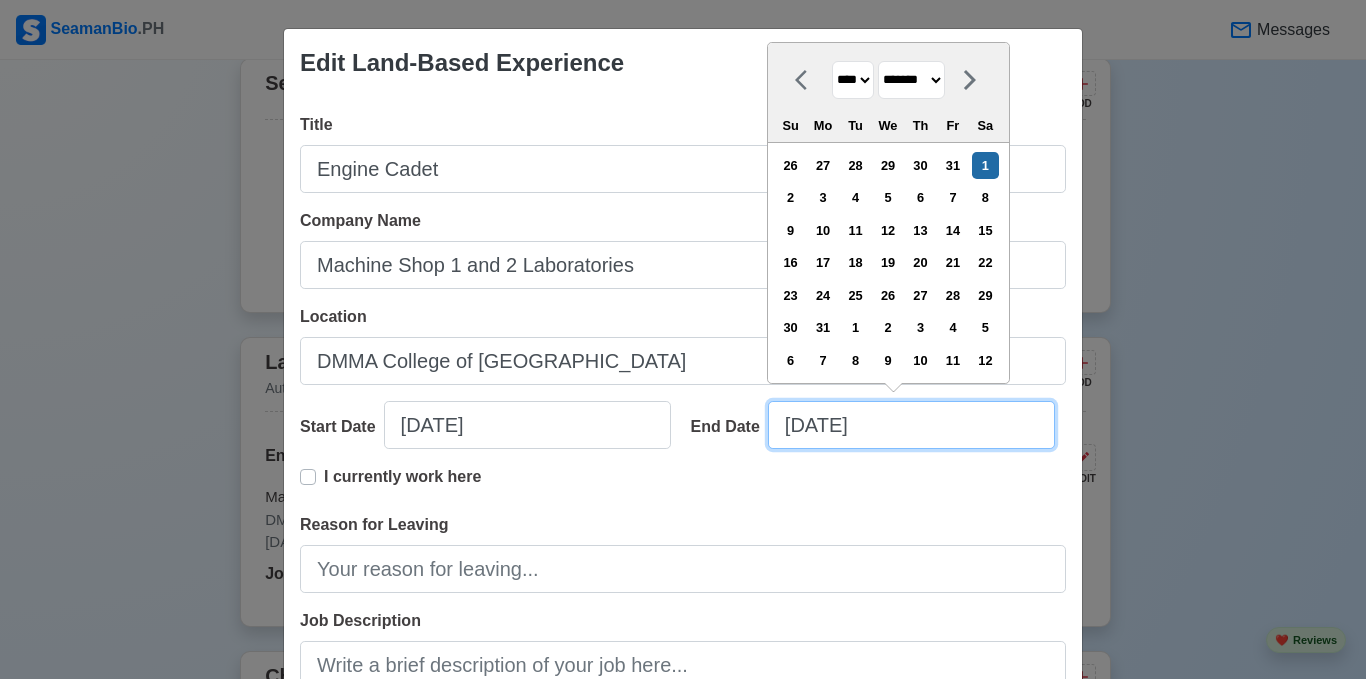 select on "***" 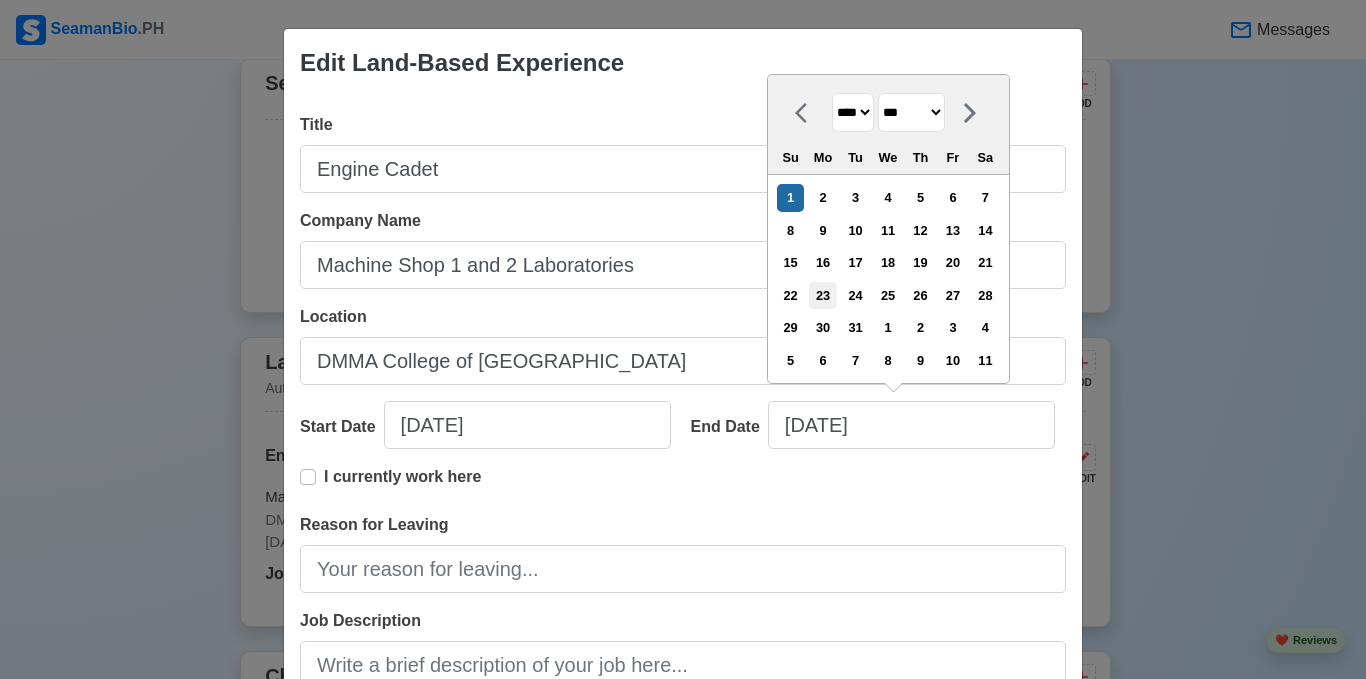 click on "23" at bounding box center (822, 295) 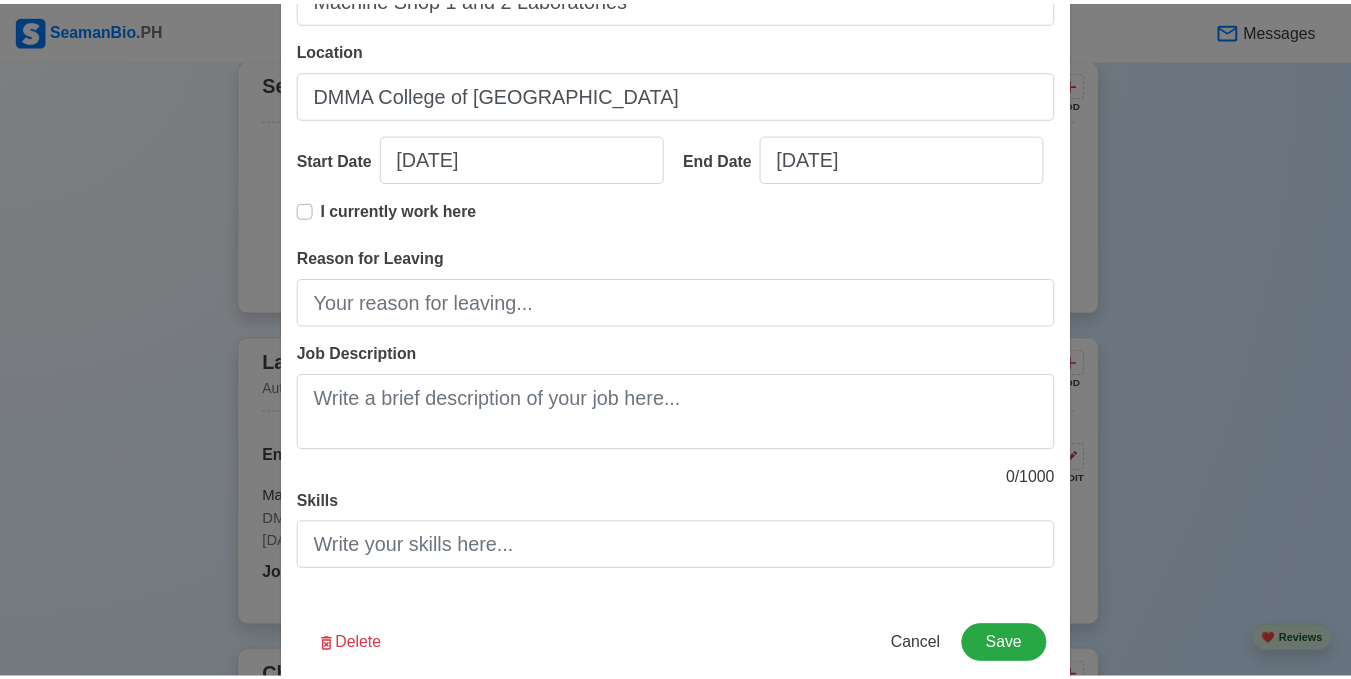 scroll, scrollTop: 305, scrollLeft: 0, axis: vertical 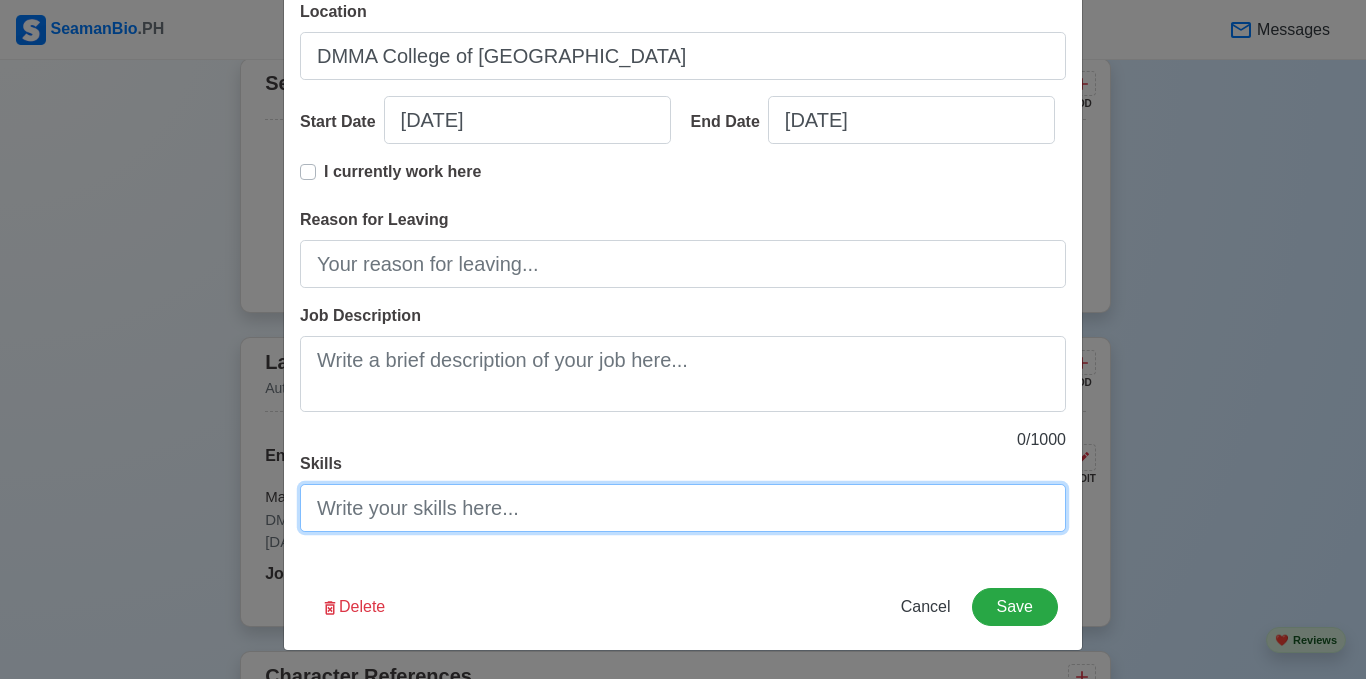 click on "Skills" at bounding box center (683, 508) 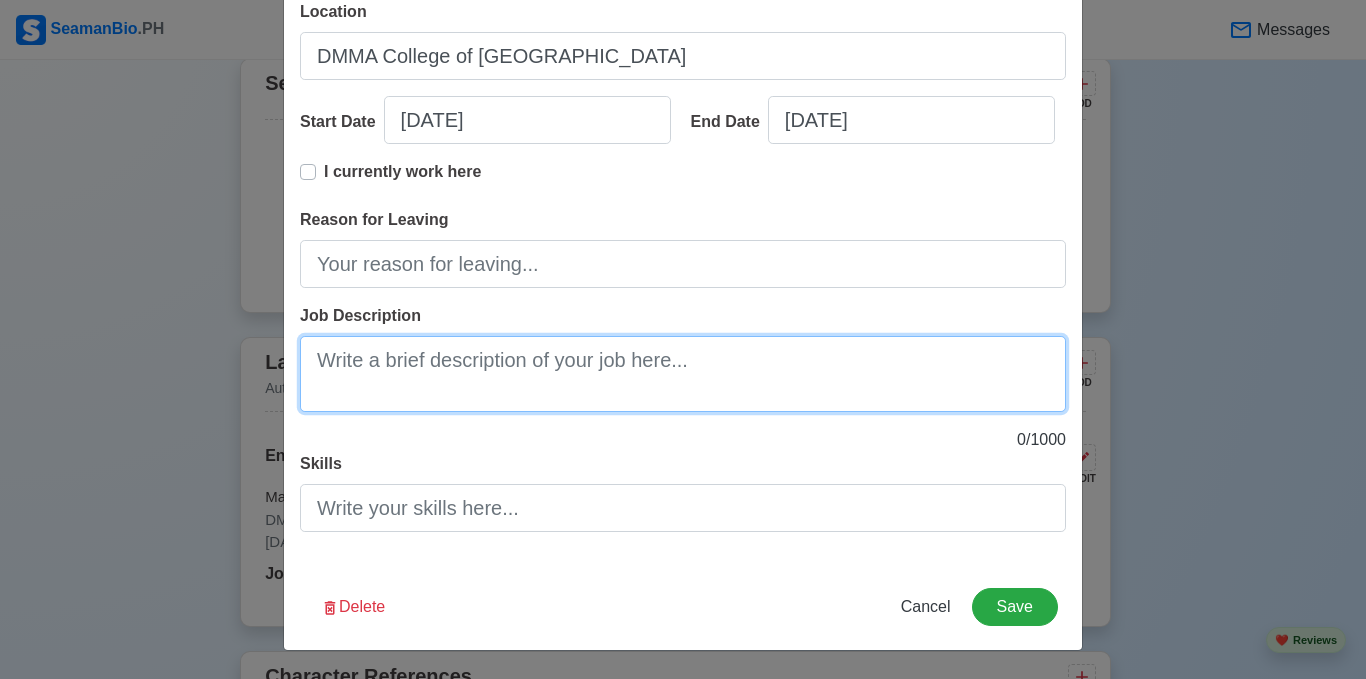 click on "Job Description" at bounding box center (683, 374) 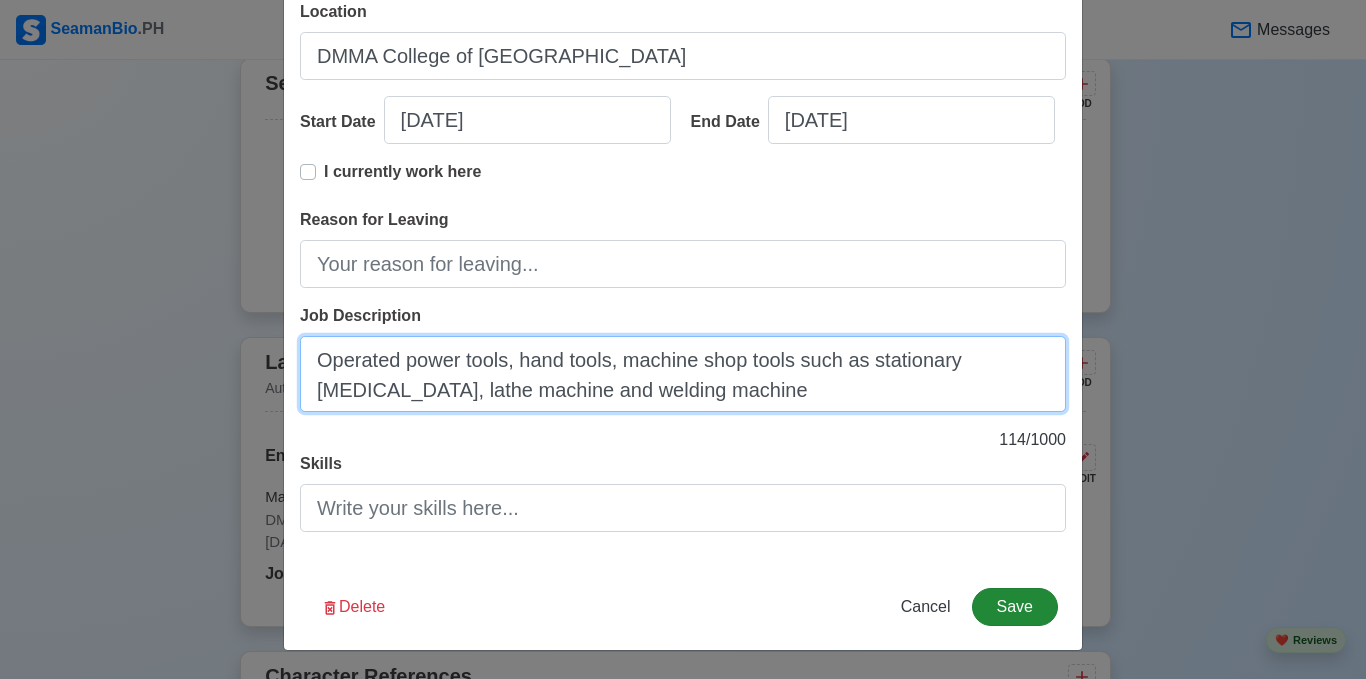 type on "Operated power tools, hand tools, machine shop tools such as stationary [MEDICAL_DATA], lathe machine and welding machine" 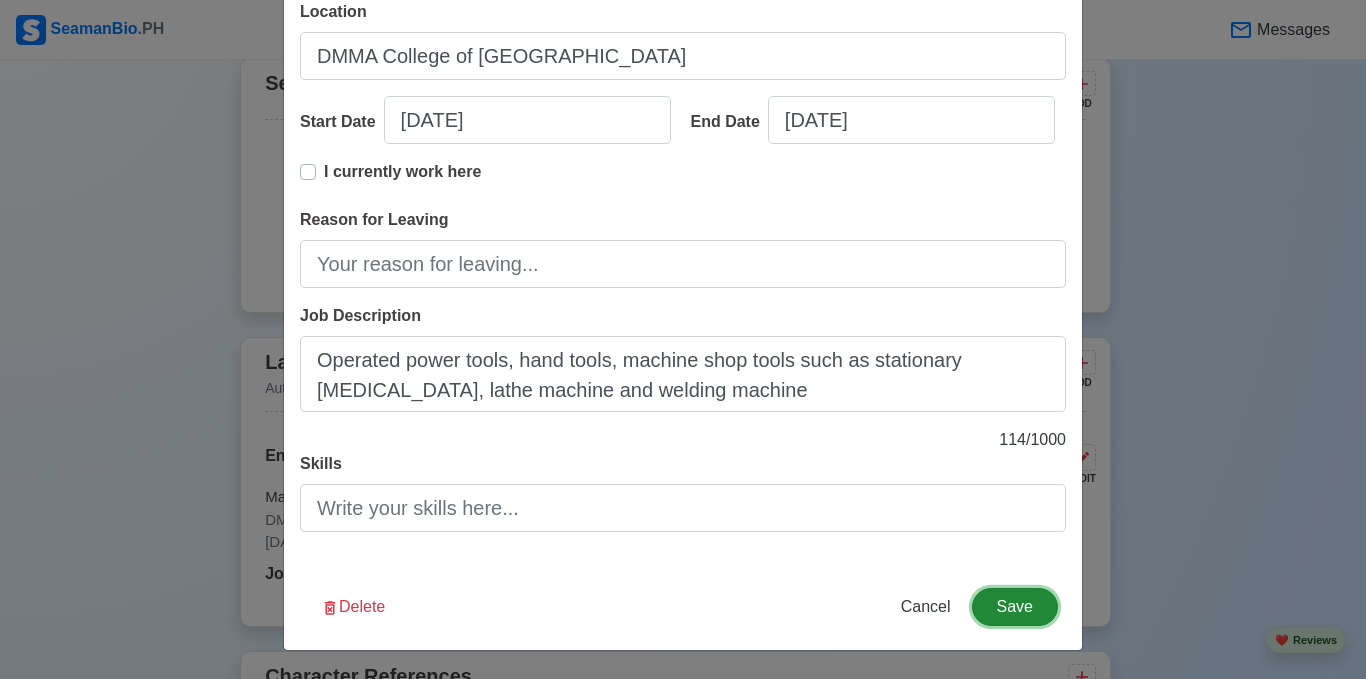 click on "Save" at bounding box center [1015, 607] 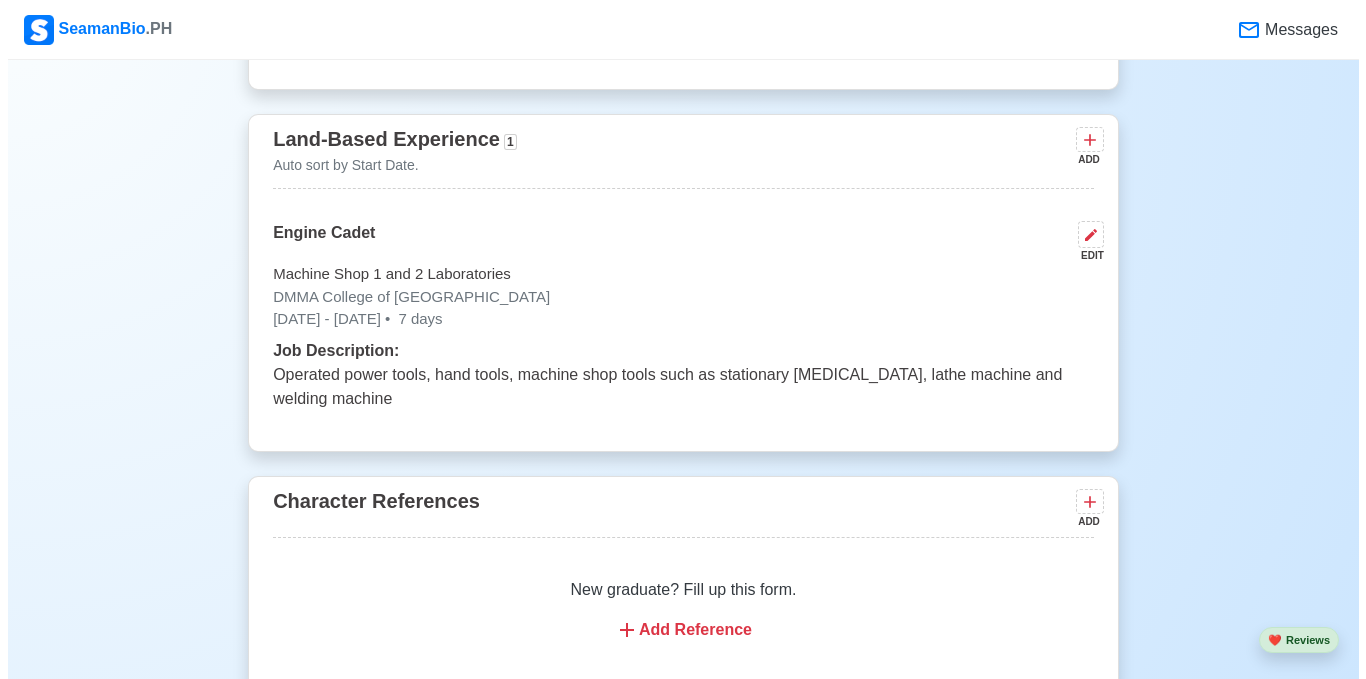 scroll, scrollTop: 4514, scrollLeft: 0, axis: vertical 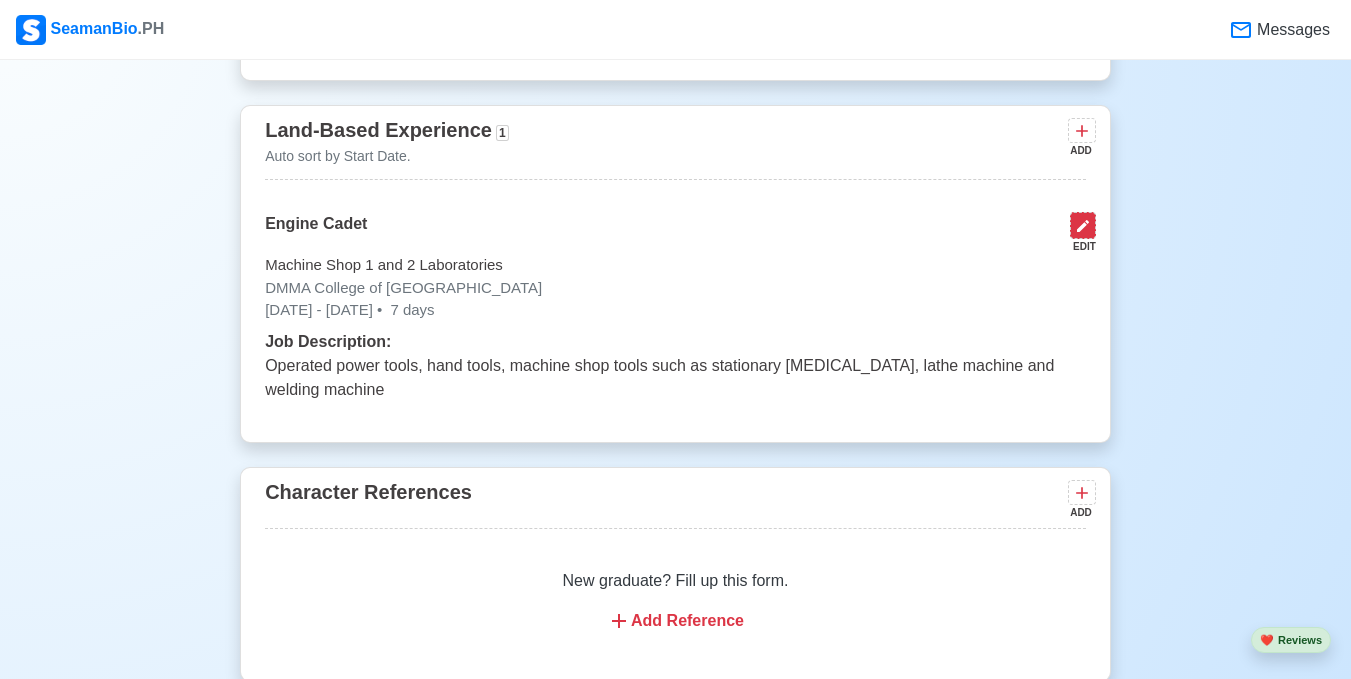 click 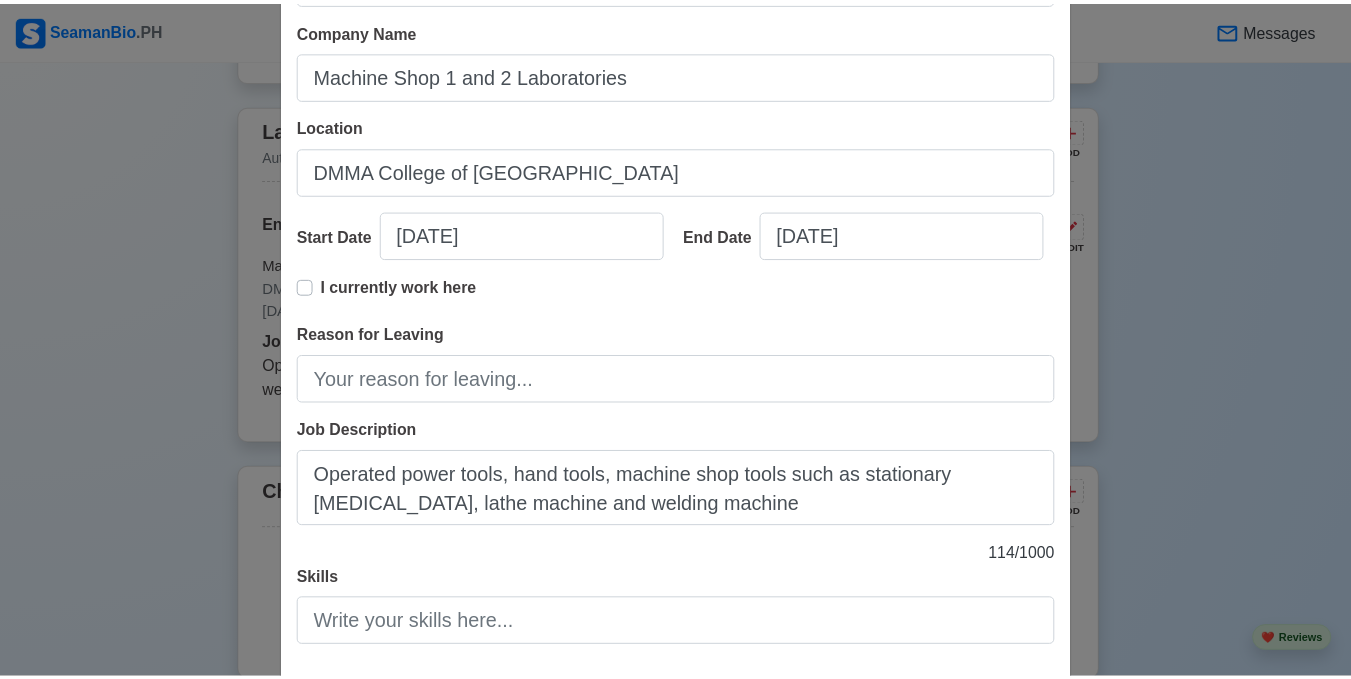 scroll, scrollTop: 305, scrollLeft: 0, axis: vertical 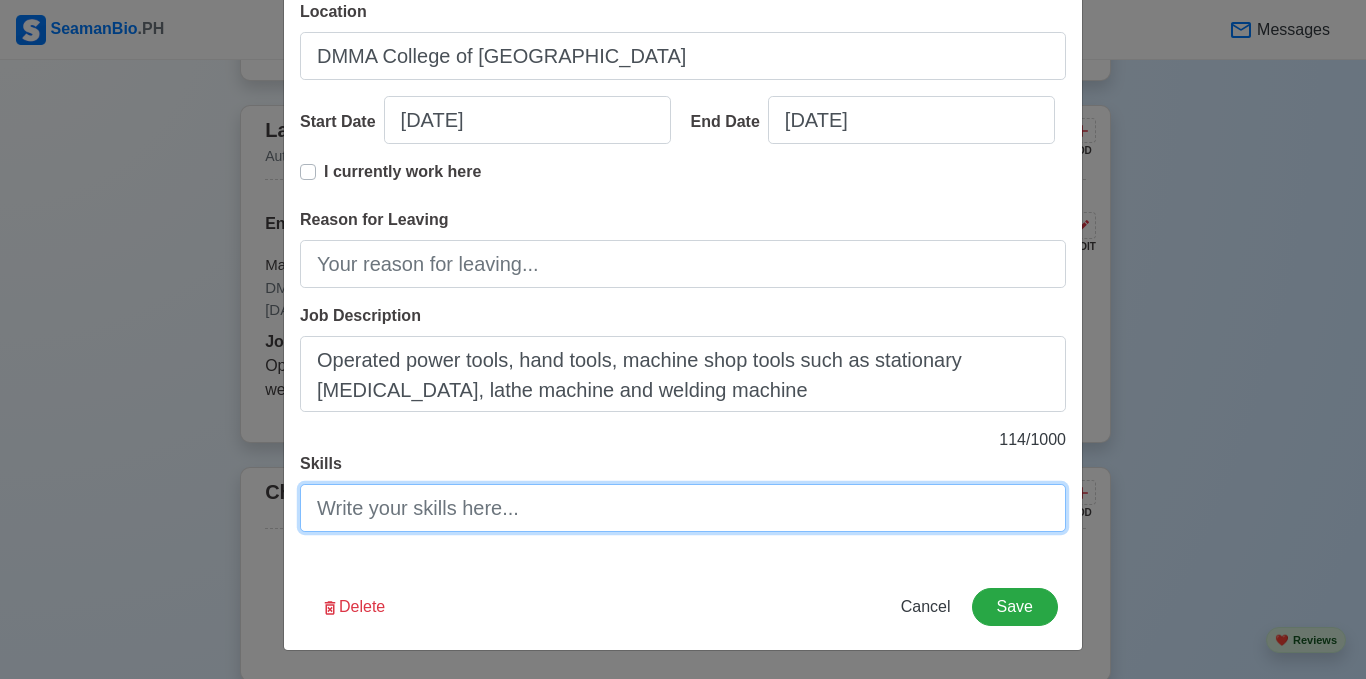 click on "Skills" at bounding box center [683, 508] 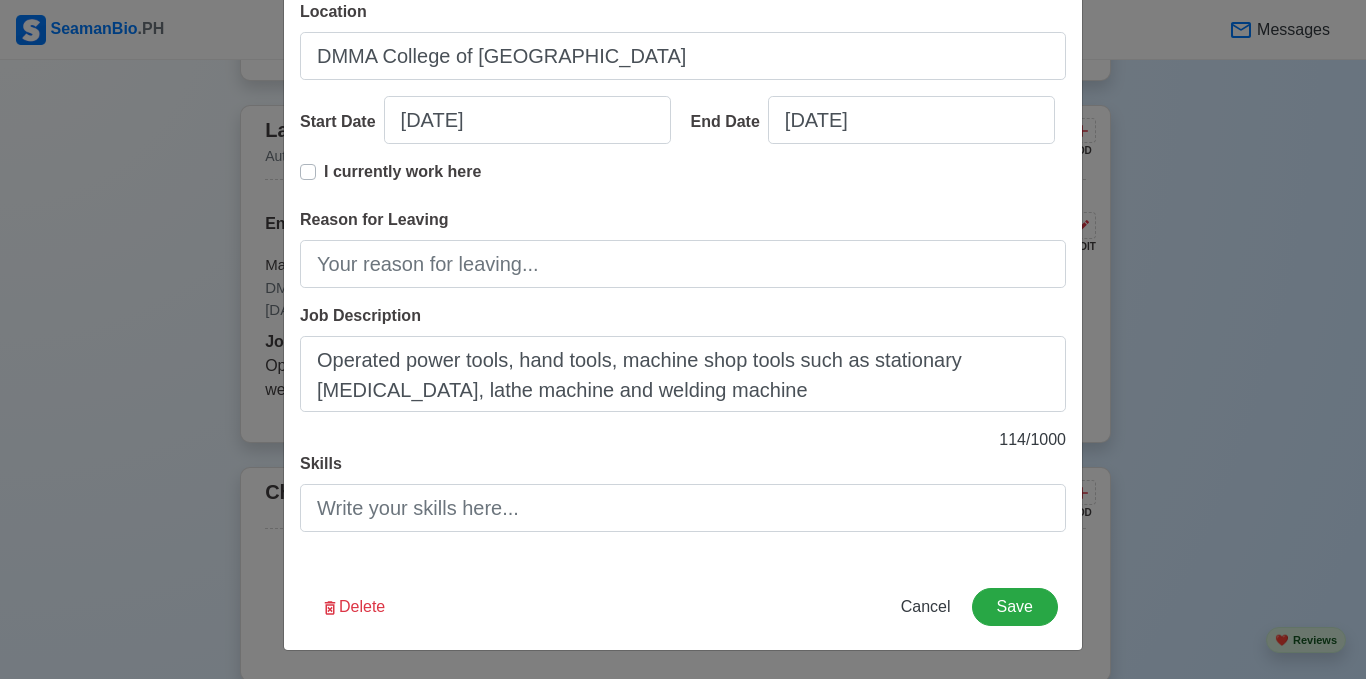 drag, startPoint x: 694, startPoint y: 206, endPoint x: 702, endPoint y: 277, distance: 71.44928 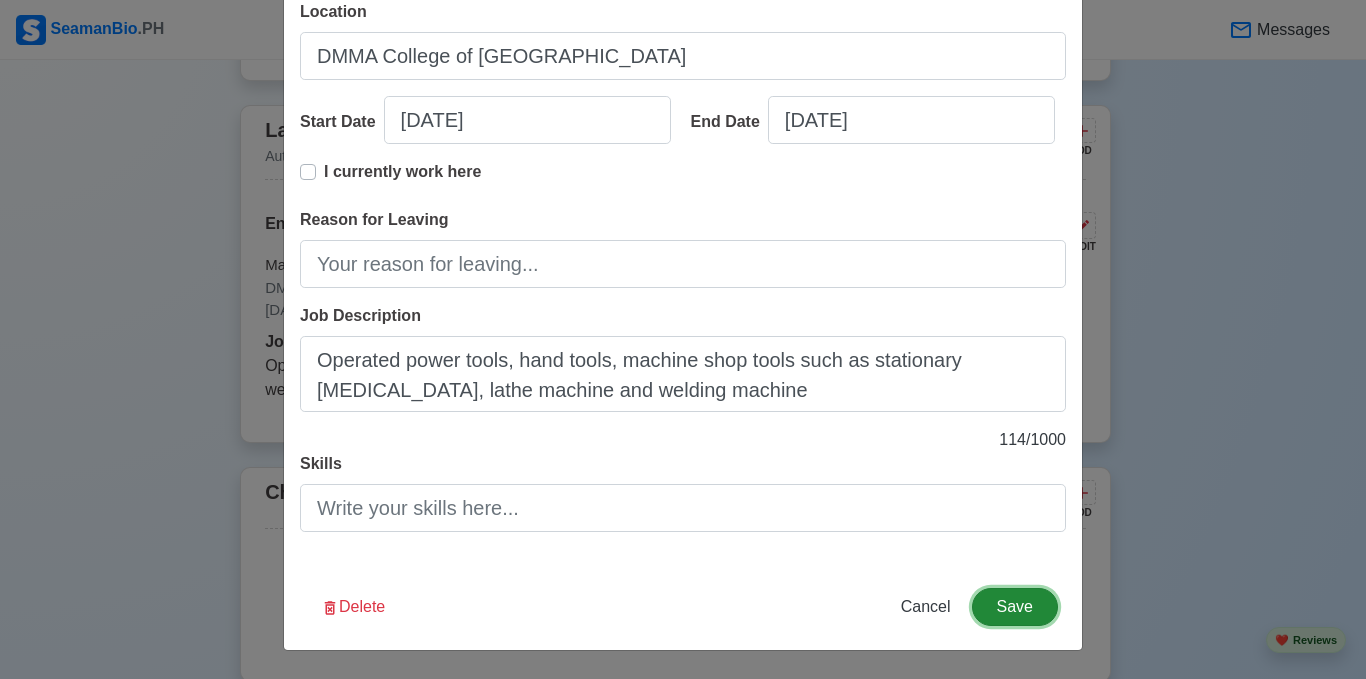 click on "Save" at bounding box center (1015, 607) 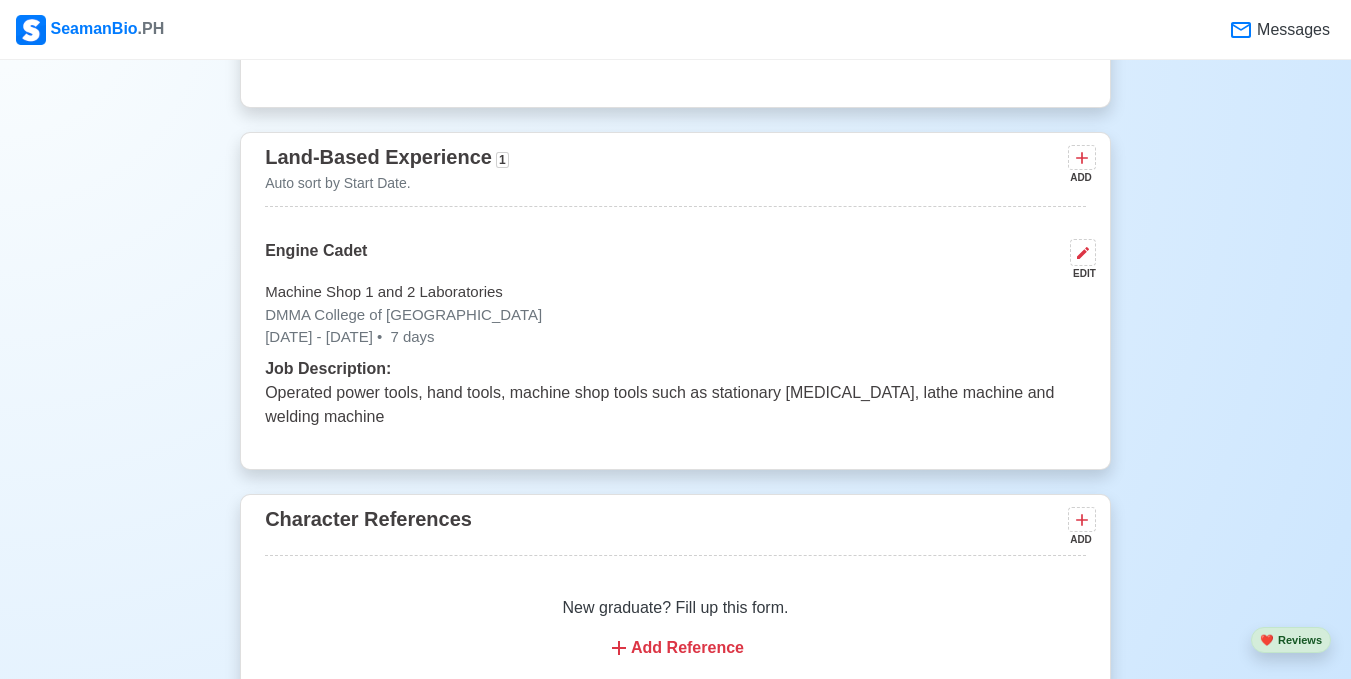 scroll, scrollTop: 4415, scrollLeft: 0, axis: vertical 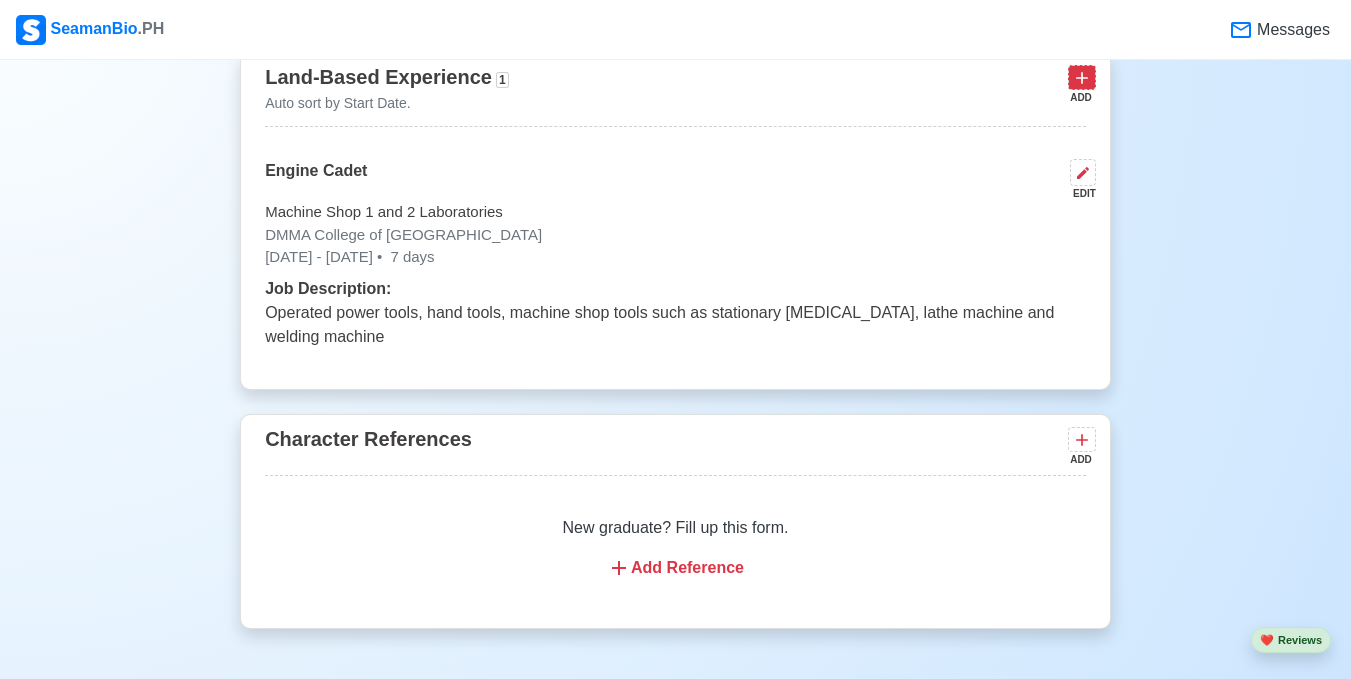 click 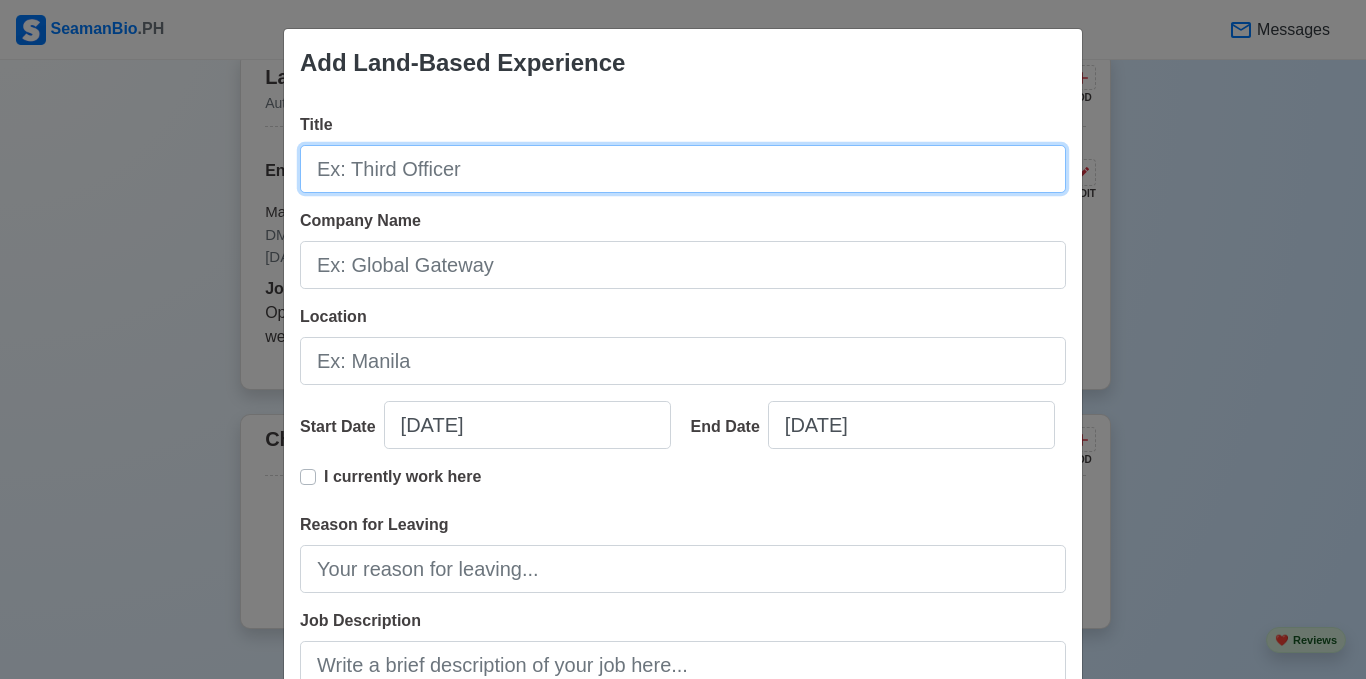 click on "Title" at bounding box center (683, 169) 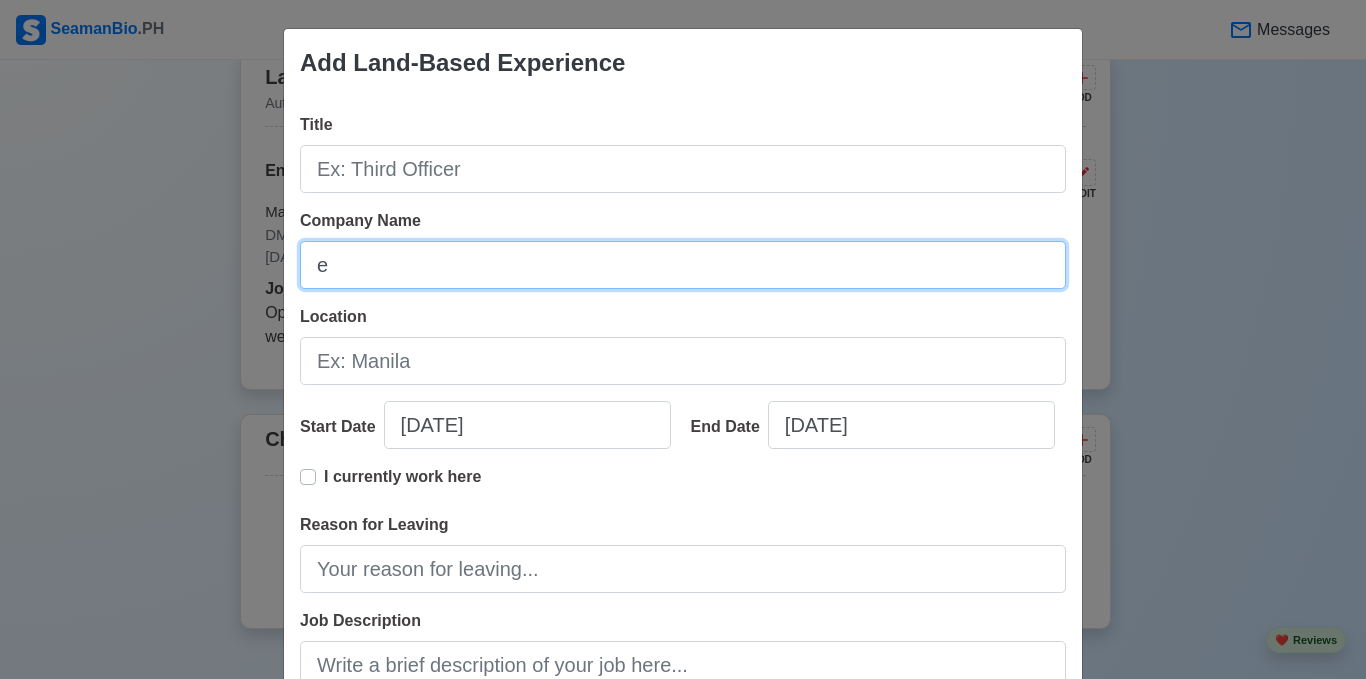 type on "e" 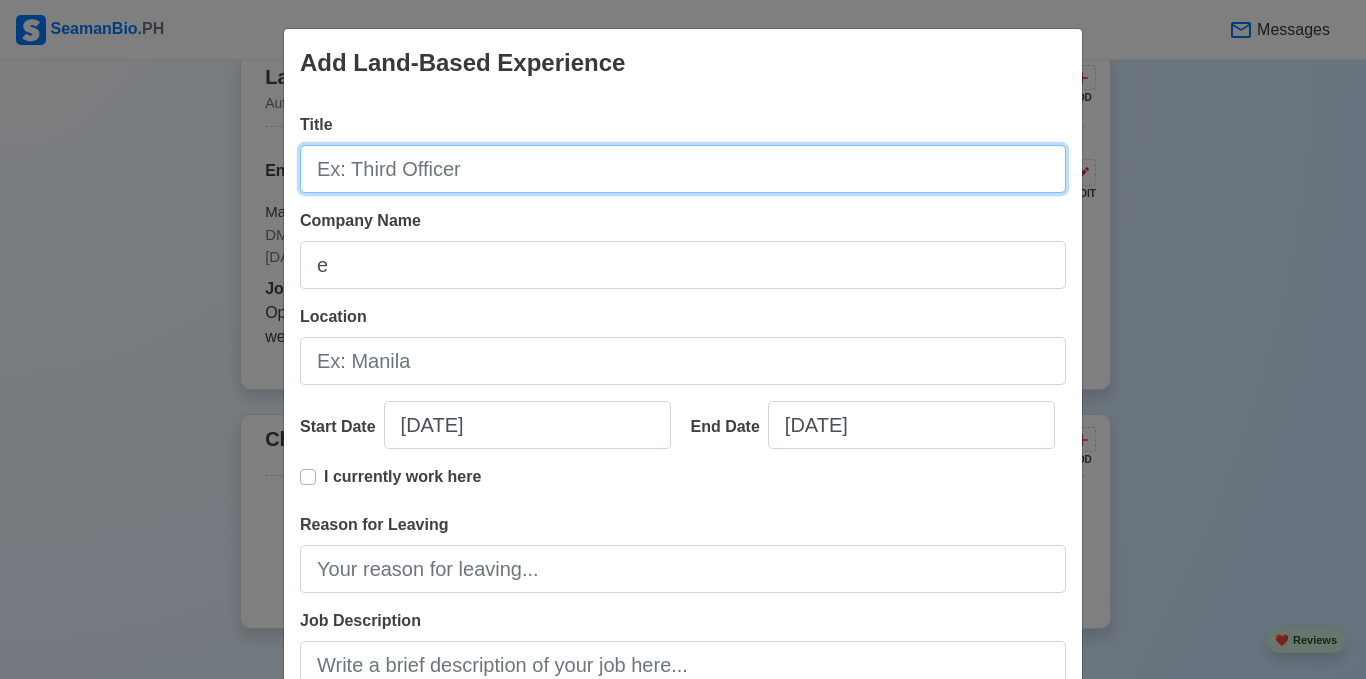 drag, startPoint x: 488, startPoint y: 176, endPoint x: 485, endPoint y: 165, distance: 11.401754 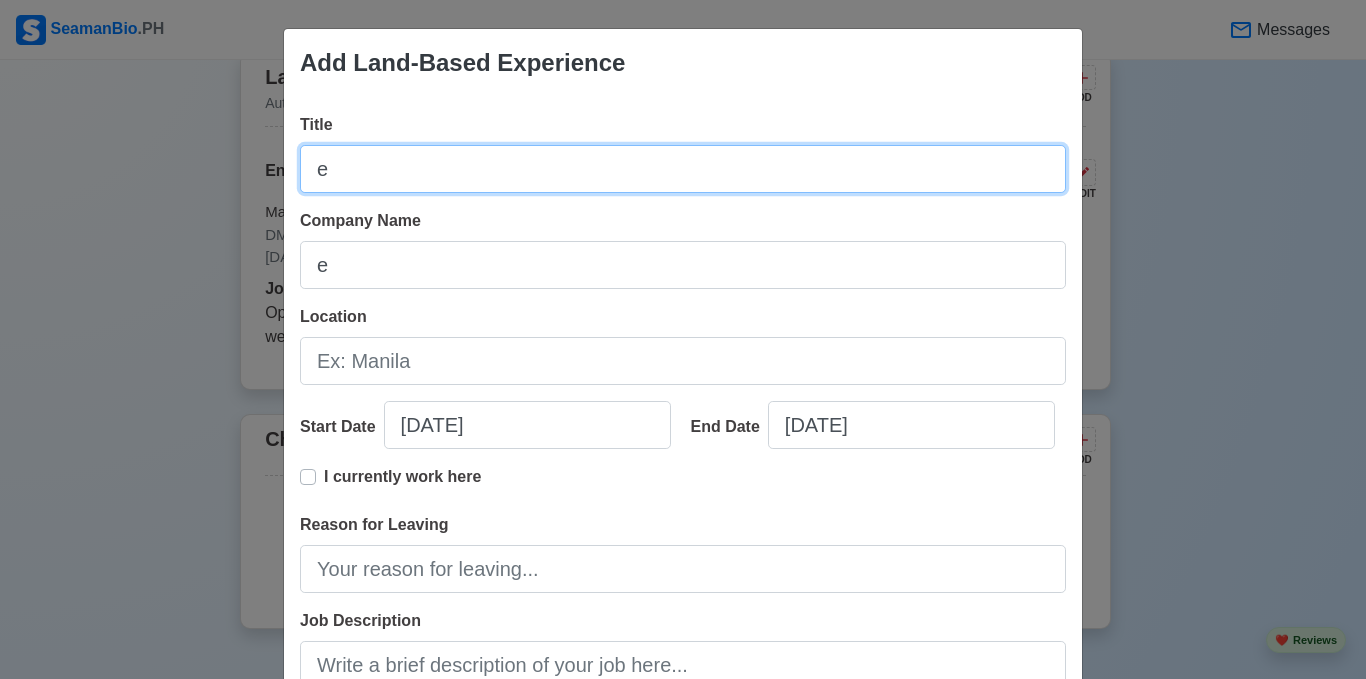 type 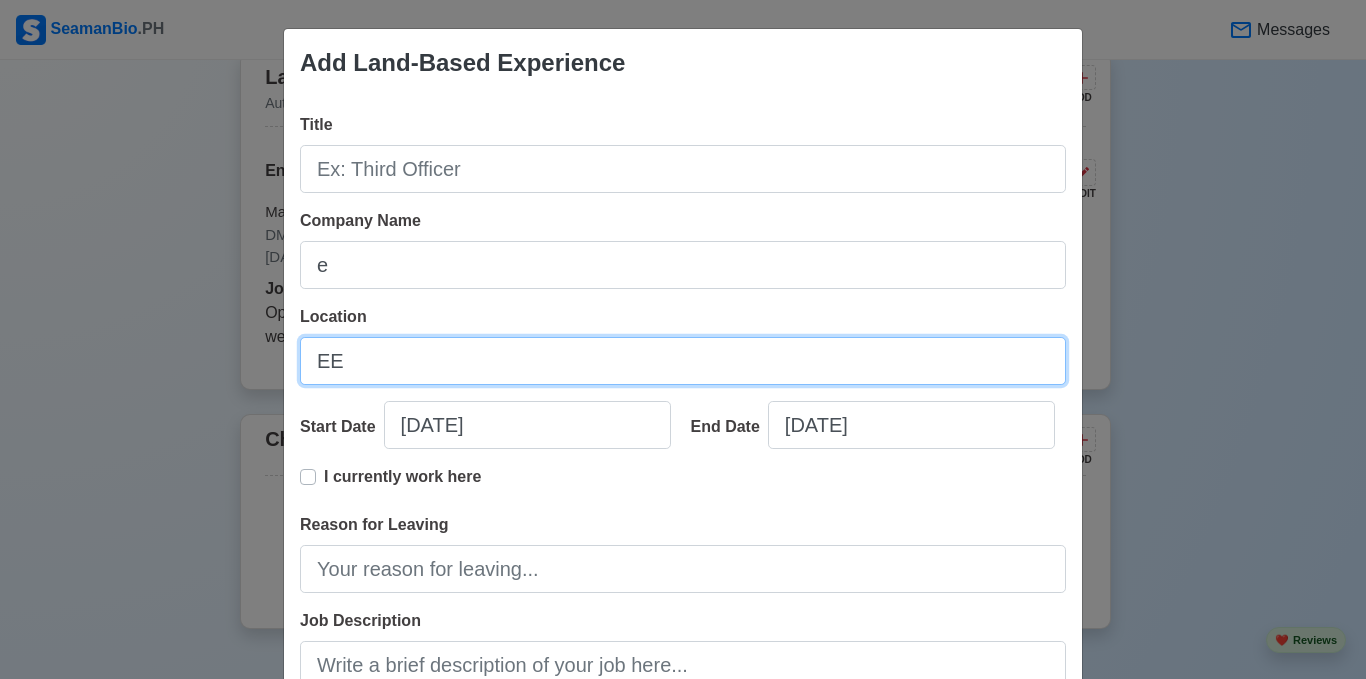 type on "E" 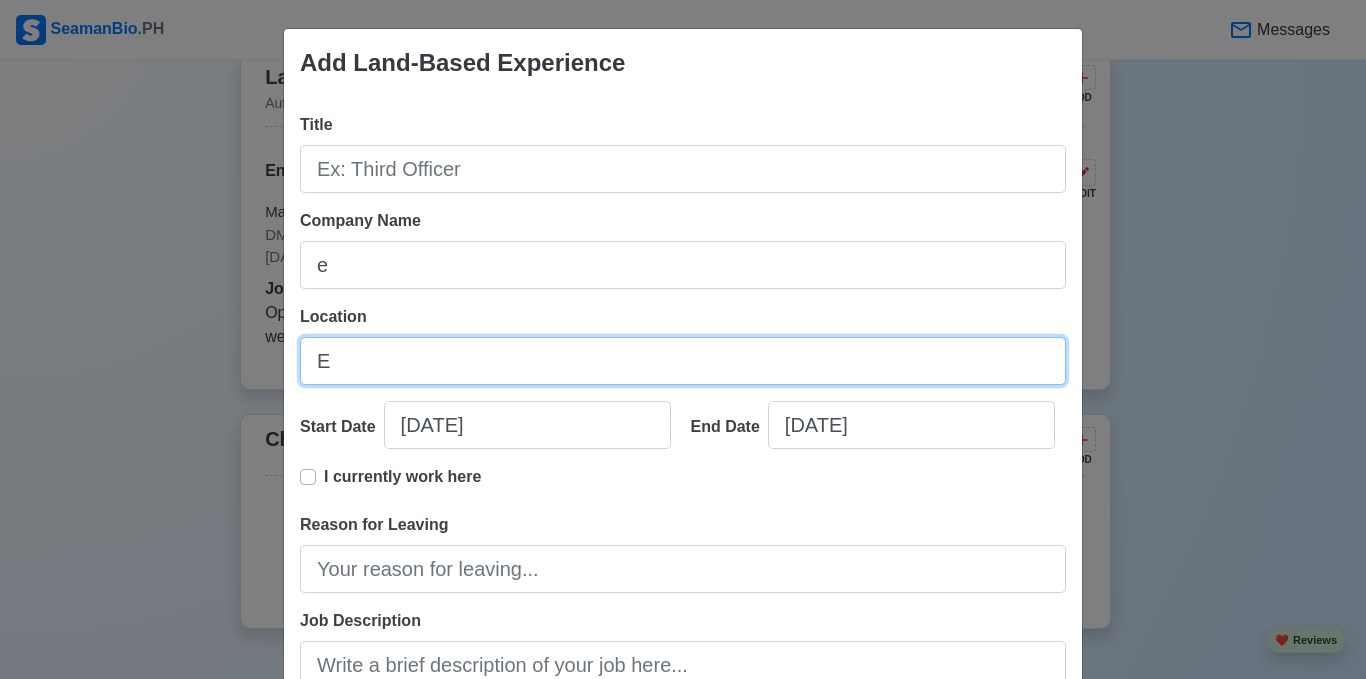 type 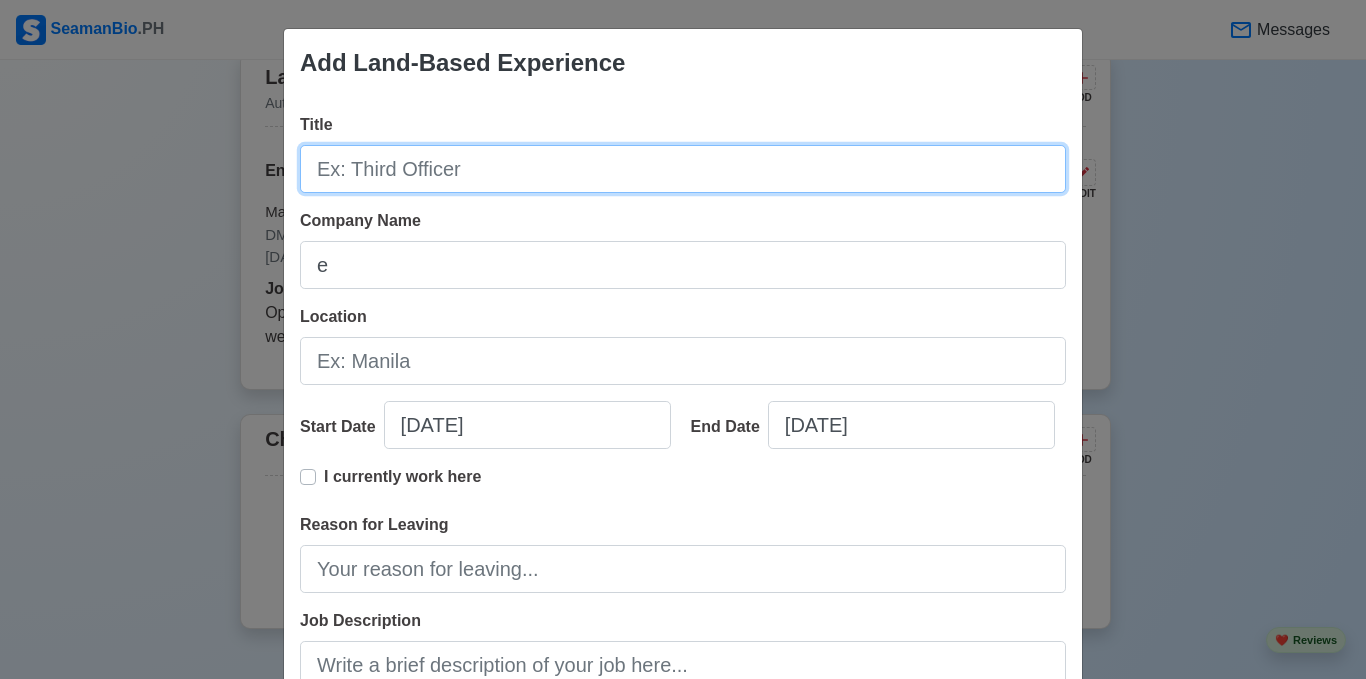 click on "Title" at bounding box center [683, 169] 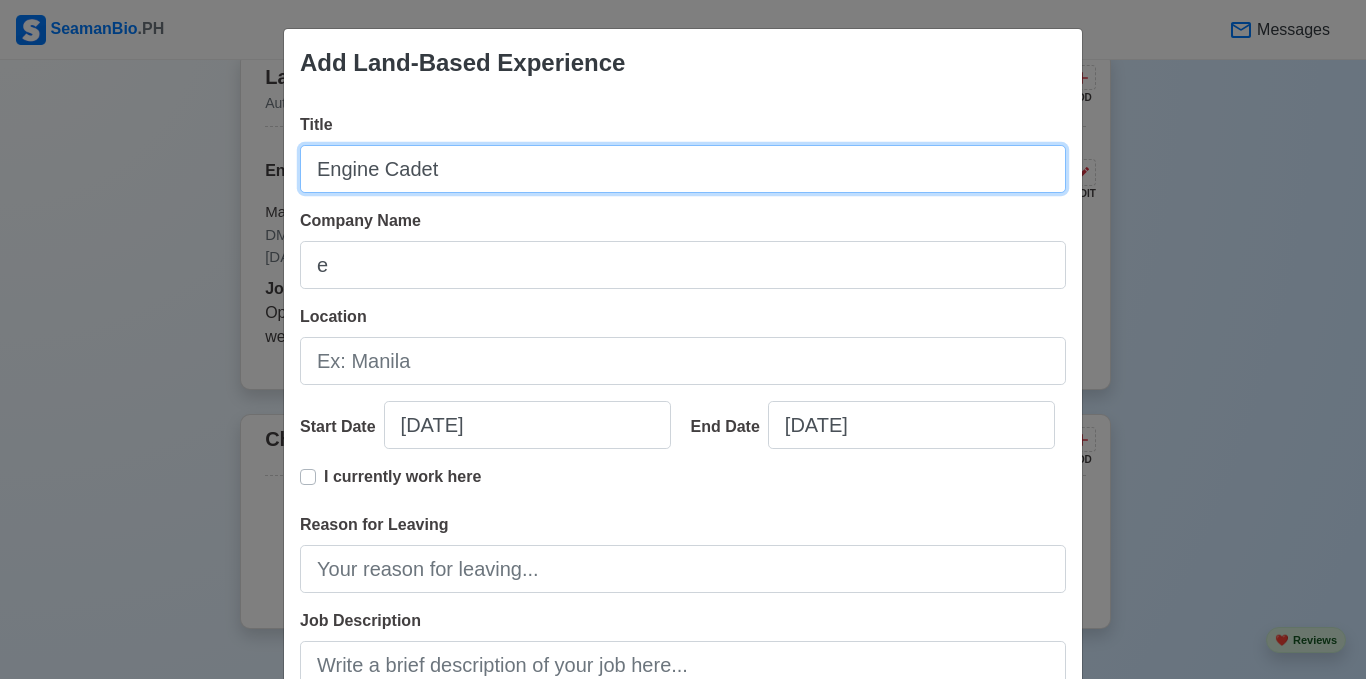 type on "Engine Cadet" 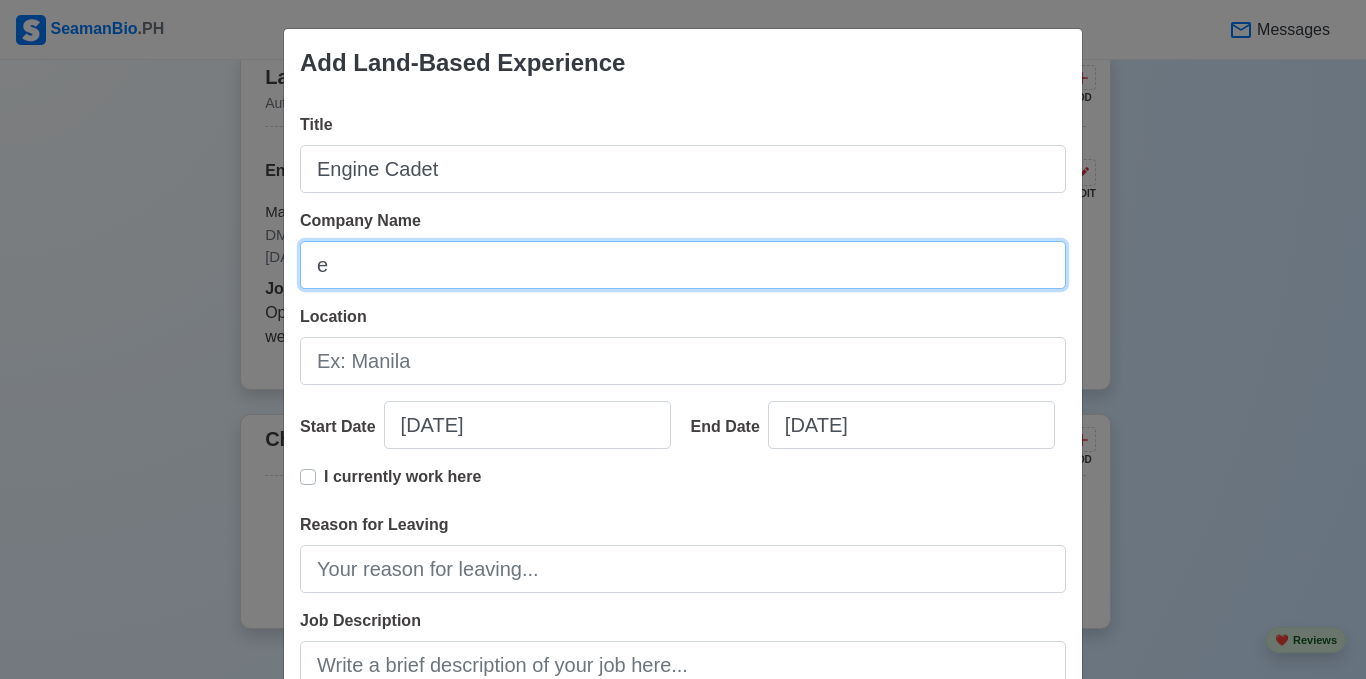 click on "e" at bounding box center [683, 265] 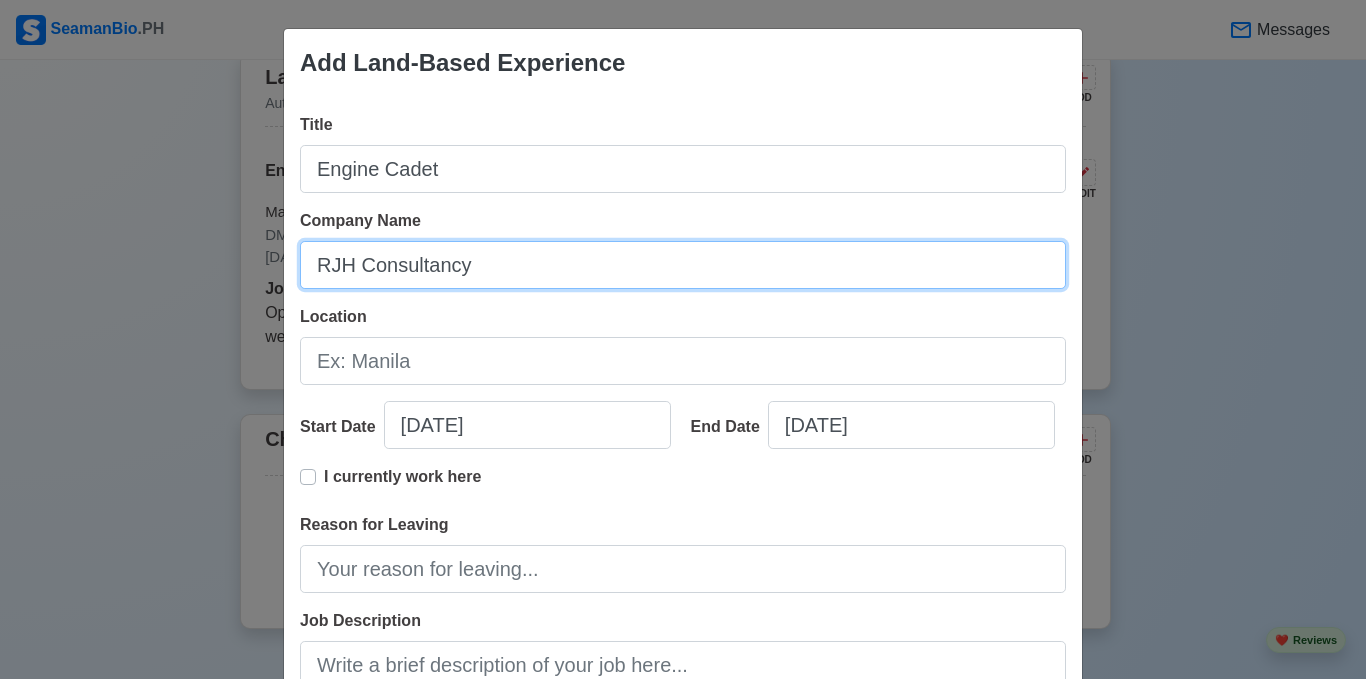 type on "RJH Consultancy" 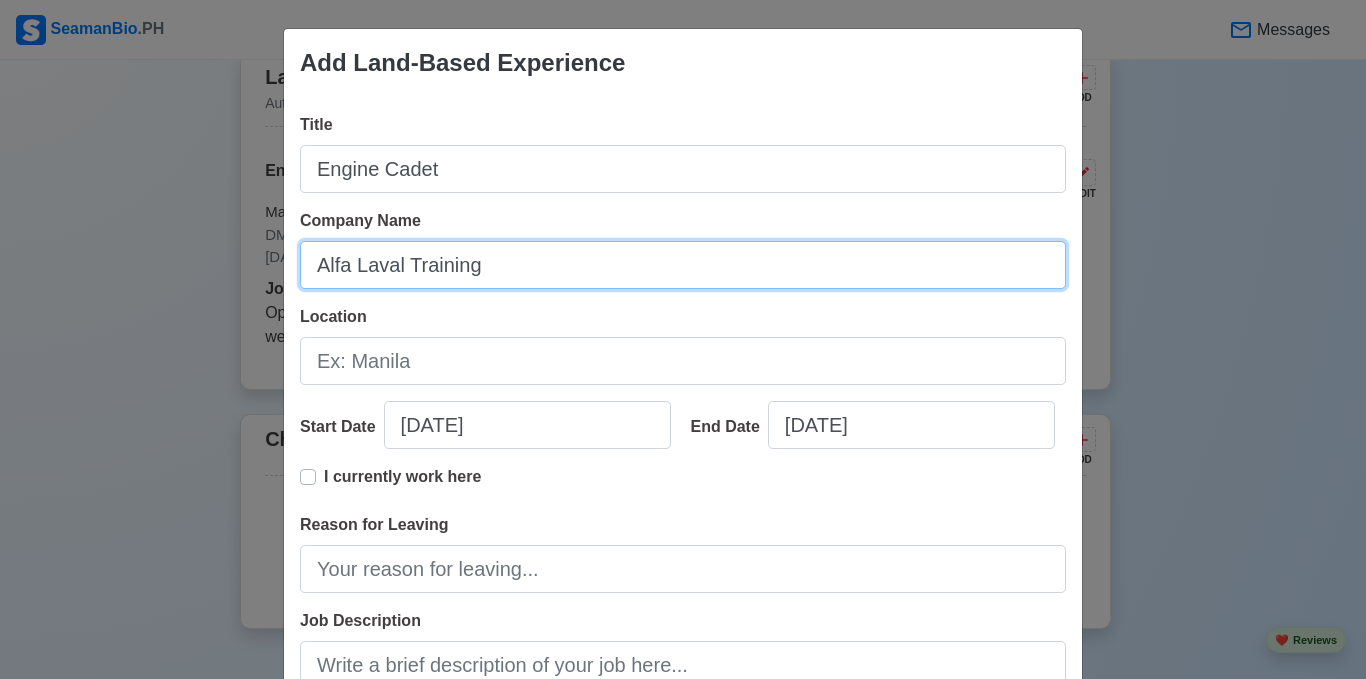 type on "Alfa Laval Training" 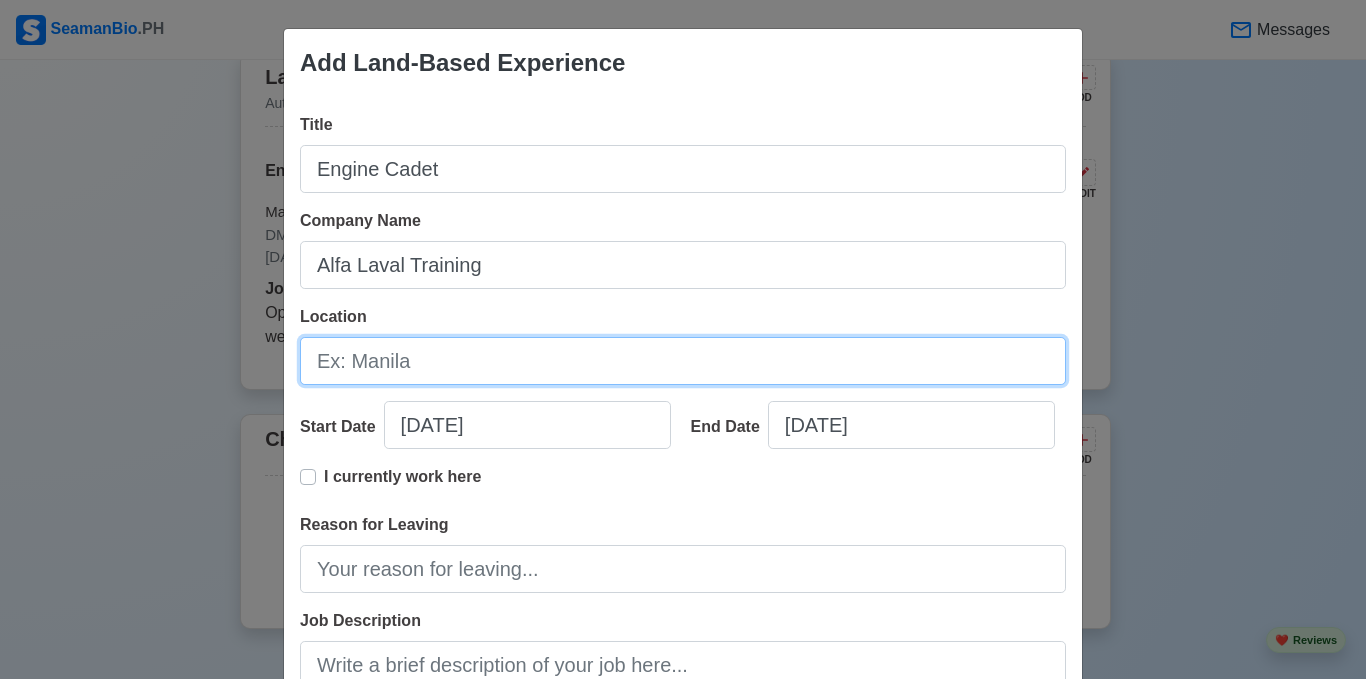 click on "Location" at bounding box center [683, 361] 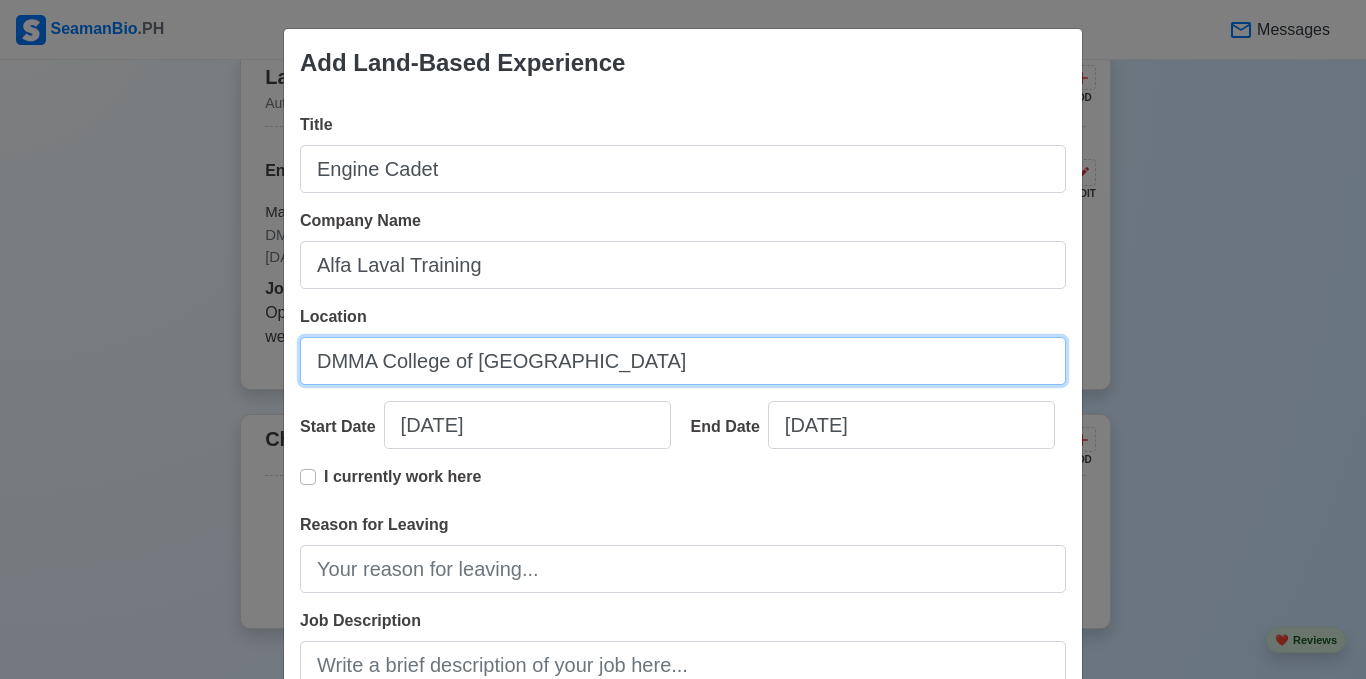 click on "DMMA College of [GEOGRAPHIC_DATA]" at bounding box center [683, 361] 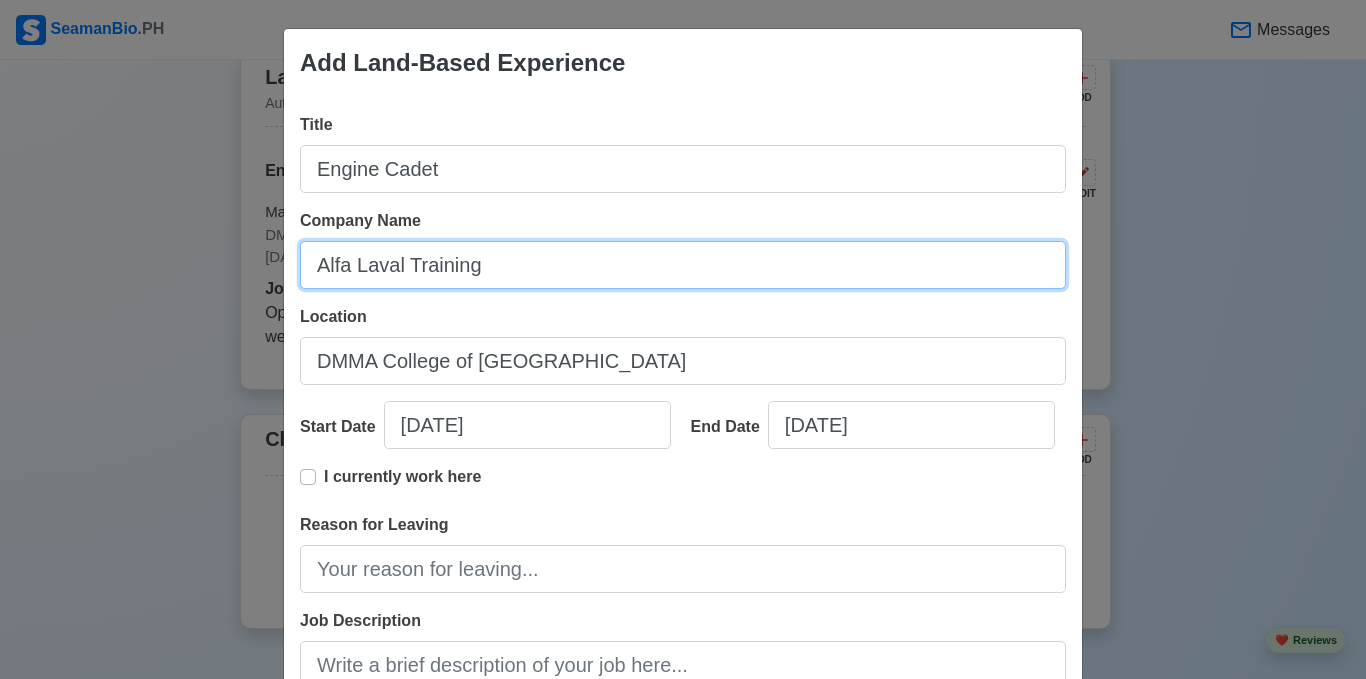 click on "Alfa Laval Training" at bounding box center [683, 265] 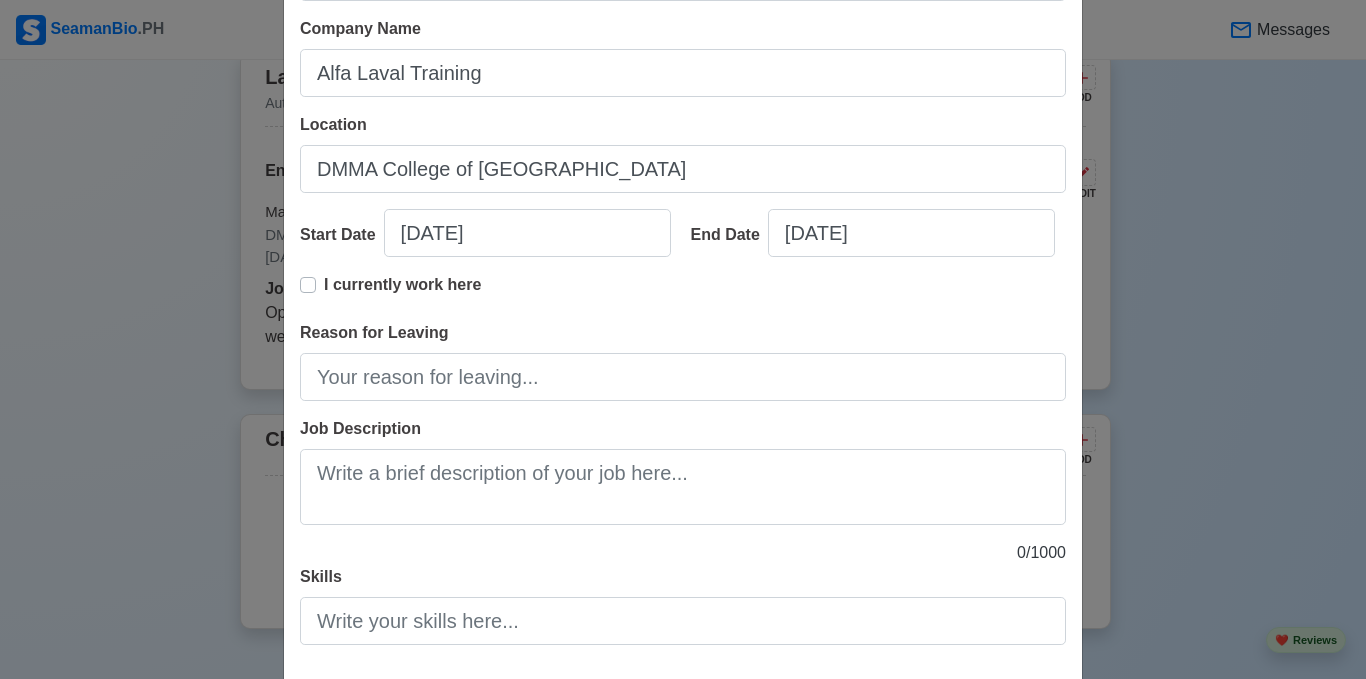 scroll, scrollTop: 300, scrollLeft: 0, axis: vertical 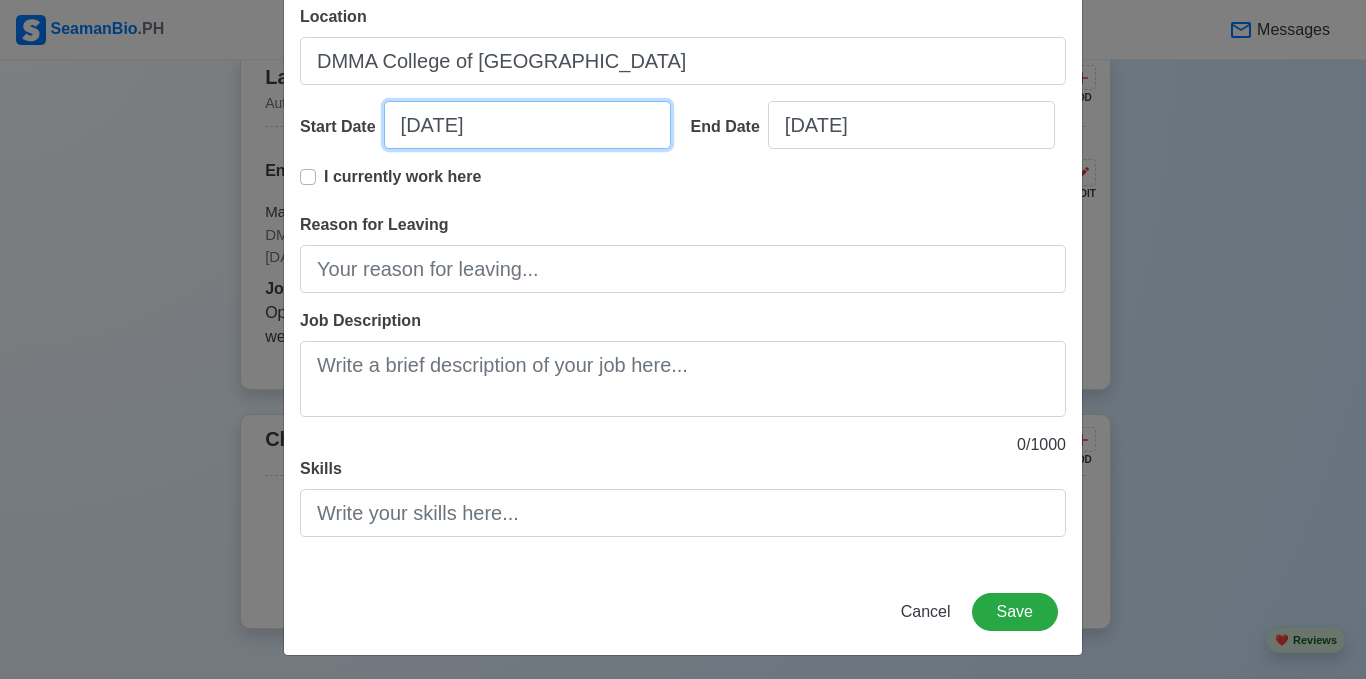 select on "****" 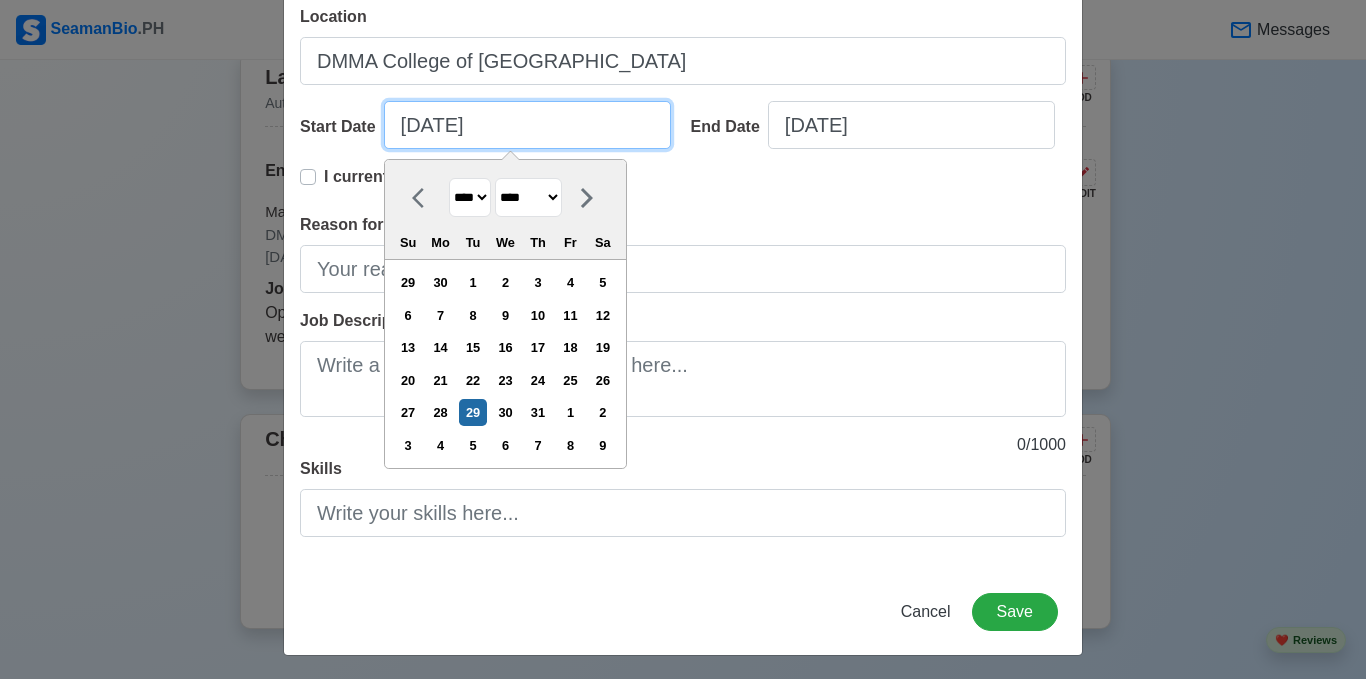 drag, startPoint x: 495, startPoint y: 125, endPoint x: 483, endPoint y: 127, distance: 12.165525 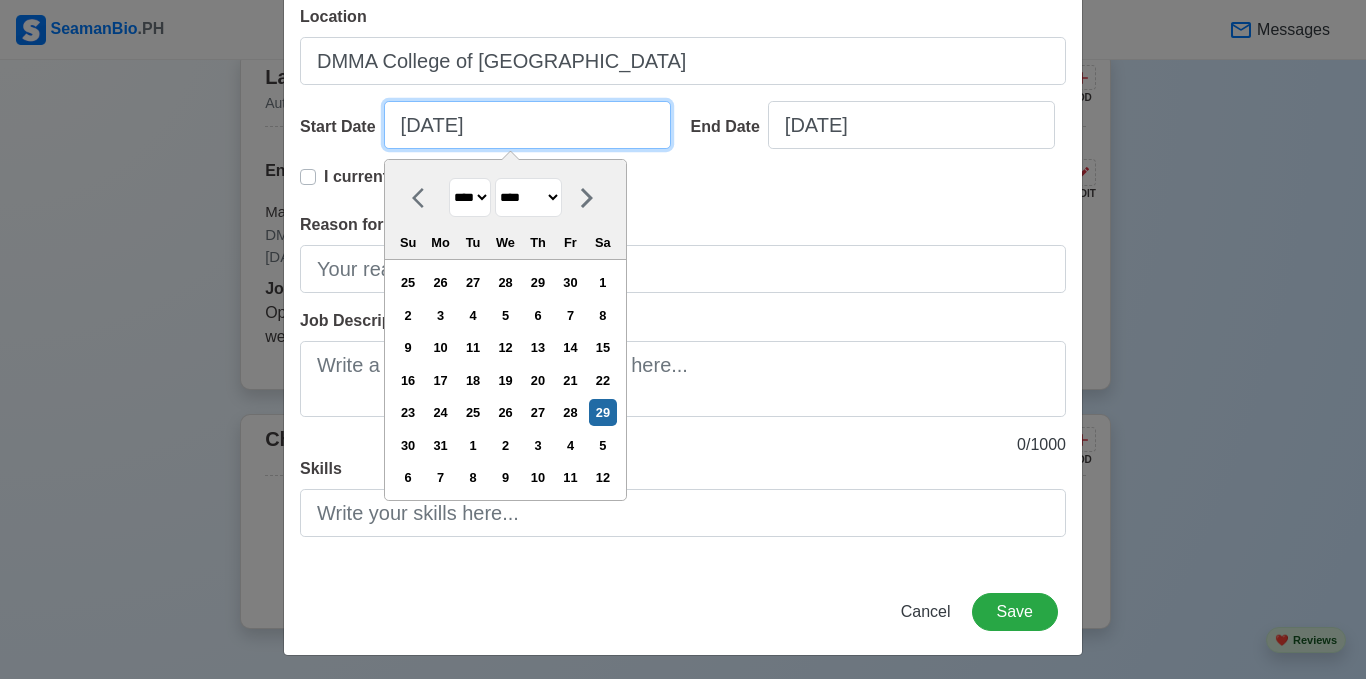 type on "[DATE]" 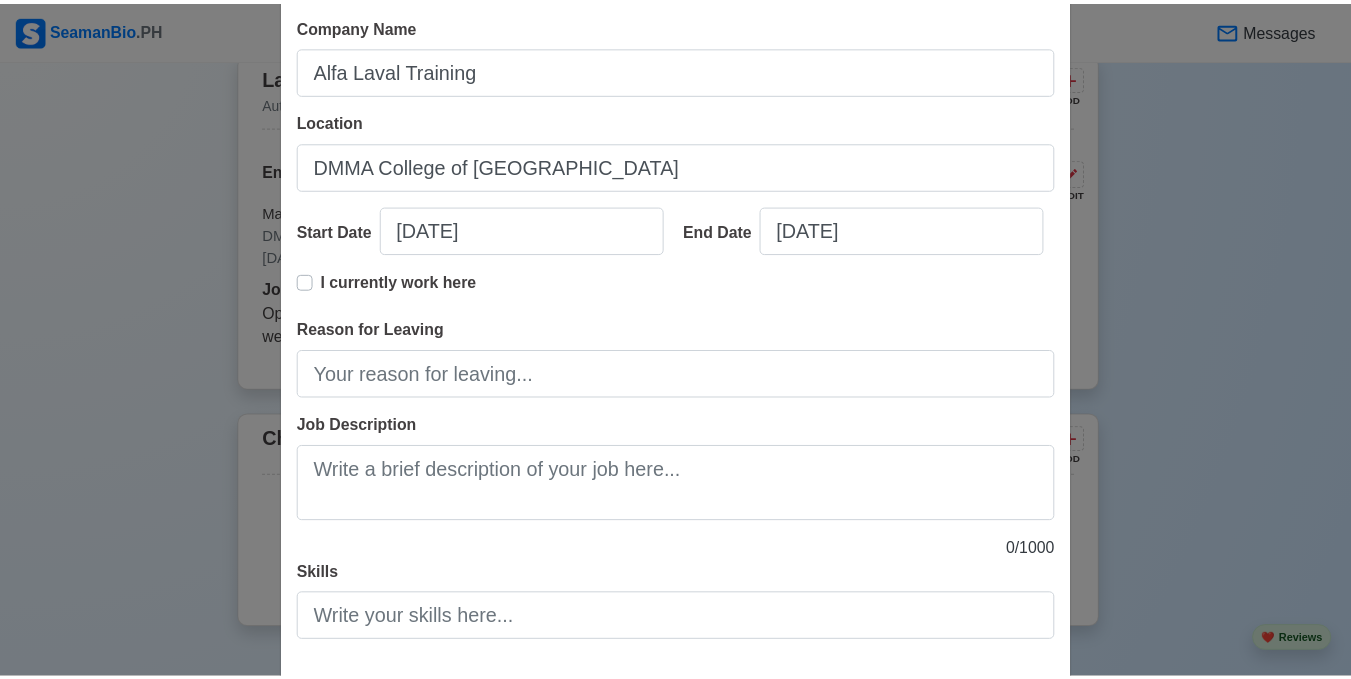 scroll, scrollTop: 305, scrollLeft: 0, axis: vertical 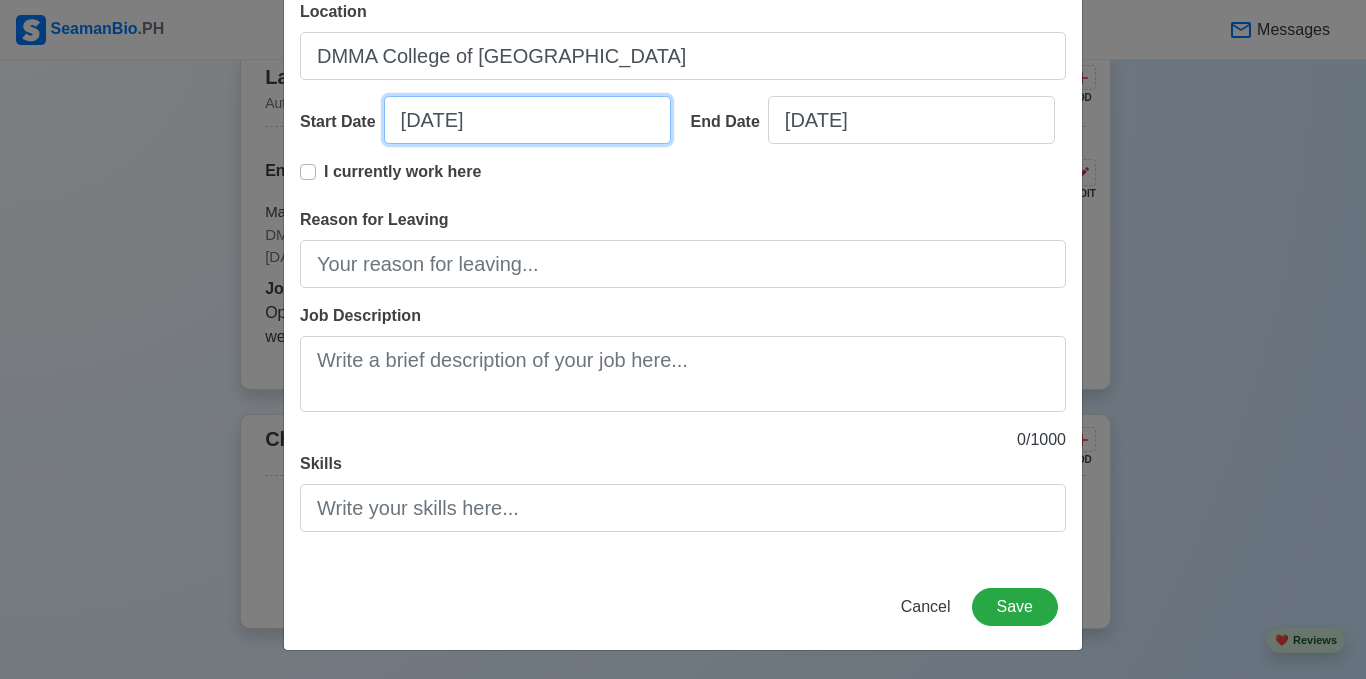select on "****" 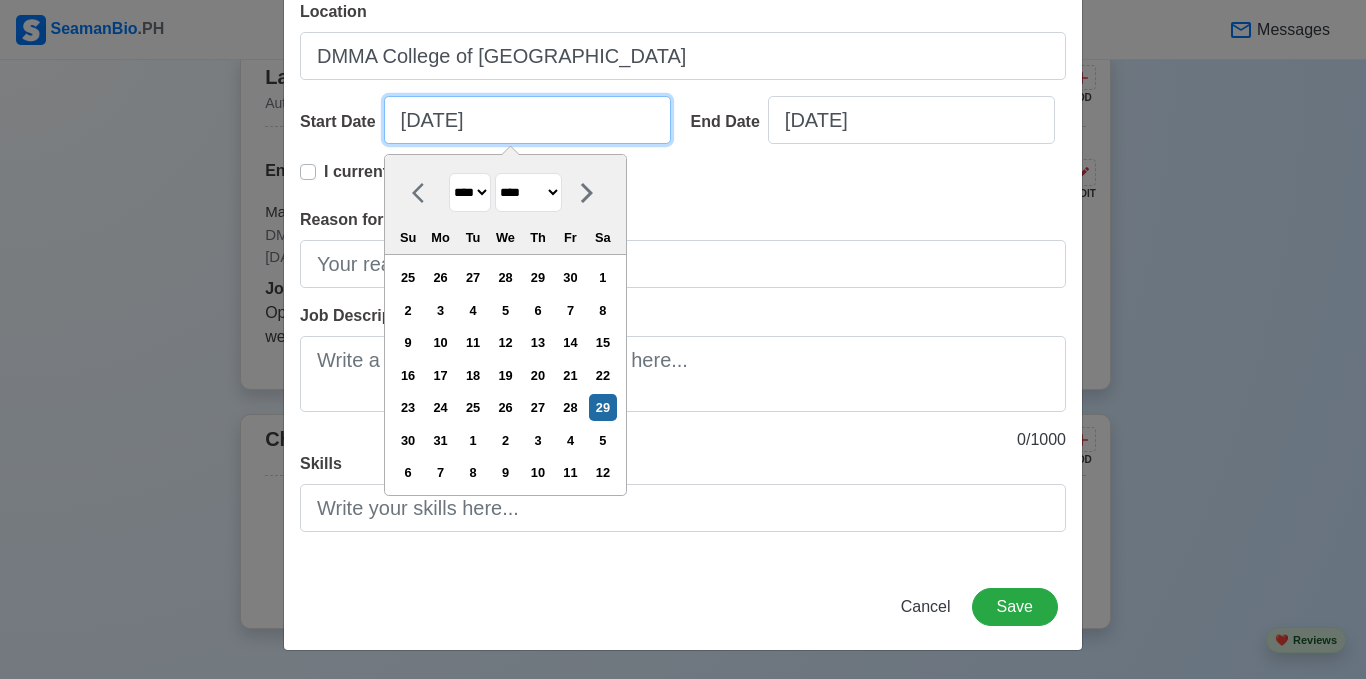 click on "[DATE]" at bounding box center (527, 120) 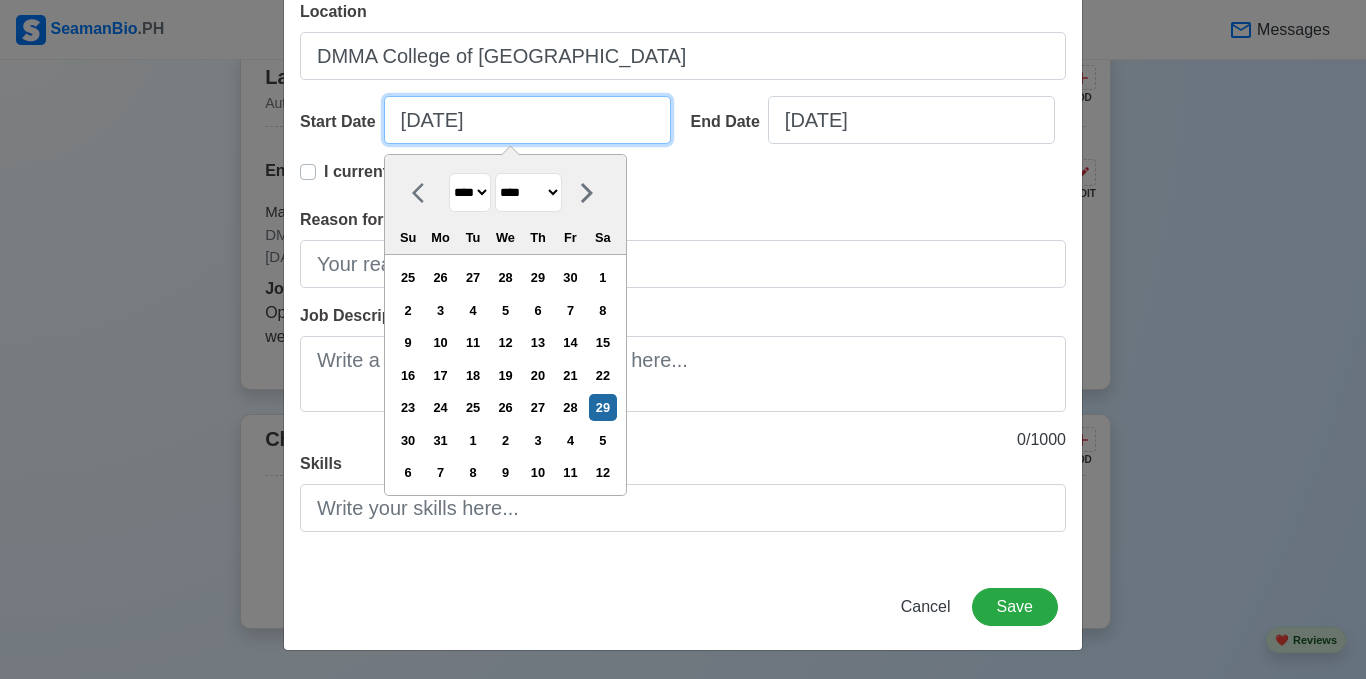 click on "[DATE]" at bounding box center (527, 120) 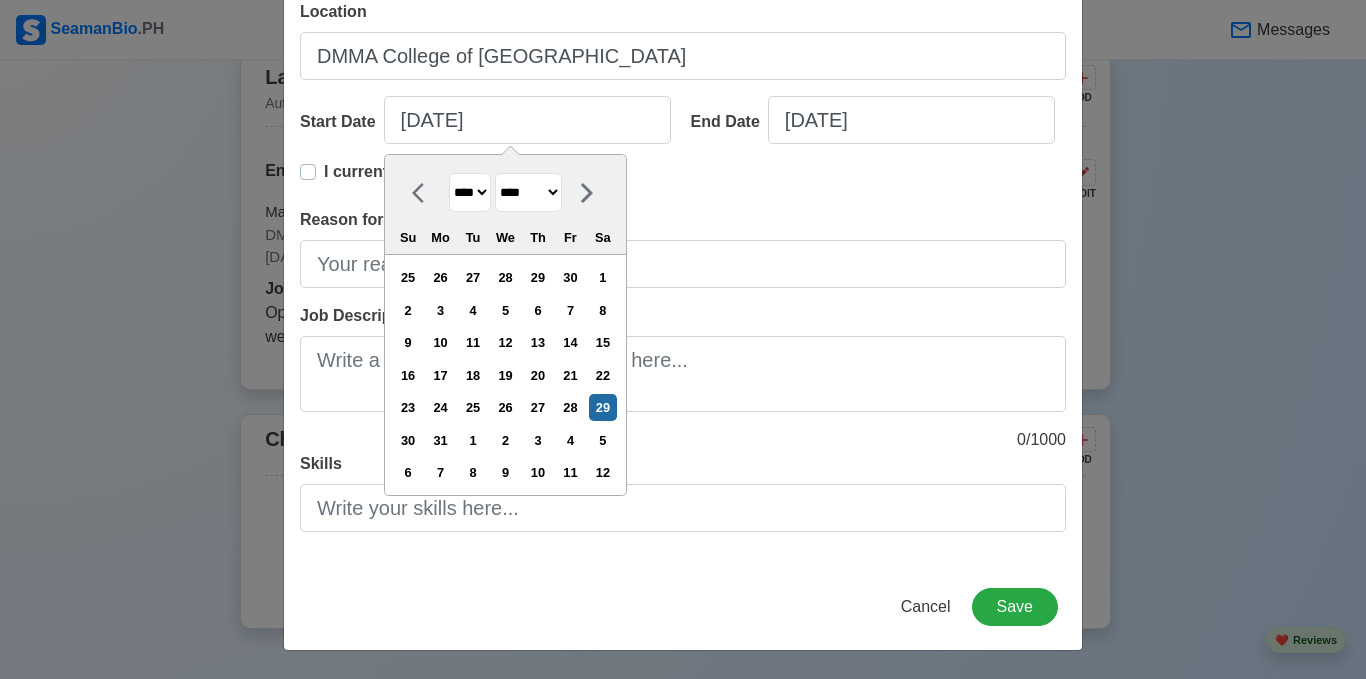 click on "I currently work here" at bounding box center (683, 184) 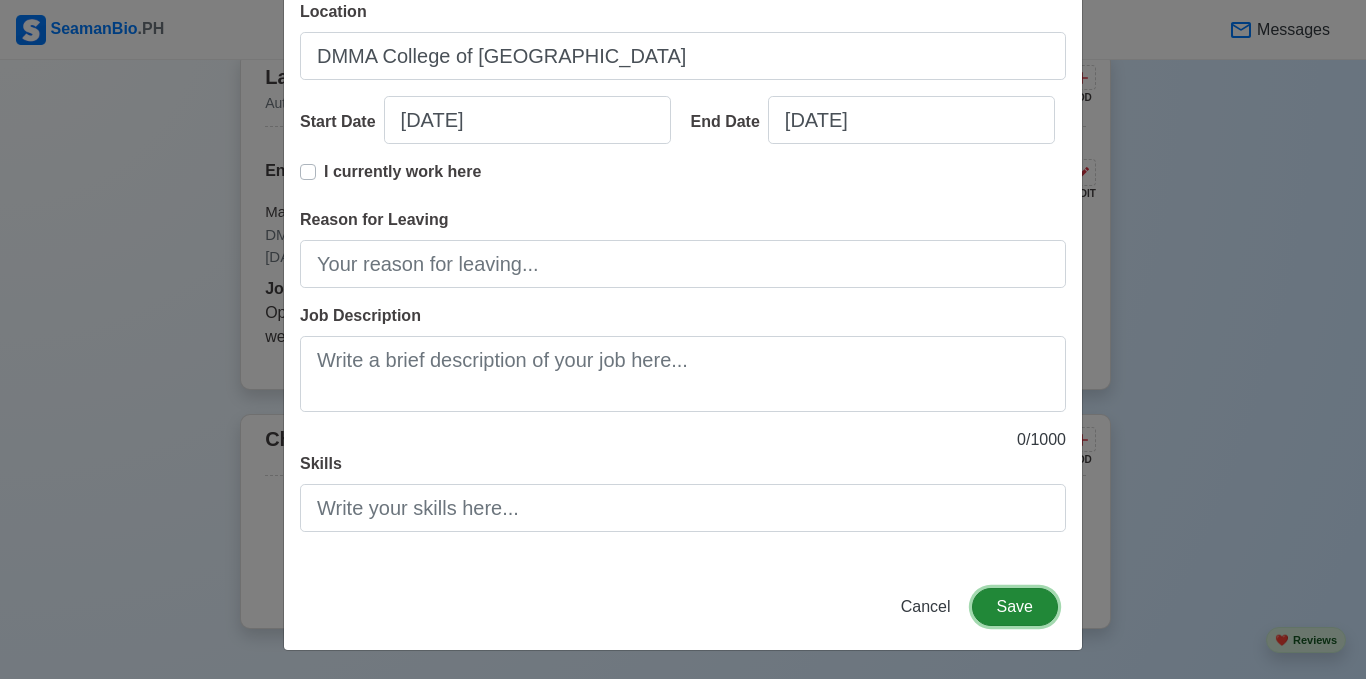 click on "Save" at bounding box center [1015, 607] 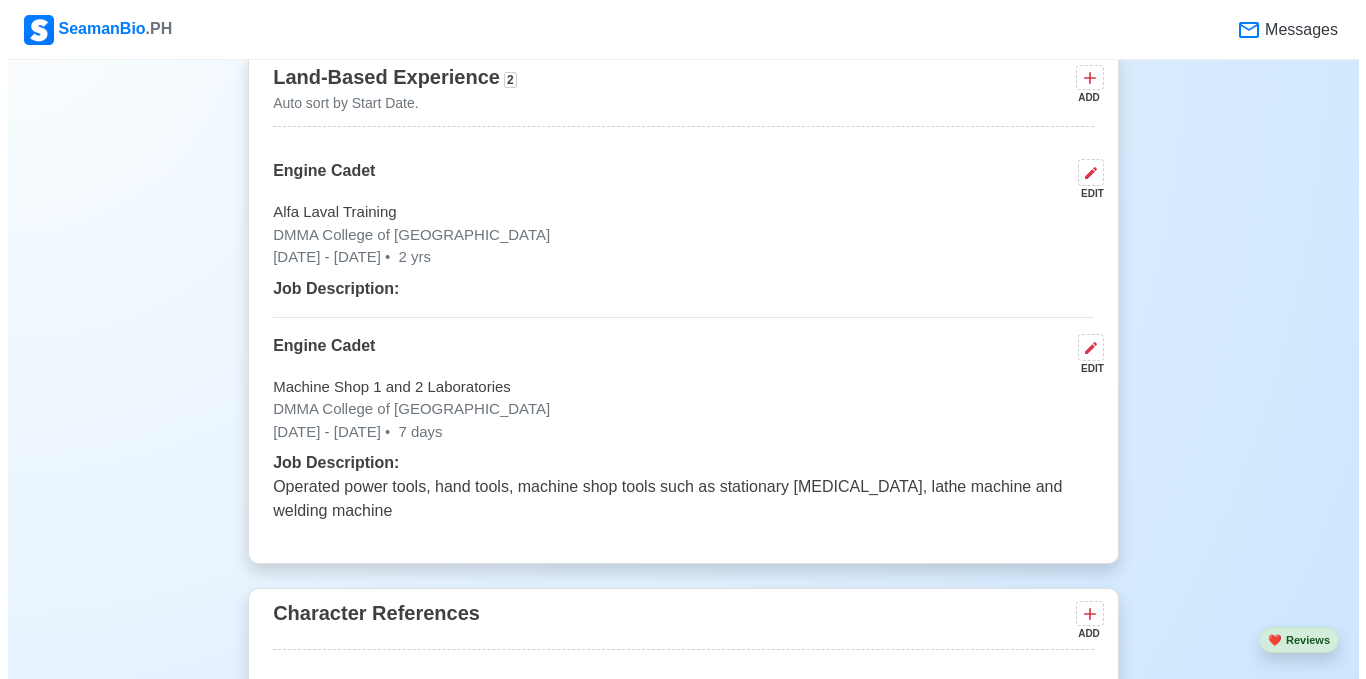 scroll, scrollTop: 4438, scrollLeft: 0, axis: vertical 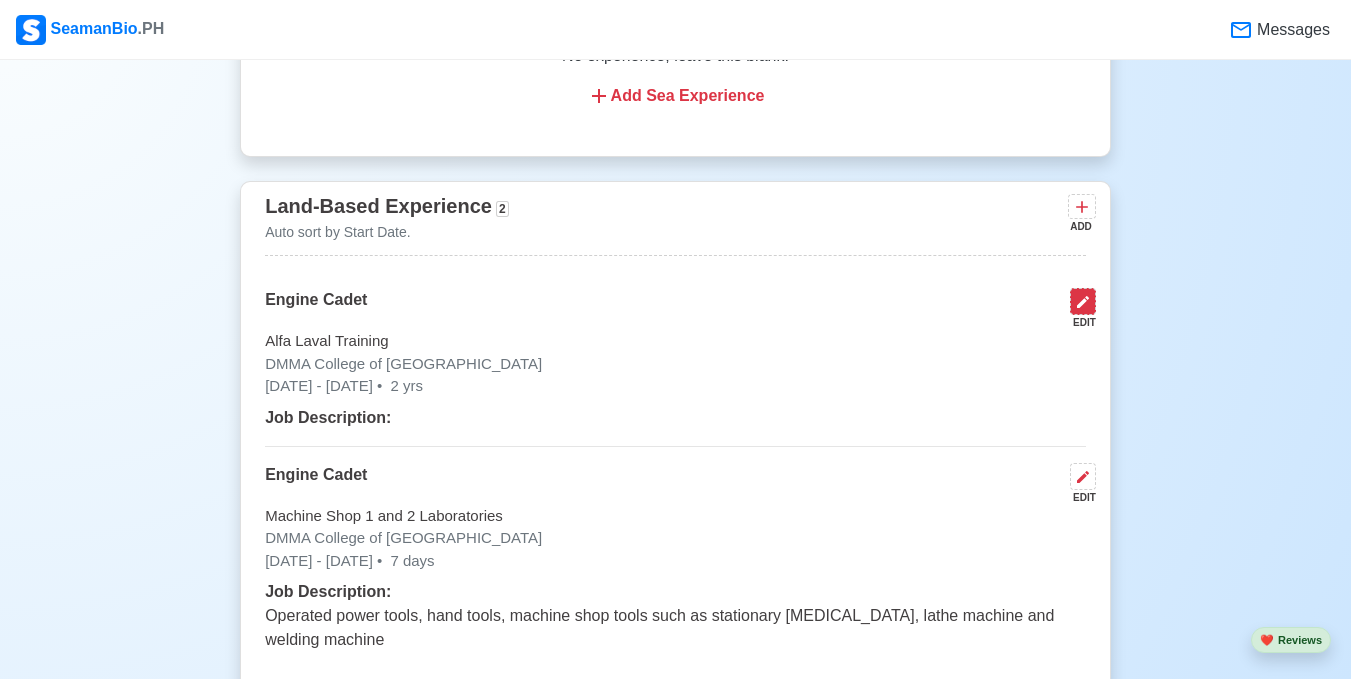 click 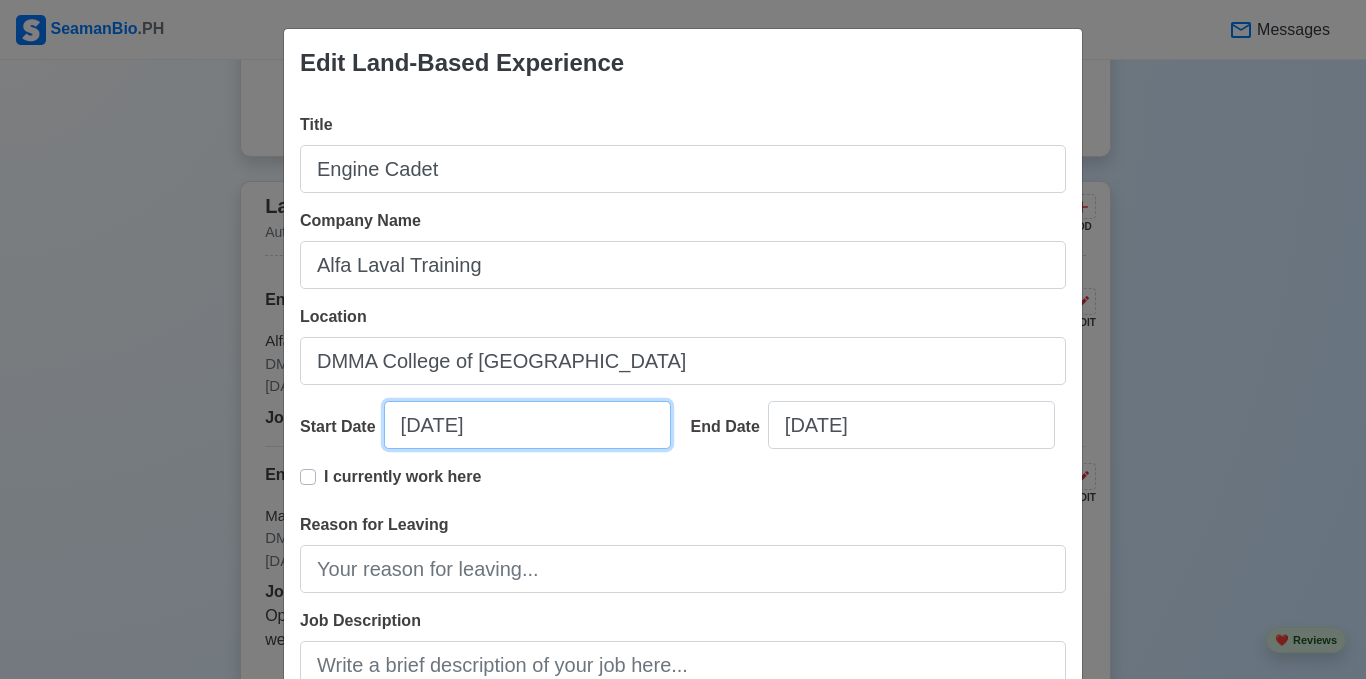 select on "****" 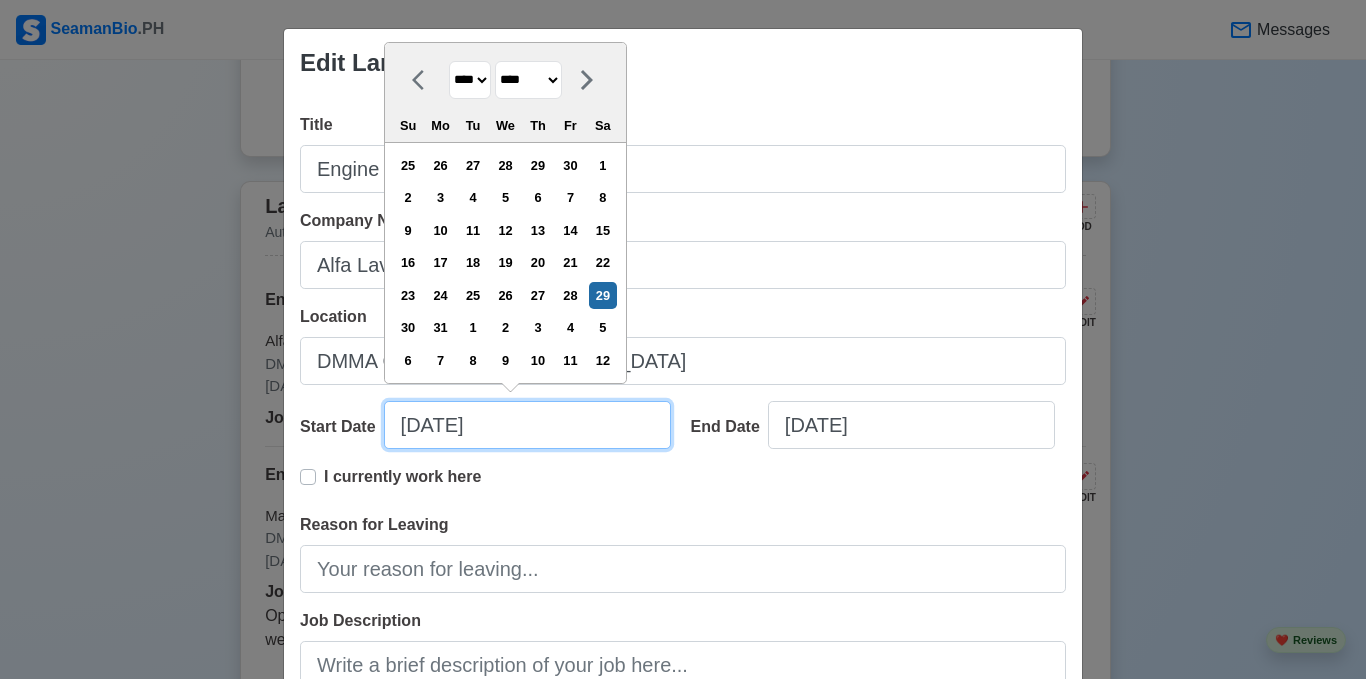 click on "[DATE]" at bounding box center [527, 425] 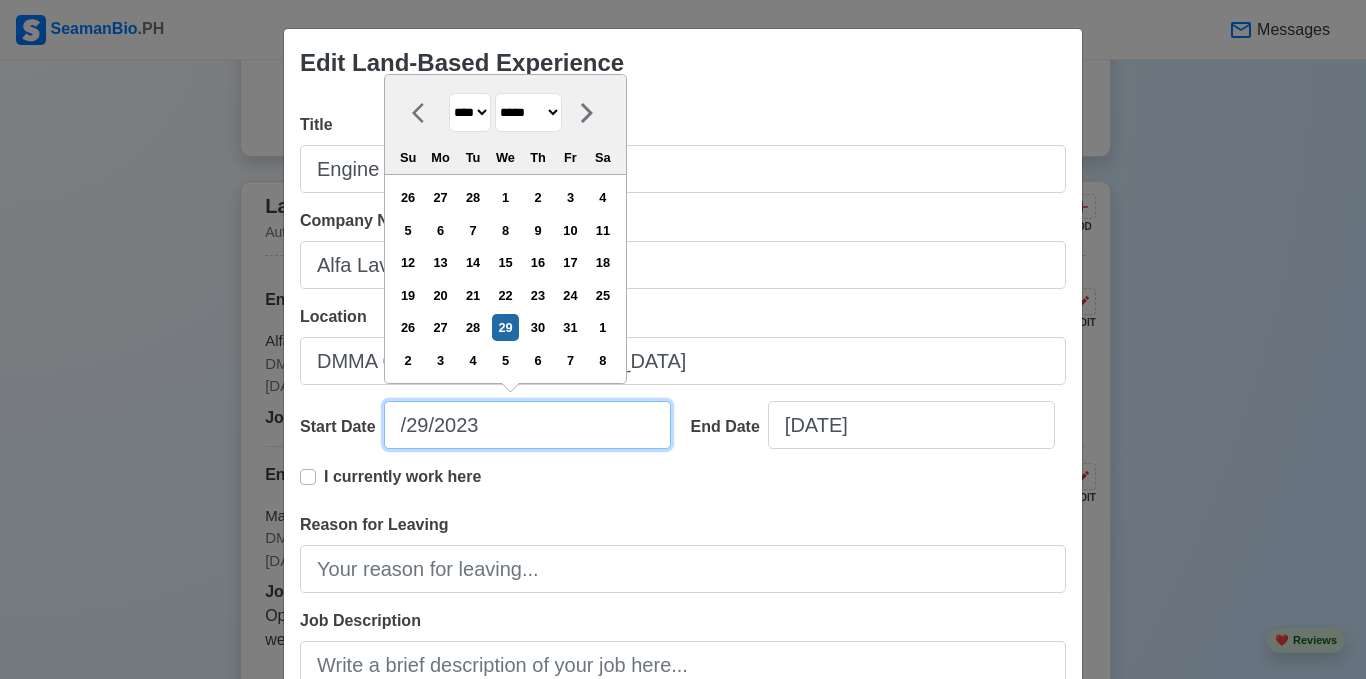 type on "[DATE]" 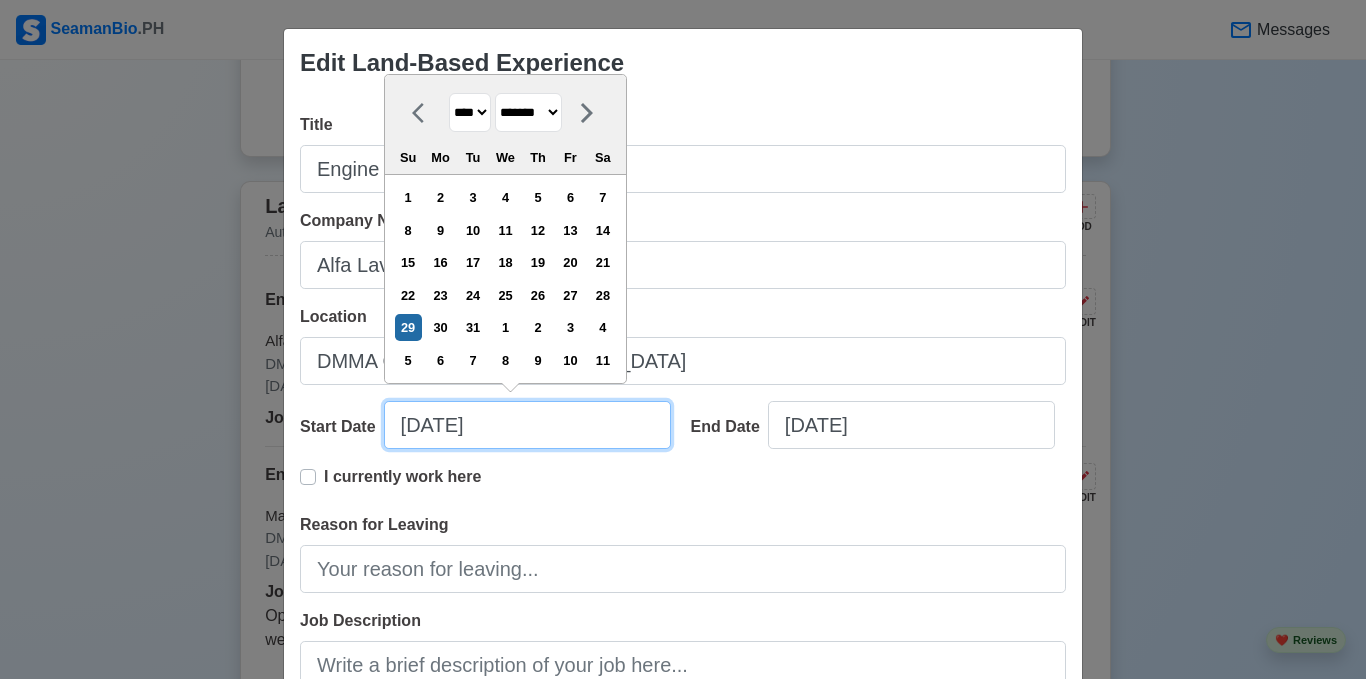 type on "[DATE]" 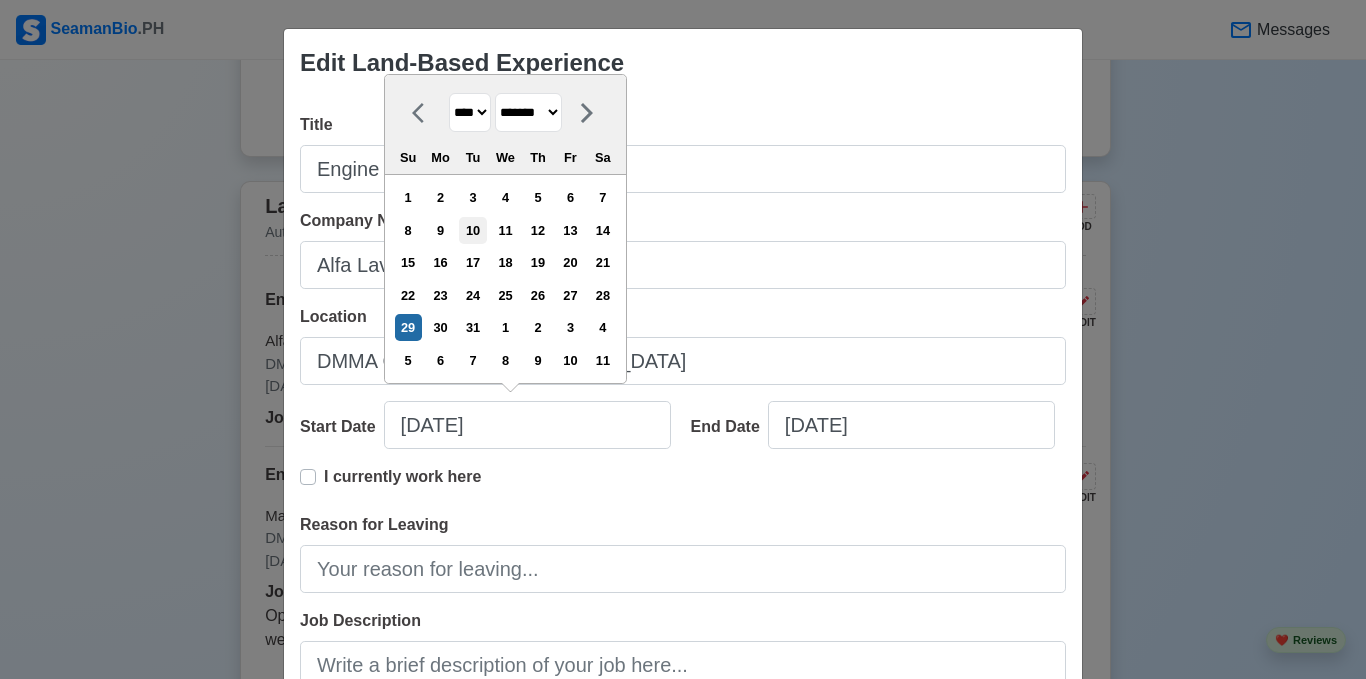click on "10" at bounding box center [472, 230] 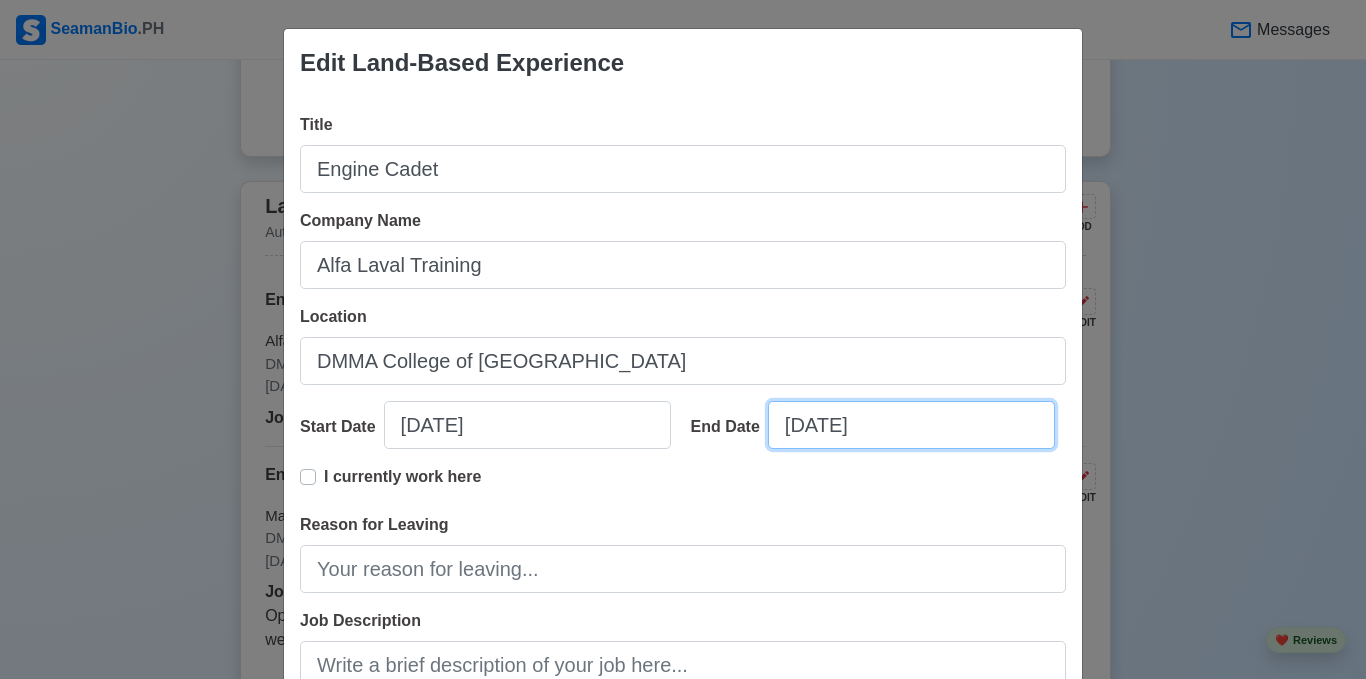 select on "****" 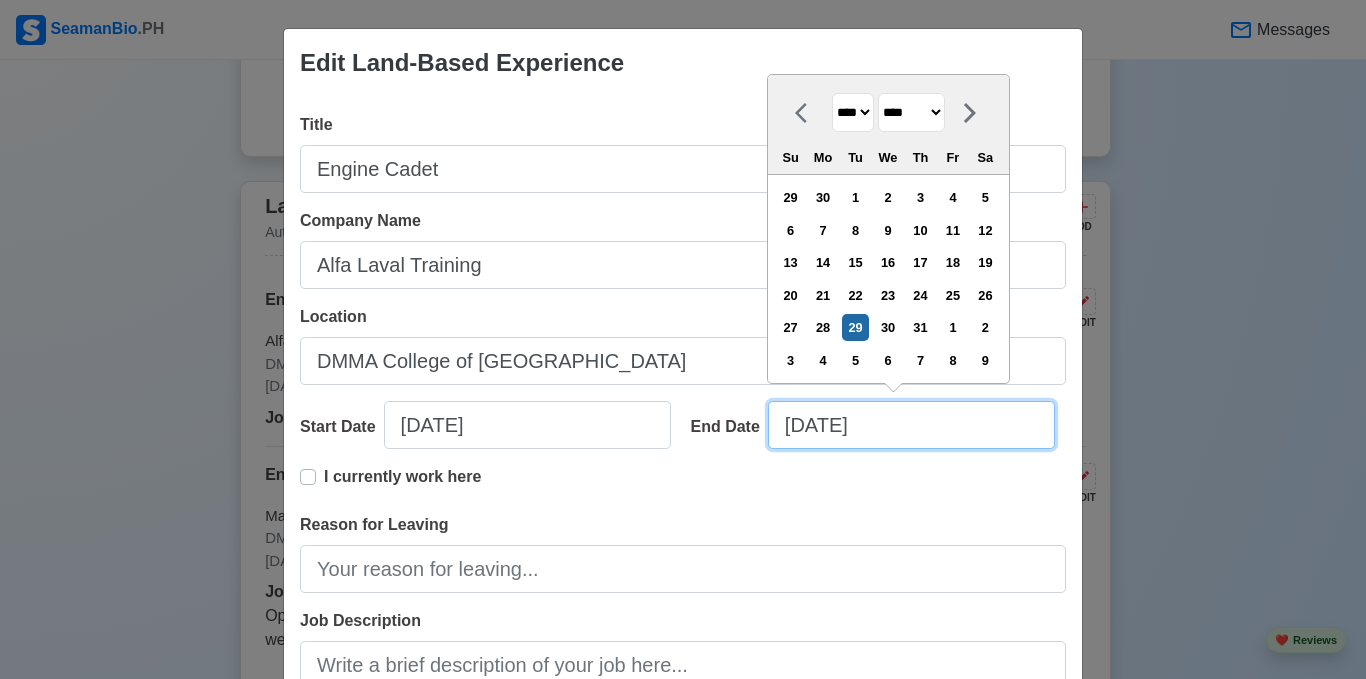 drag, startPoint x: 880, startPoint y: 429, endPoint x: 869, endPoint y: 428, distance: 11.045361 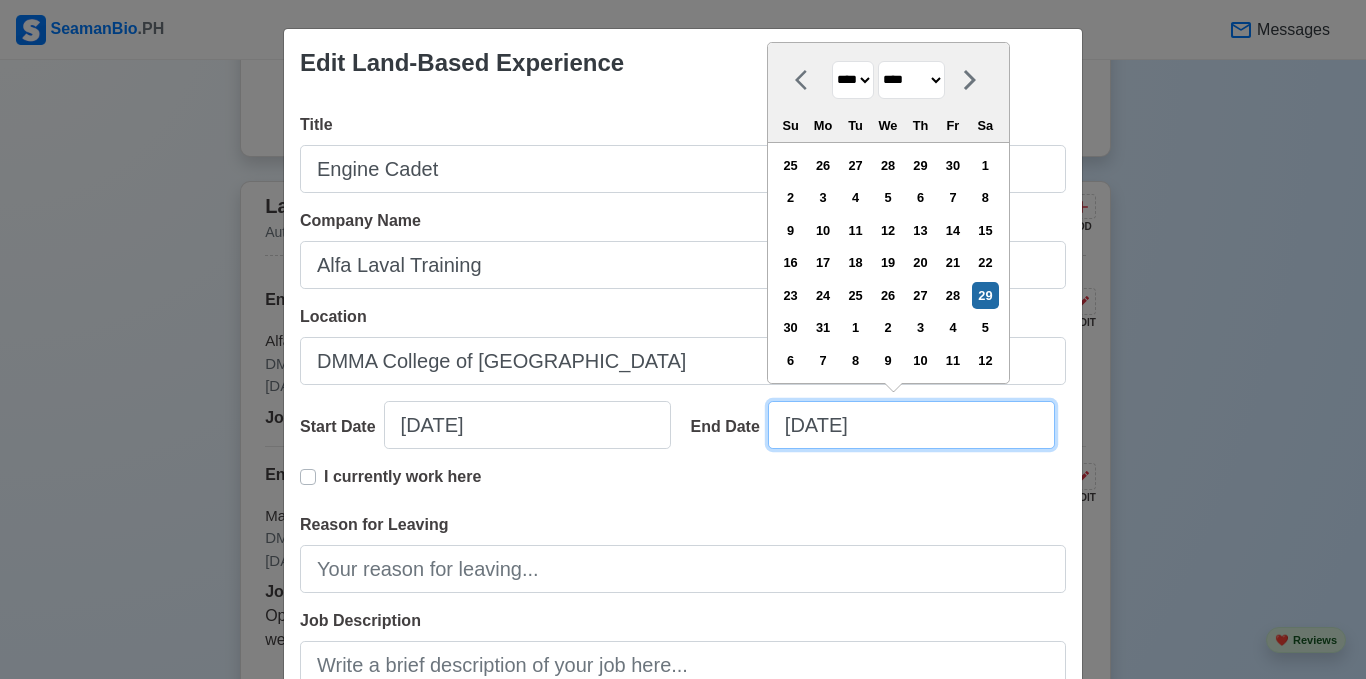 drag, startPoint x: 795, startPoint y: 424, endPoint x: 768, endPoint y: 424, distance: 27 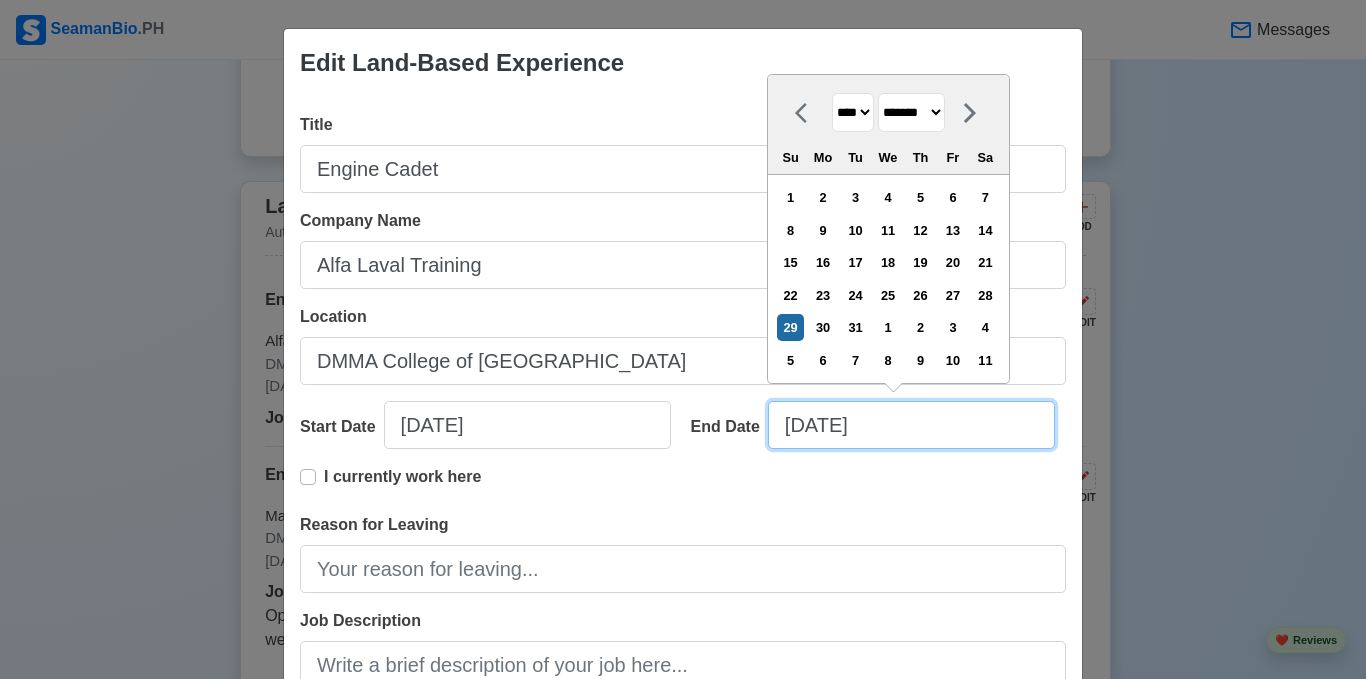 type on "[DATE]" 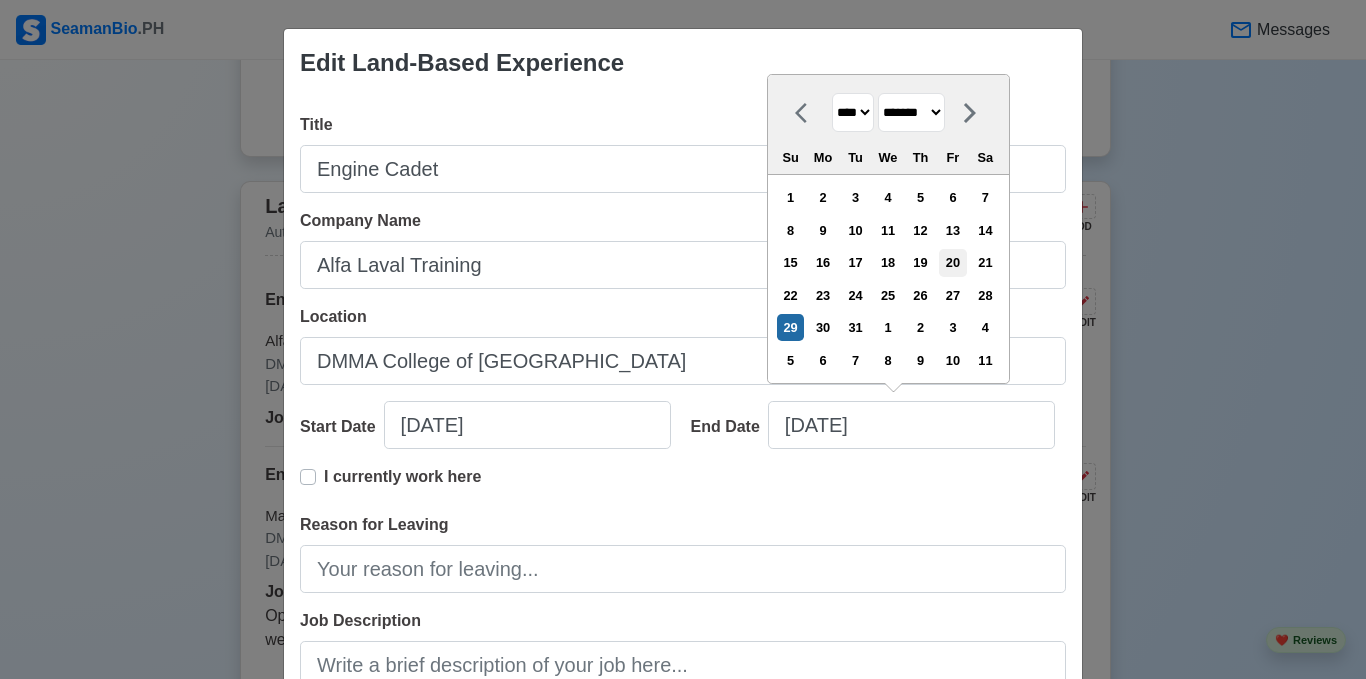 click on "20" at bounding box center [952, 262] 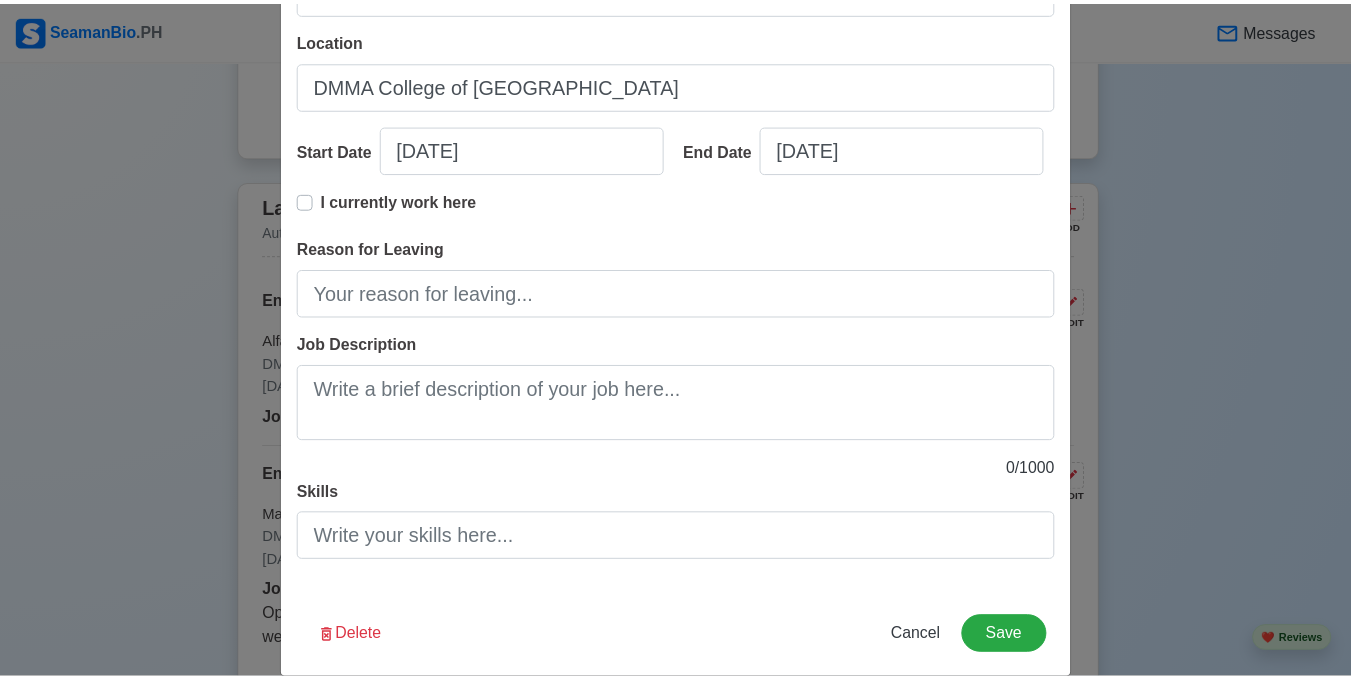 scroll, scrollTop: 305, scrollLeft: 0, axis: vertical 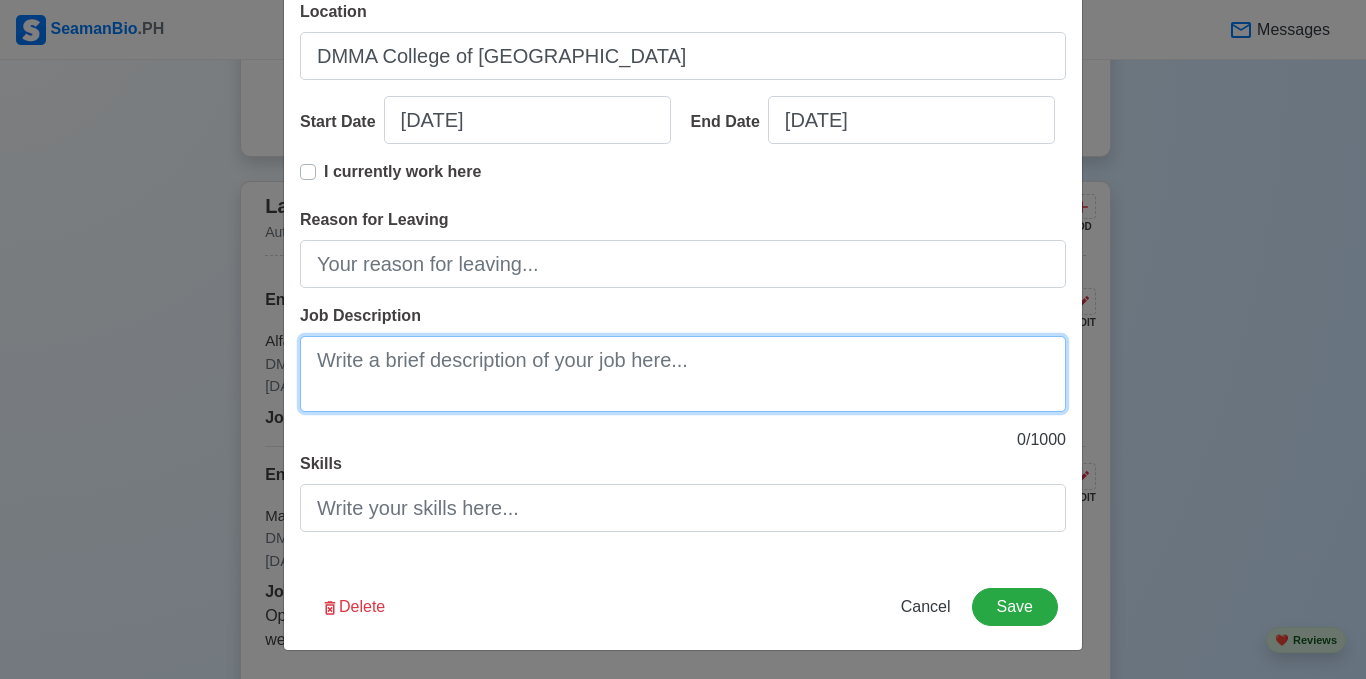 click on "Job Description" at bounding box center [683, 374] 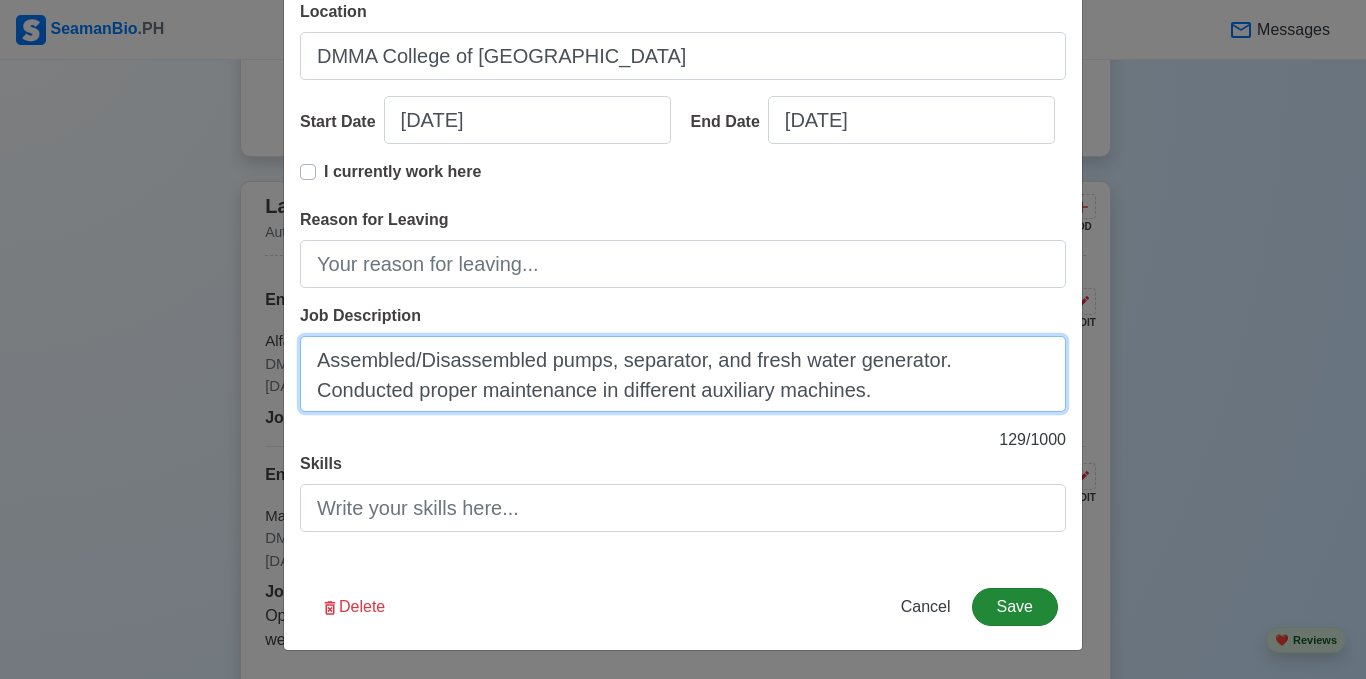 type on "Assembled/Disassembled pumps, separator, and fresh water generator.
Conducted proper maintenance in different auxiliary machines." 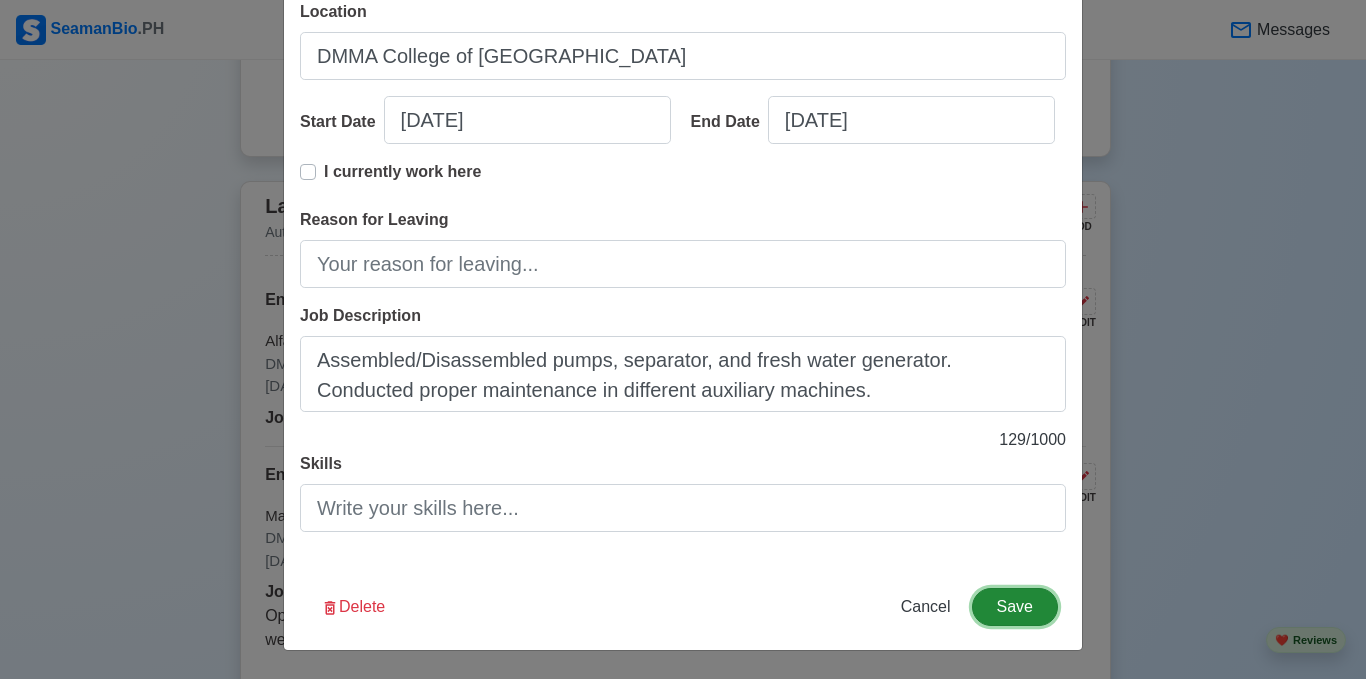 click on "Save" at bounding box center [1015, 607] 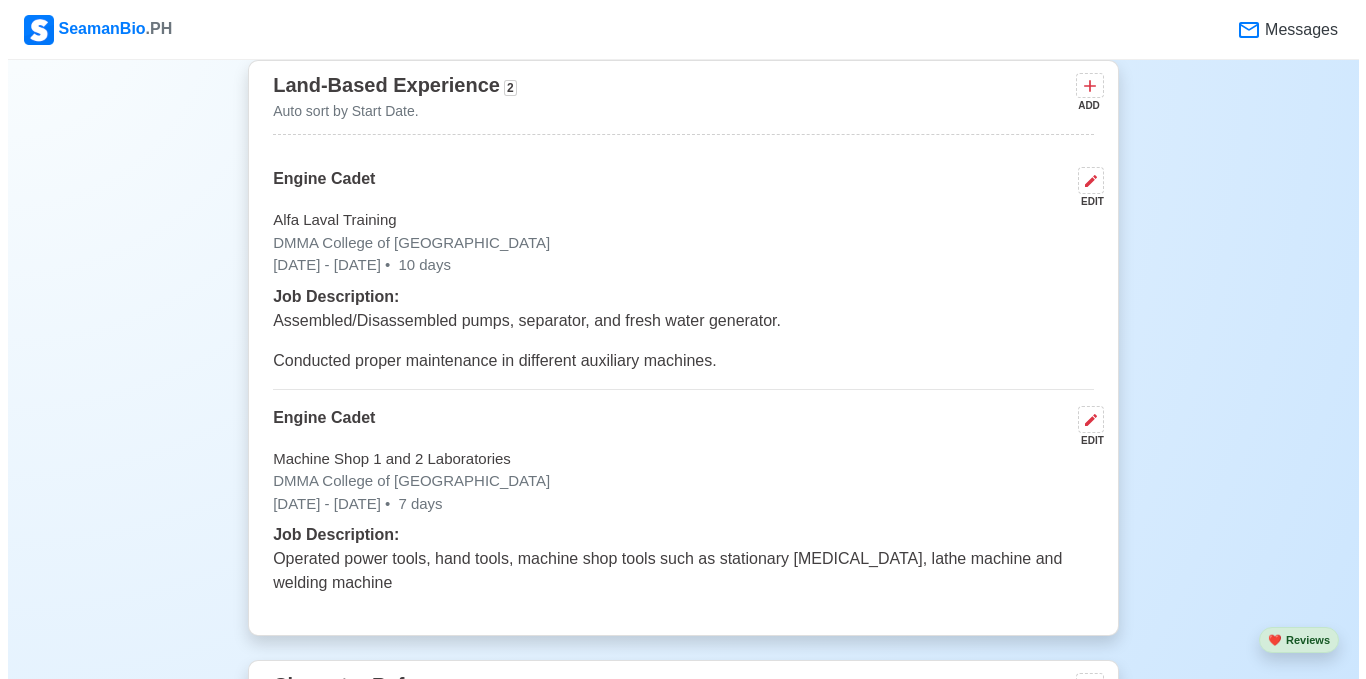 scroll, scrollTop: 4568, scrollLeft: 0, axis: vertical 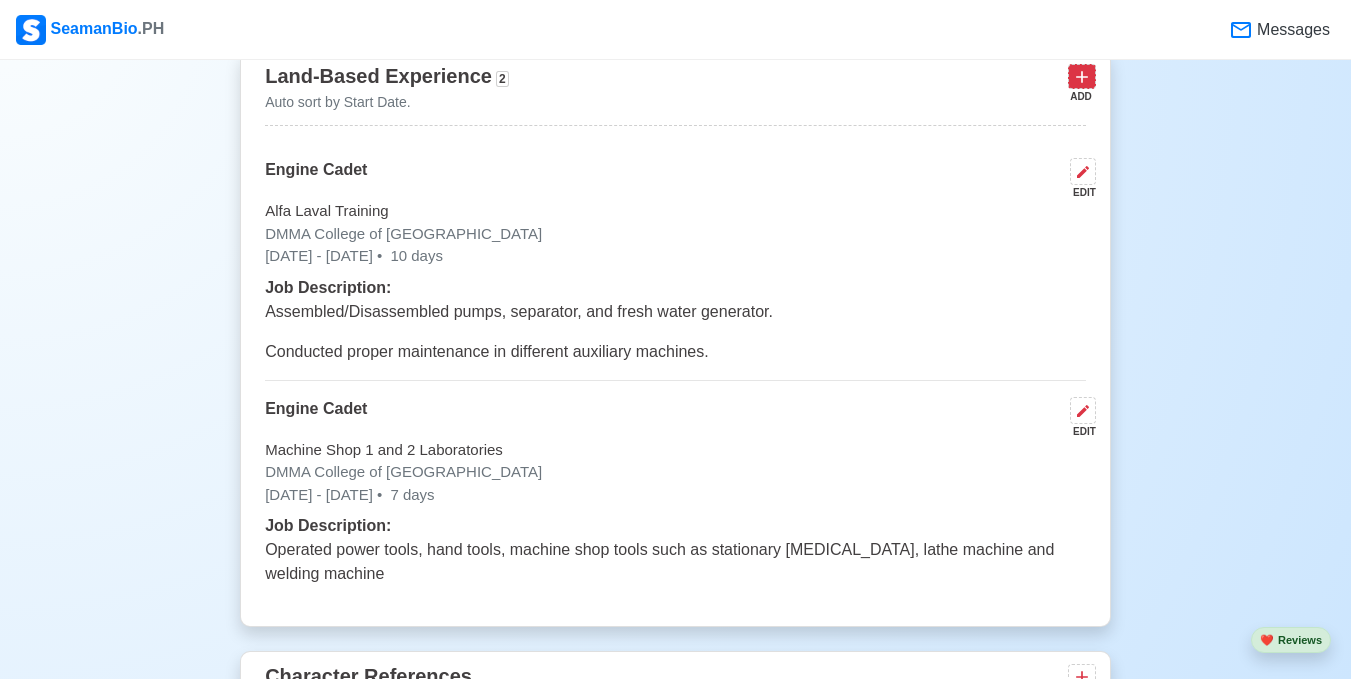 click 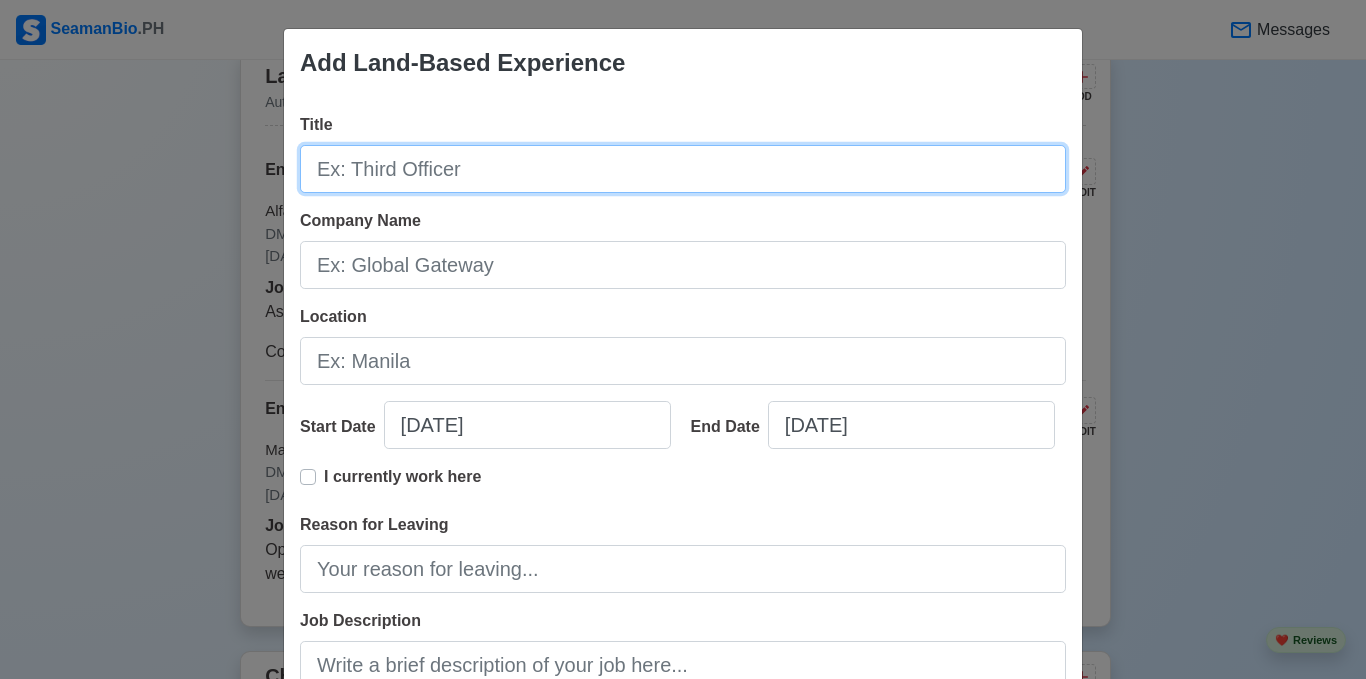 click on "Title" at bounding box center [683, 169] 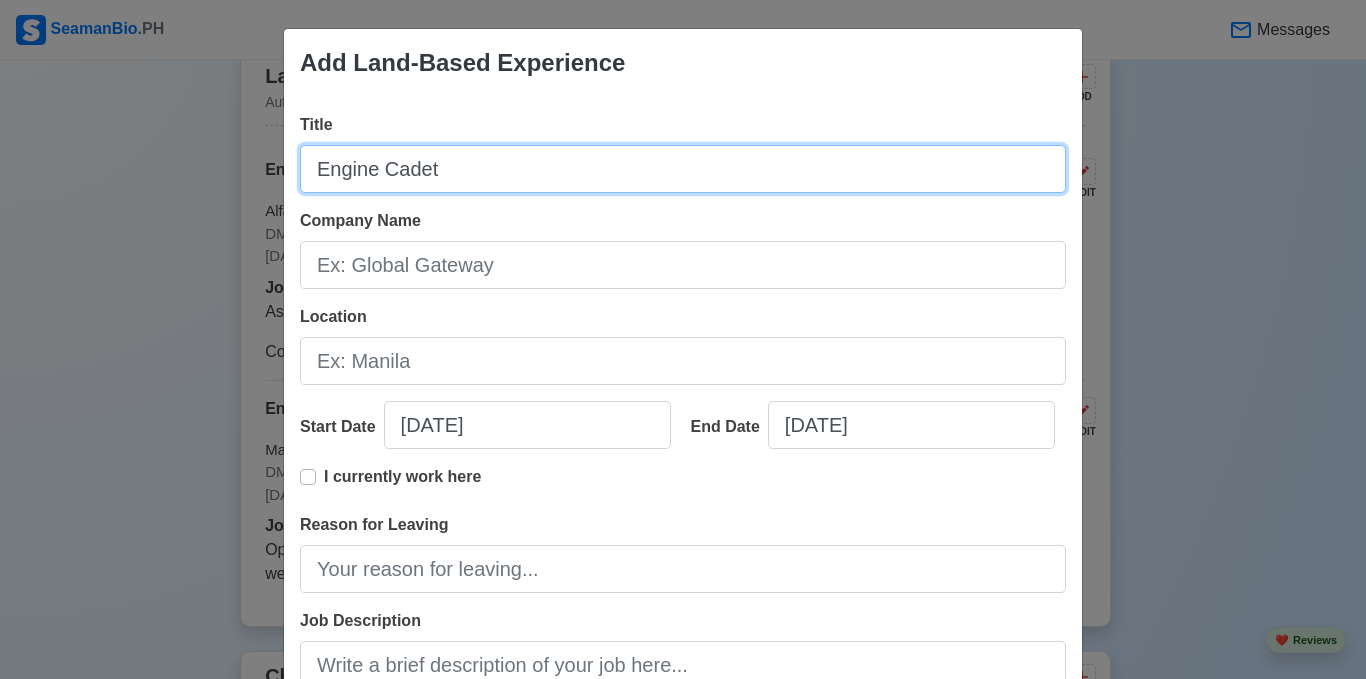 type on "Engine Cadet" 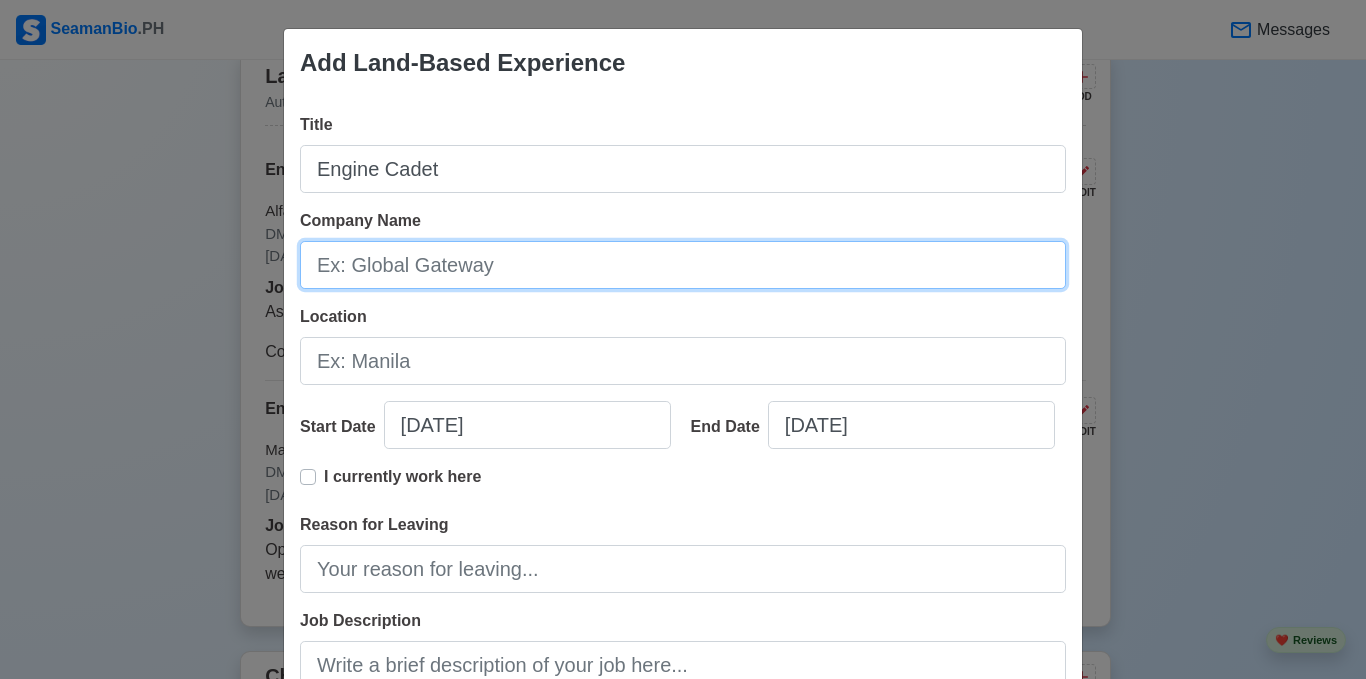 click on "Company Name" at bounding box center (683, 265) 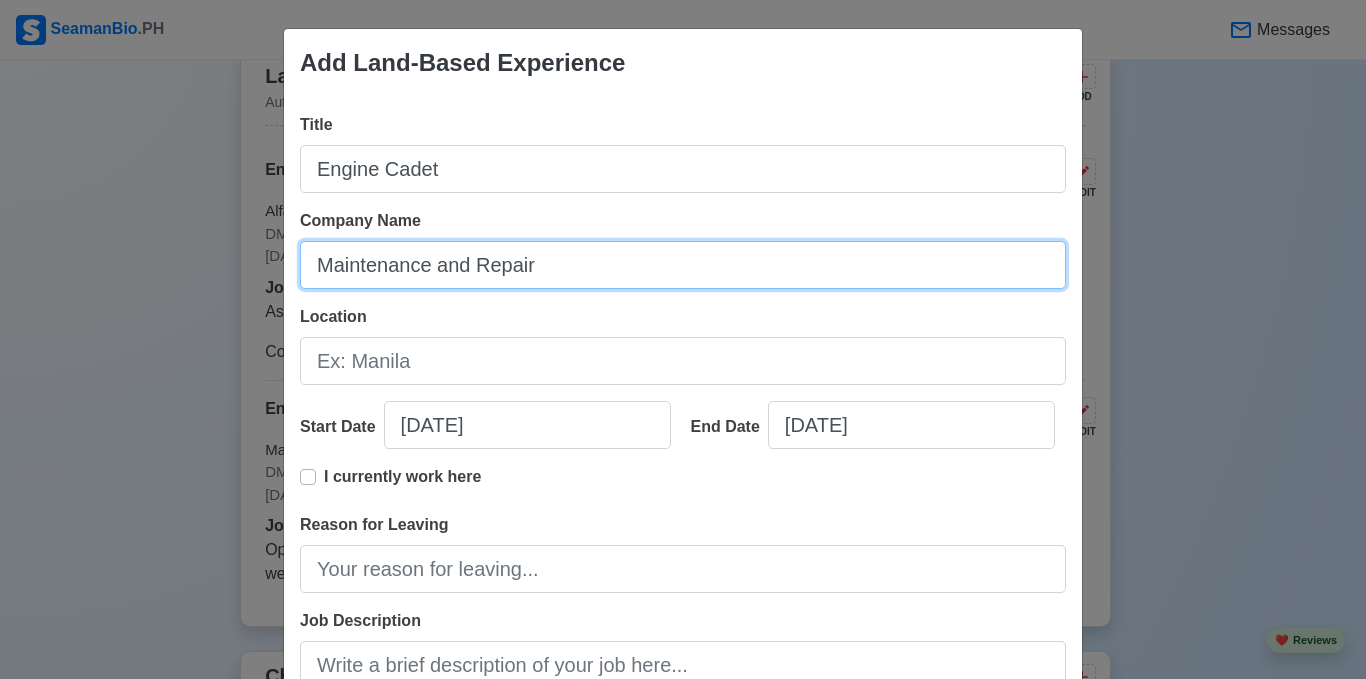 type on "Maintenance and Repair" 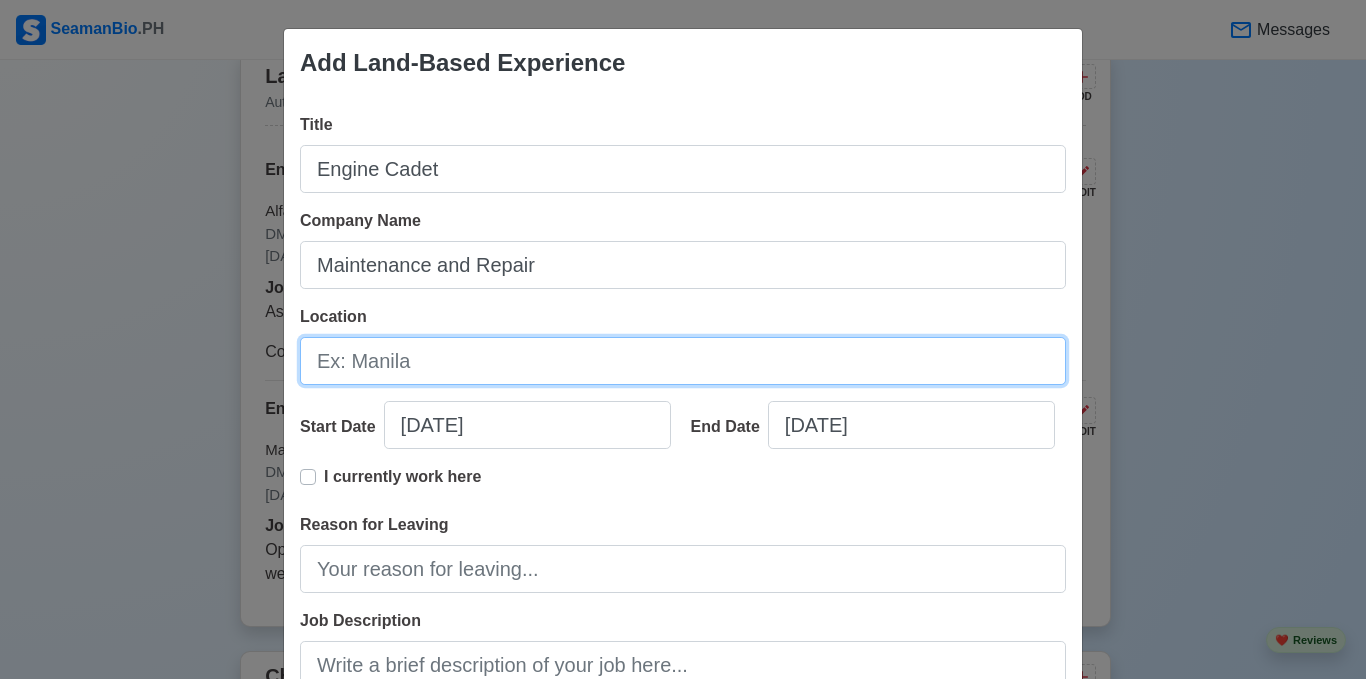 click on "Location" at bounding box center (683, 361) 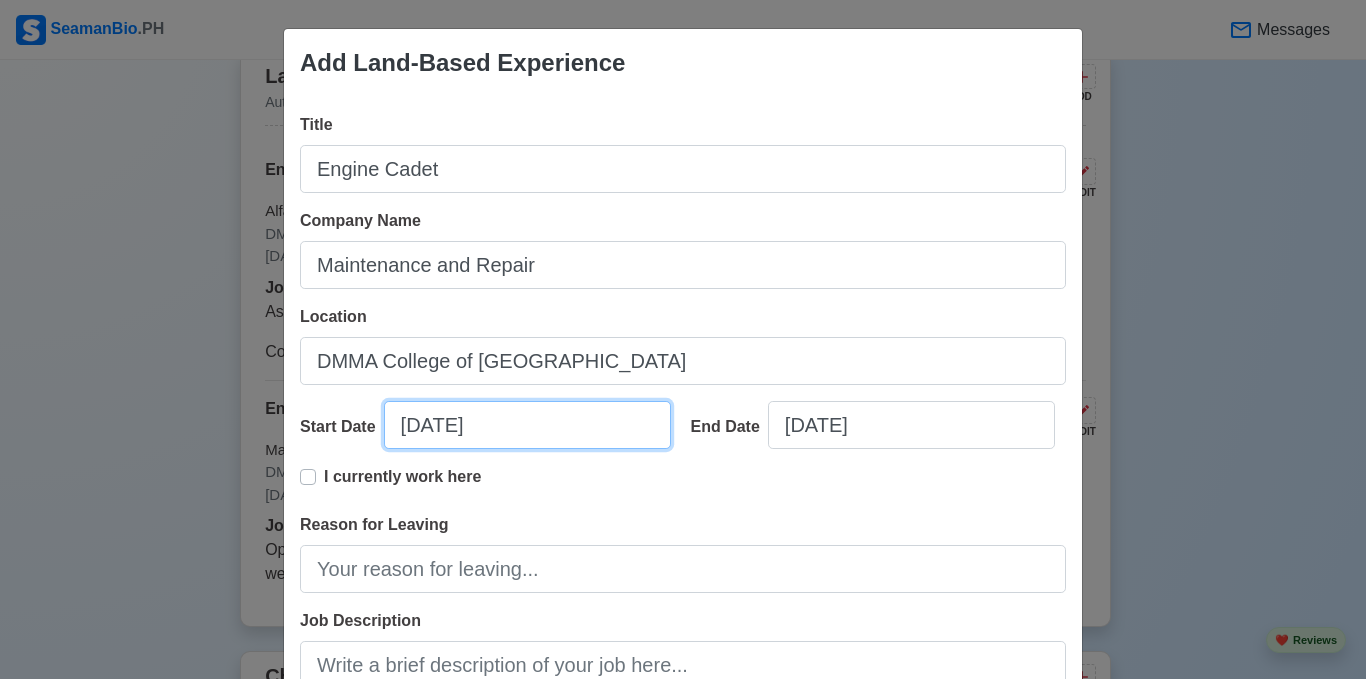 select on "****" 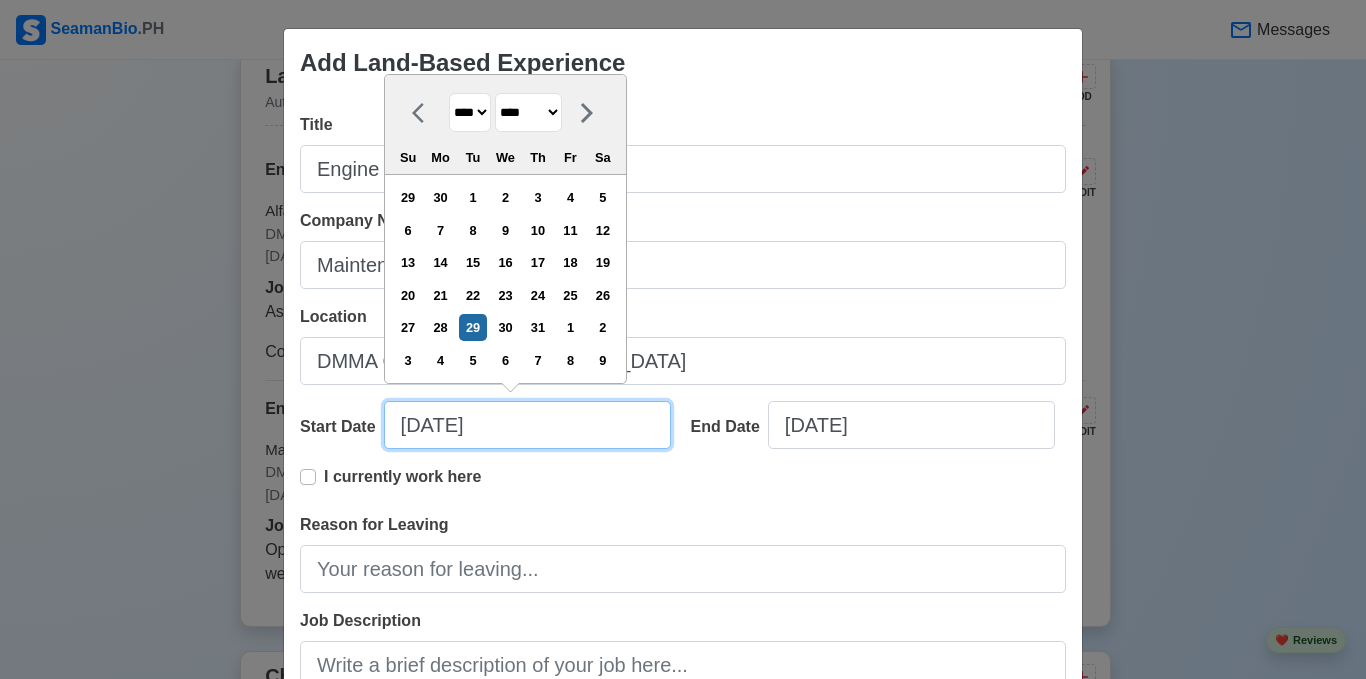 drag, startPoint x: 498, startPoint y: 428, endPoint x: 487, endPoint y: 428, distance: 11 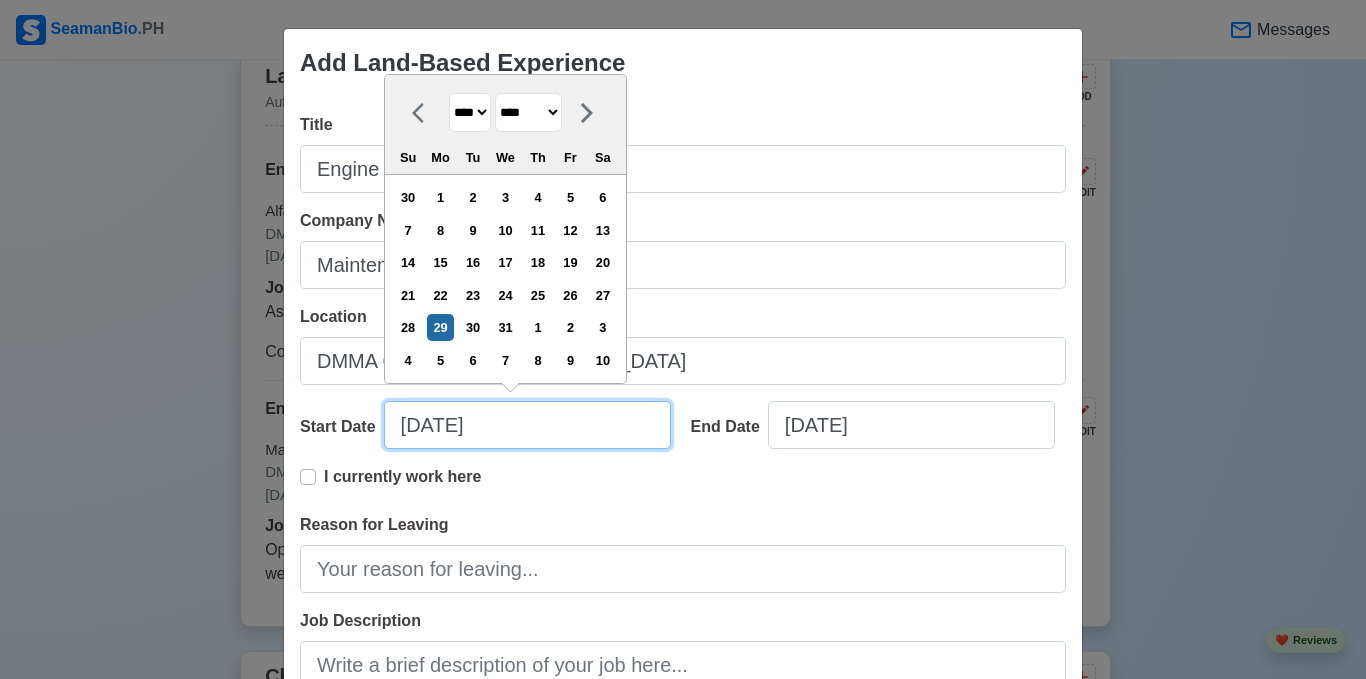click on "[DATE]" at bounding box center (527, 425) 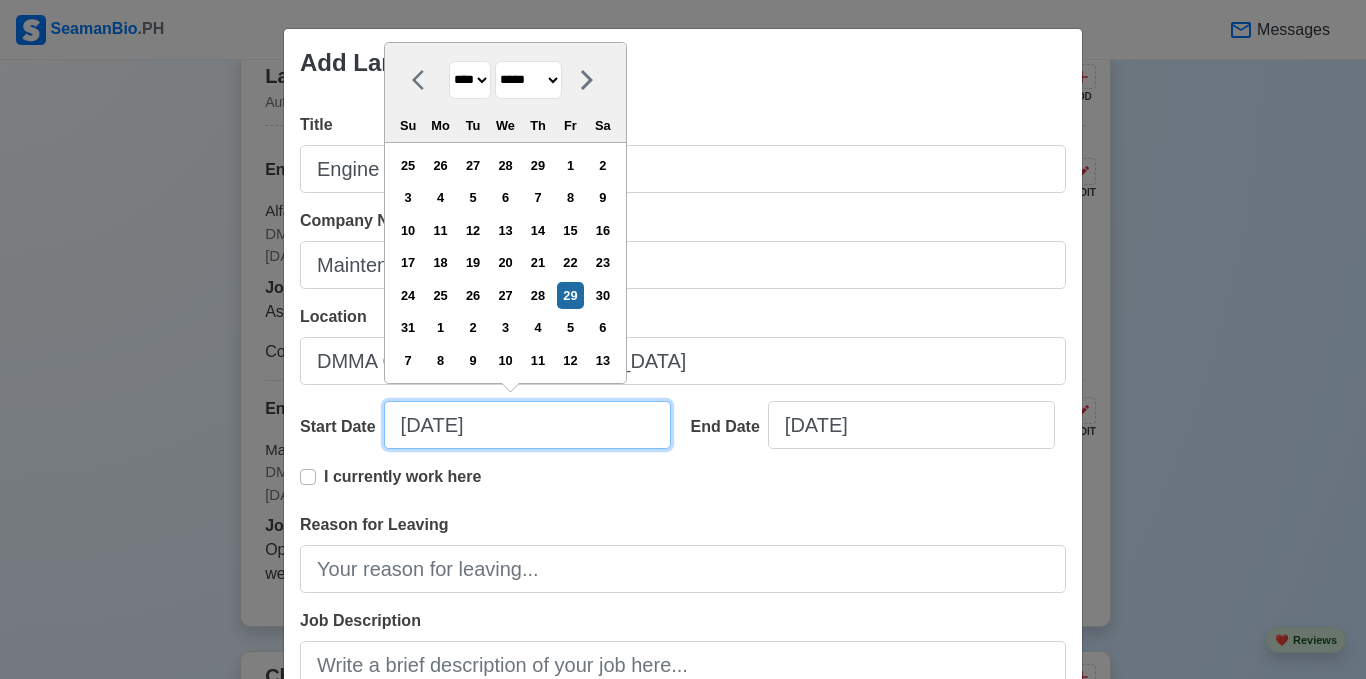 type on "[DATE]" 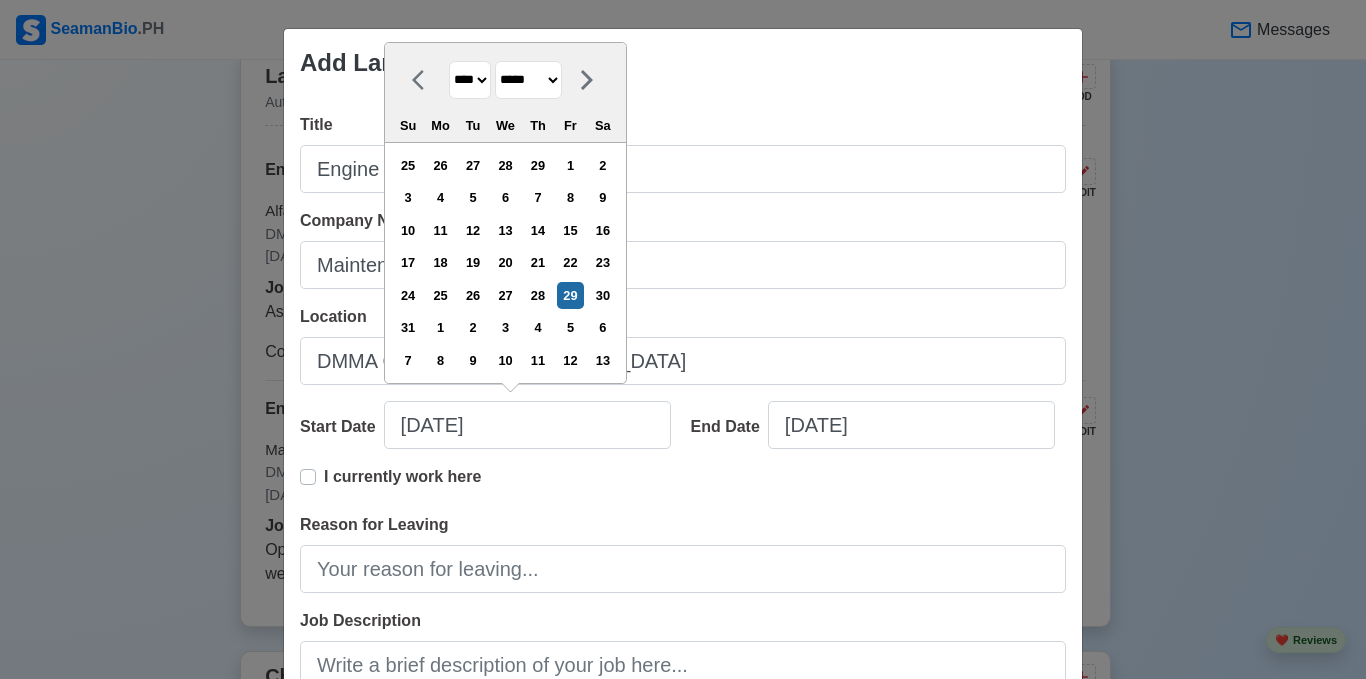 click on "******* ******** ***** ***** *** **** **** ****** ********* ******* ******** ********" at bounding box center [528, 80] 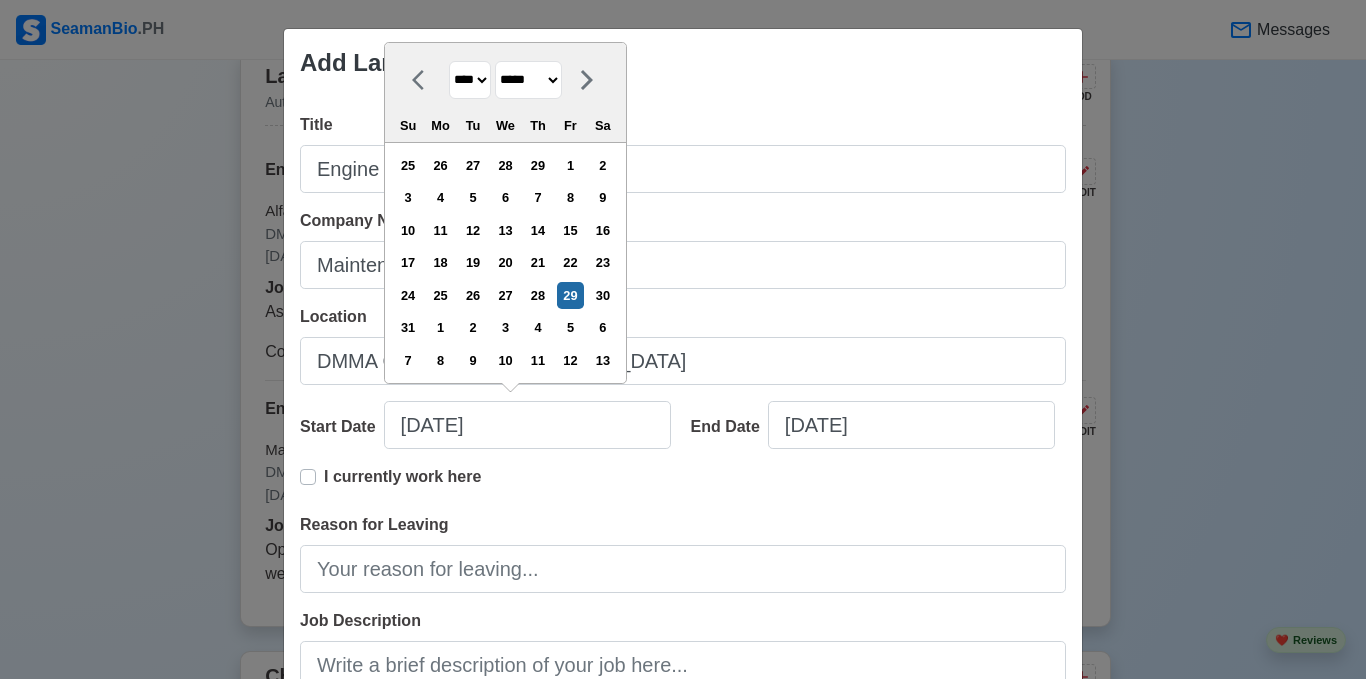 select on "***" 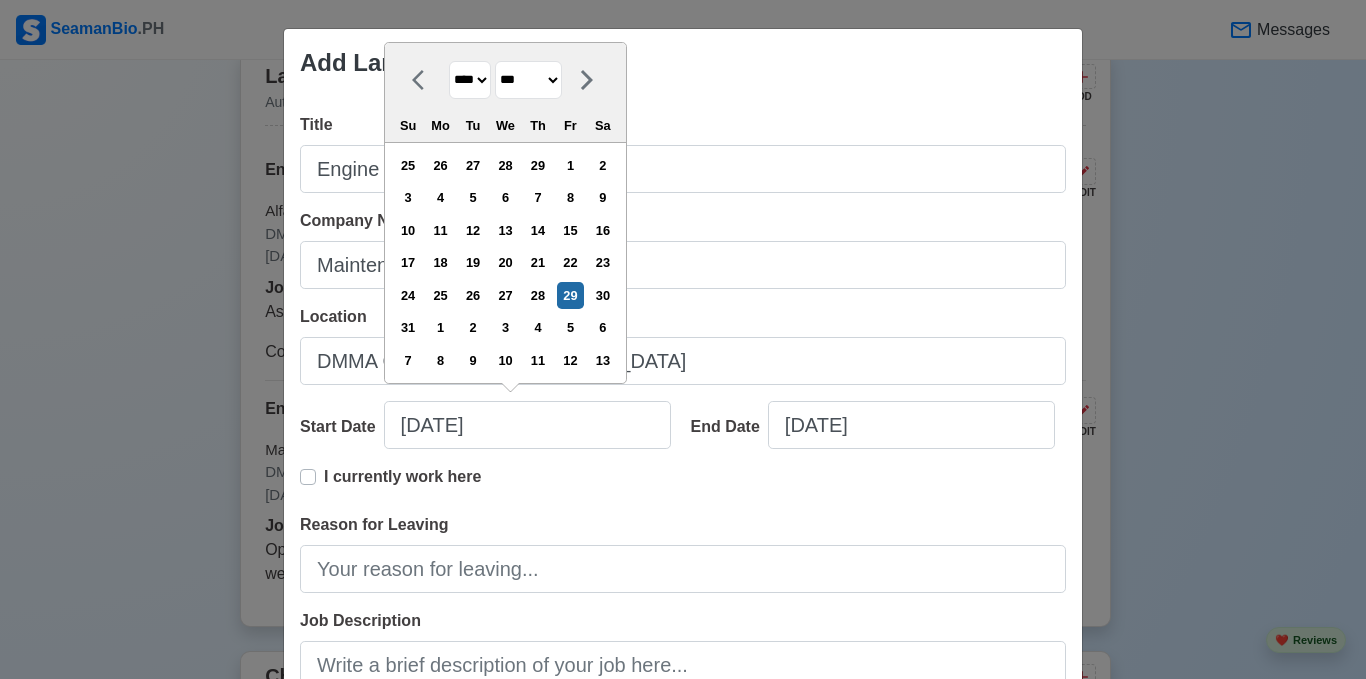 click on "******* ******** ***** ***** *** **** **** ****** ********* ******* ******** ********" at bounding box center (528, 80) 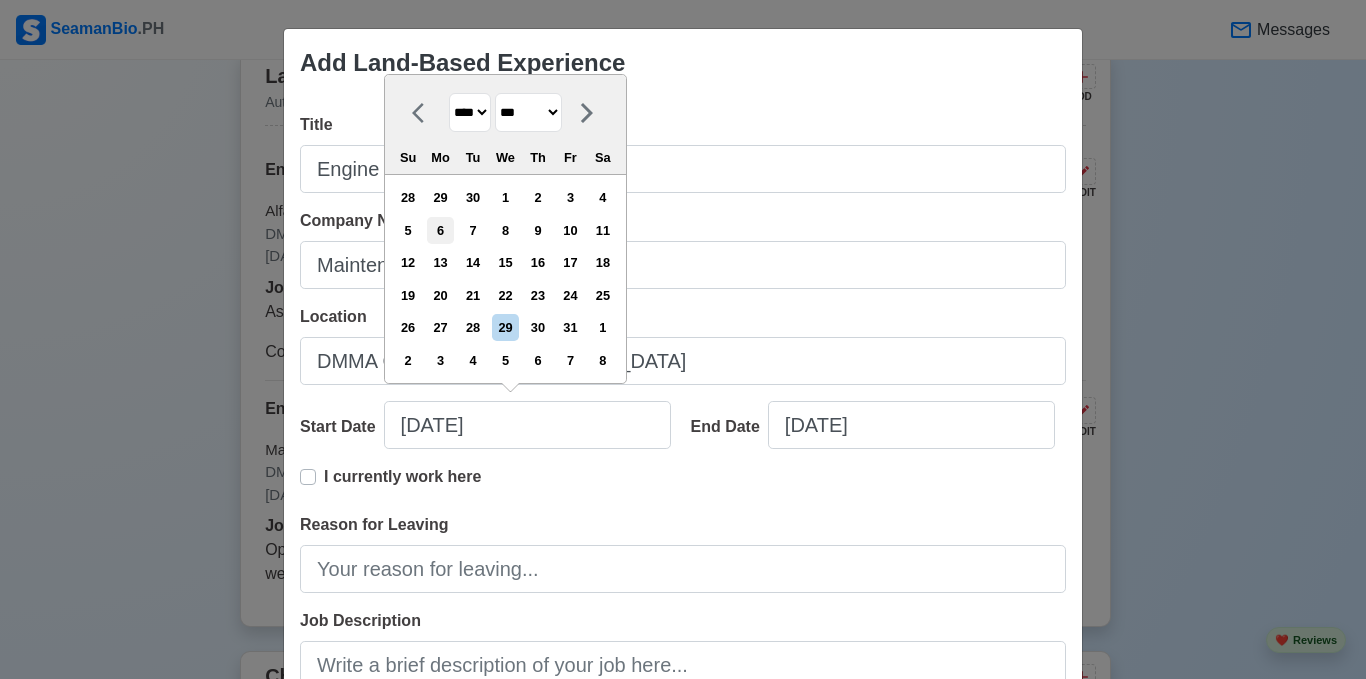 click on "6" at bounding box center (440, 230) 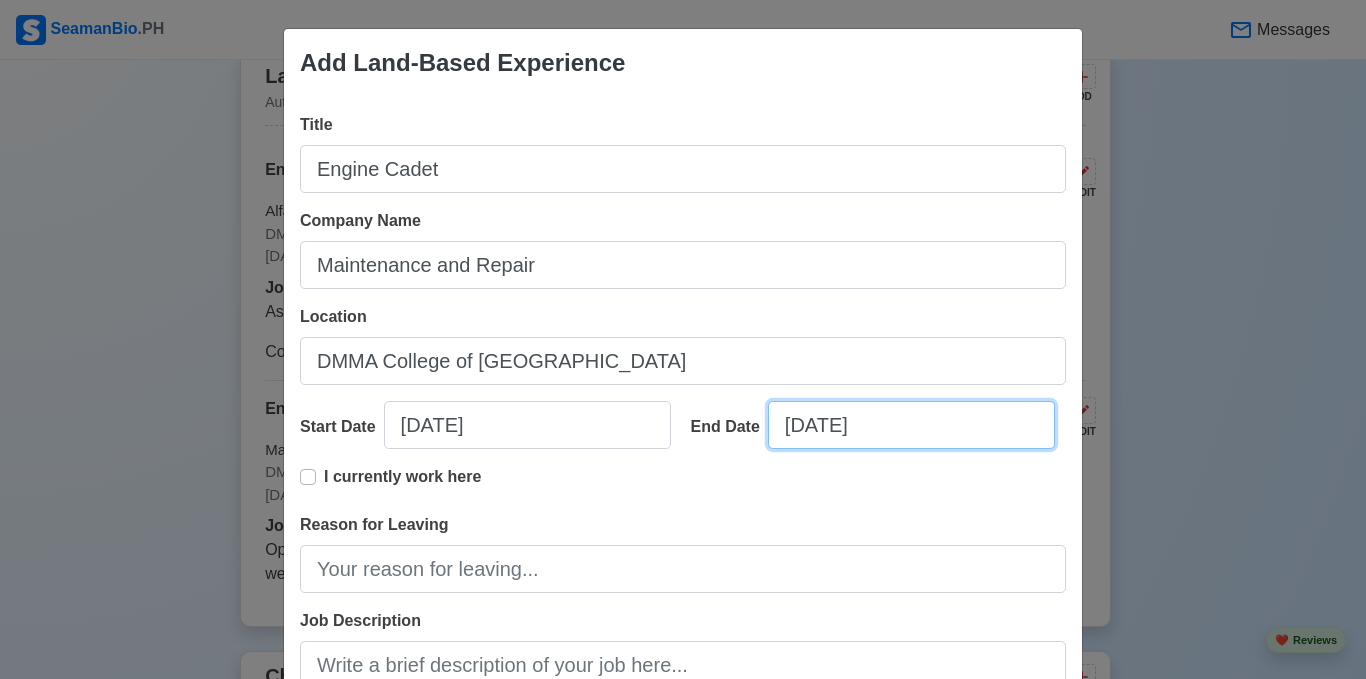 select on "****" 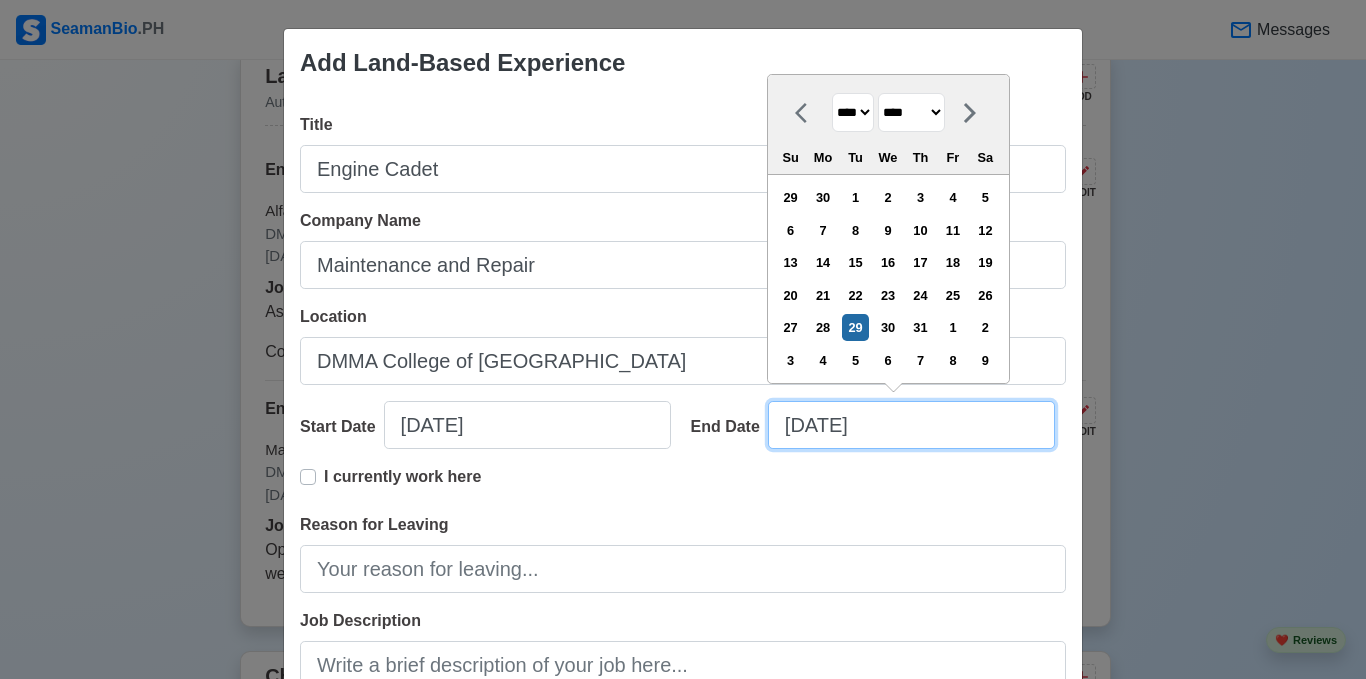 click on "[DATE]" at bounding box center (911, 425) 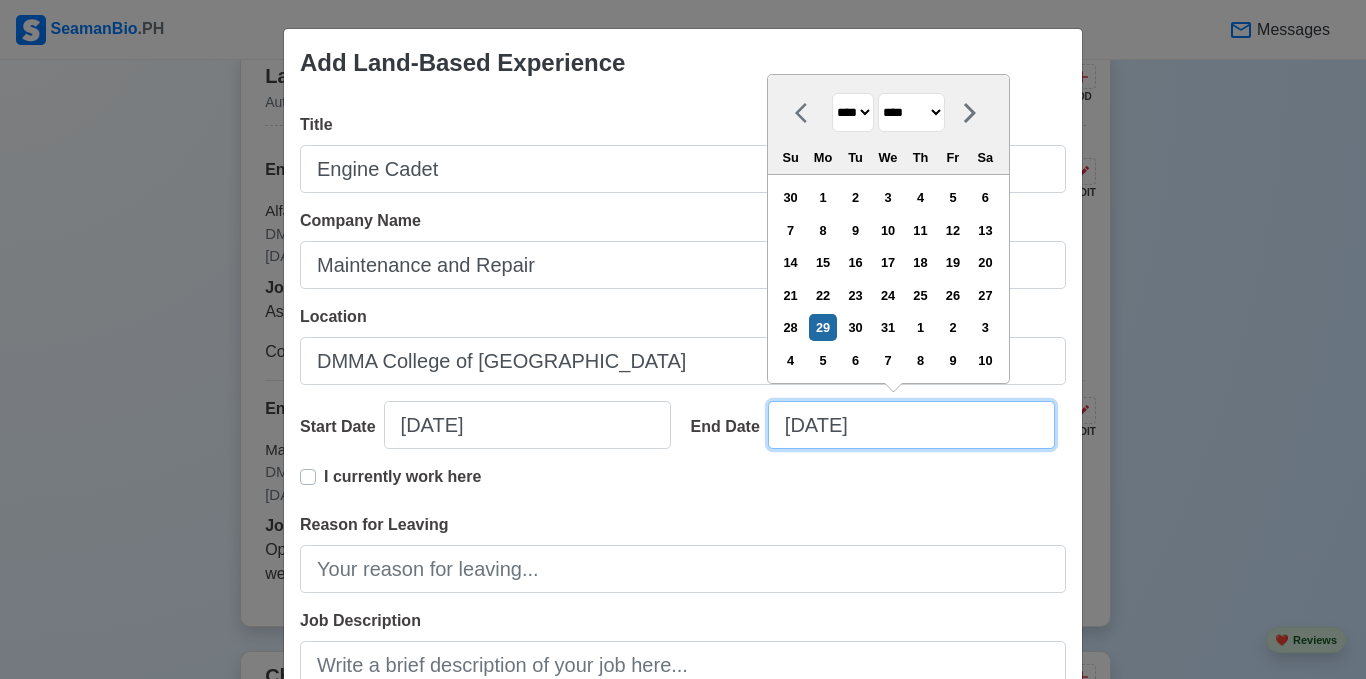 click on "[DATE]" at bounding box center [911, 425] 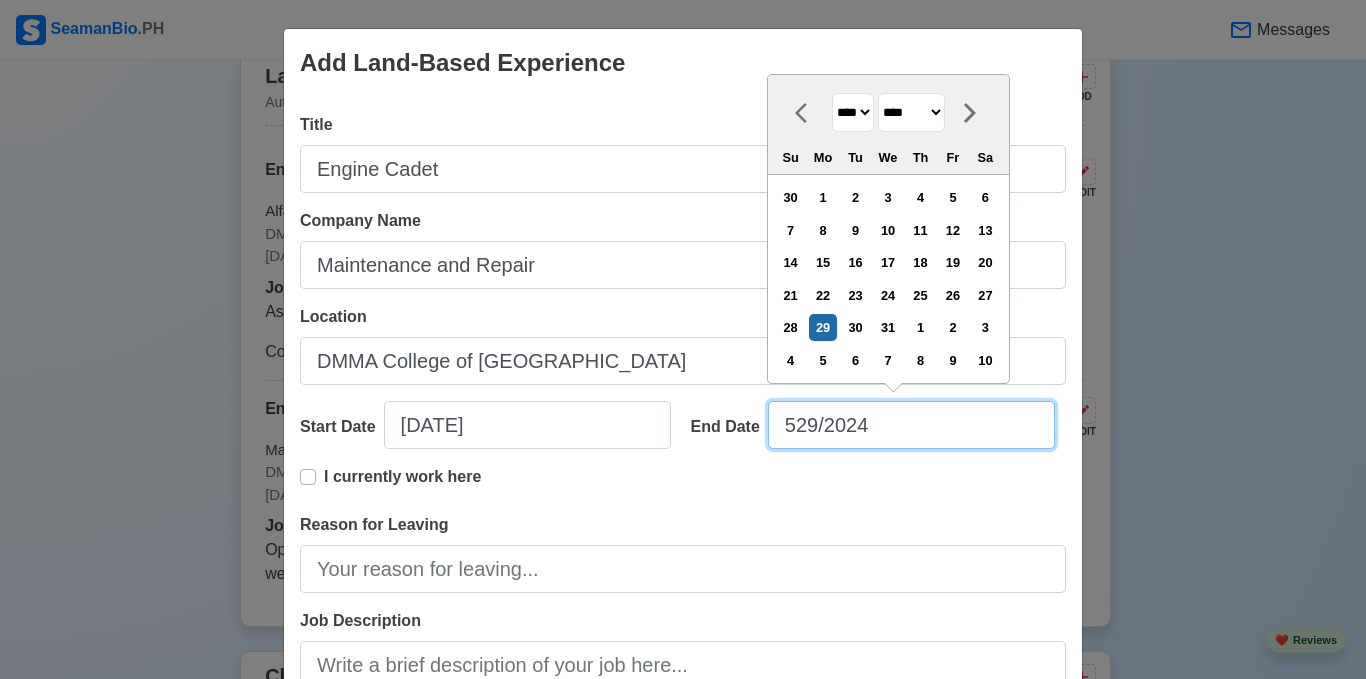 drag, startPoint x: 805, startPoint y: 424, endPoint x: 791, endPoint y: 426, distance: 14.142136 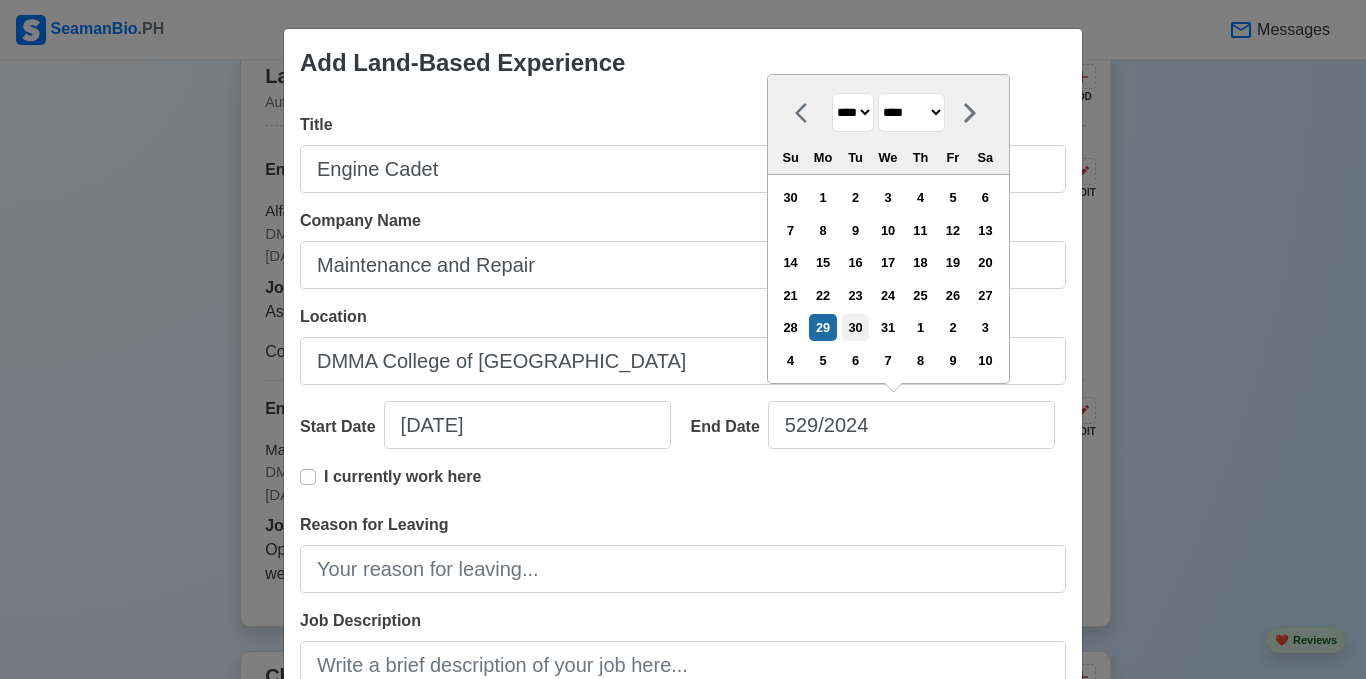 click on "30" at bounding box center [855, 327] 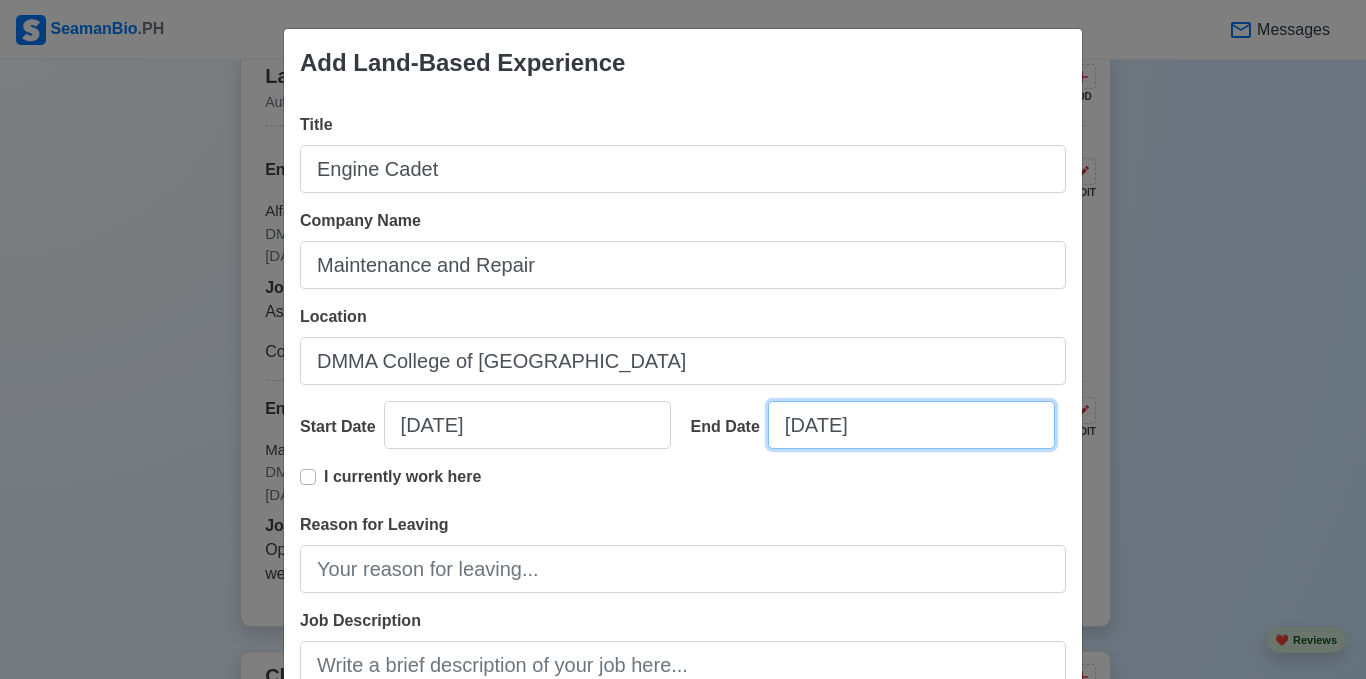 click on "[DATE]" at bounding box center (911, 425) 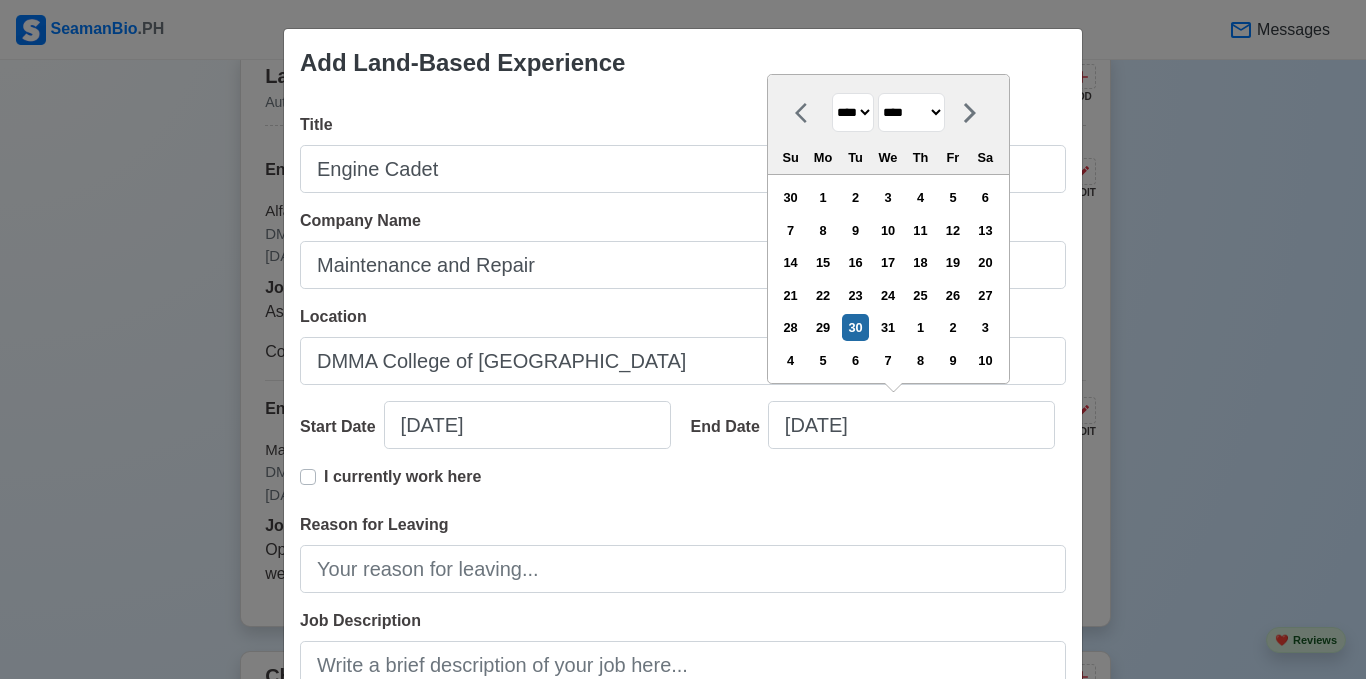 click 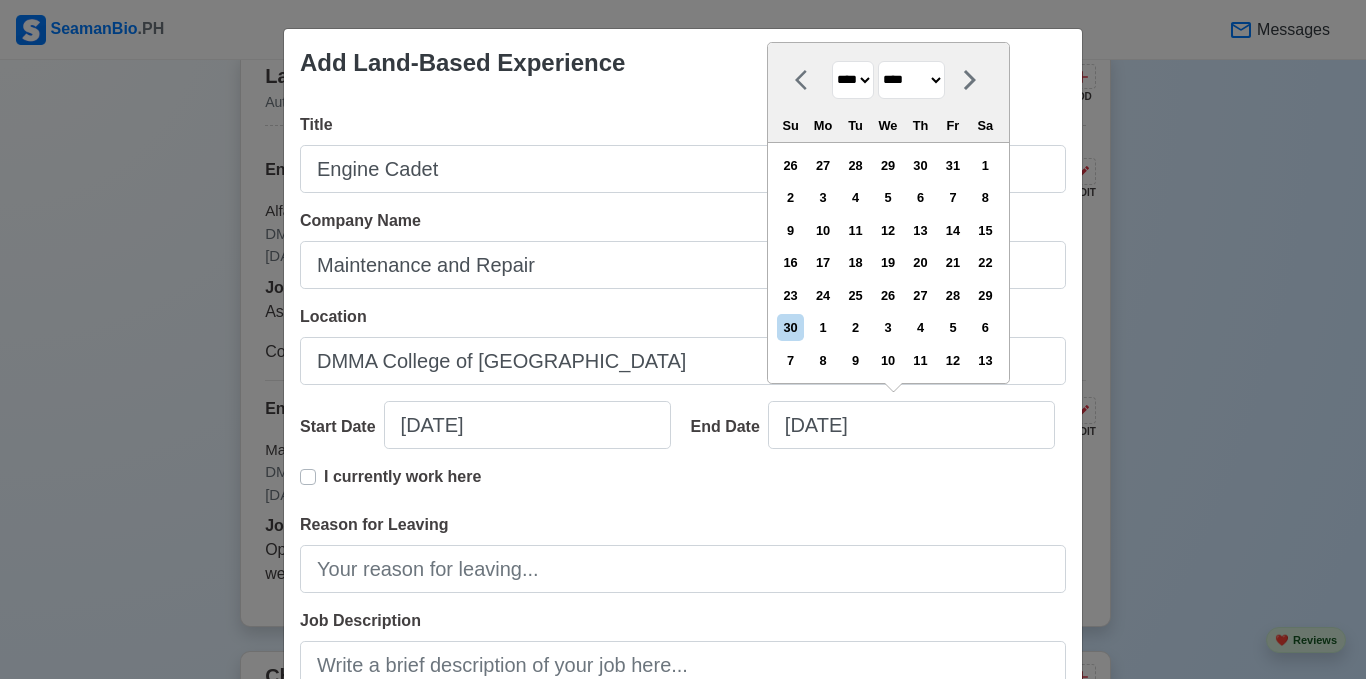click 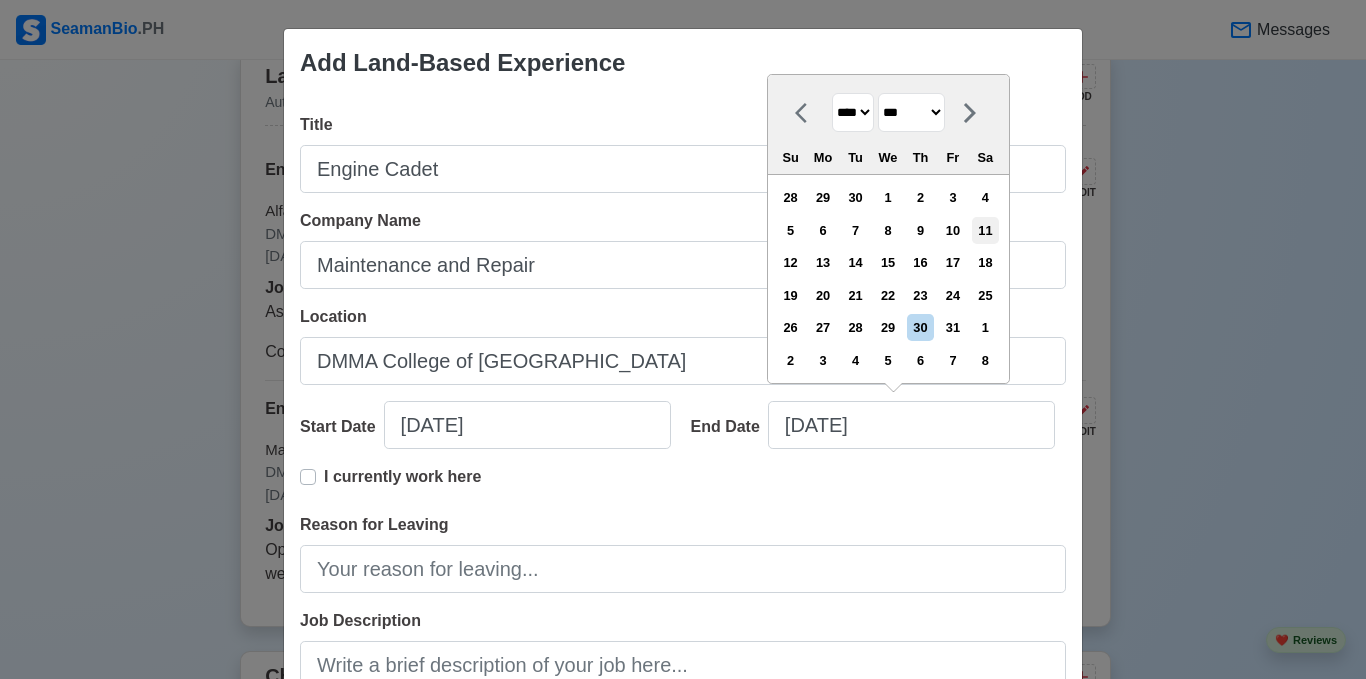 click on "11" at bounding box center (985, 230) 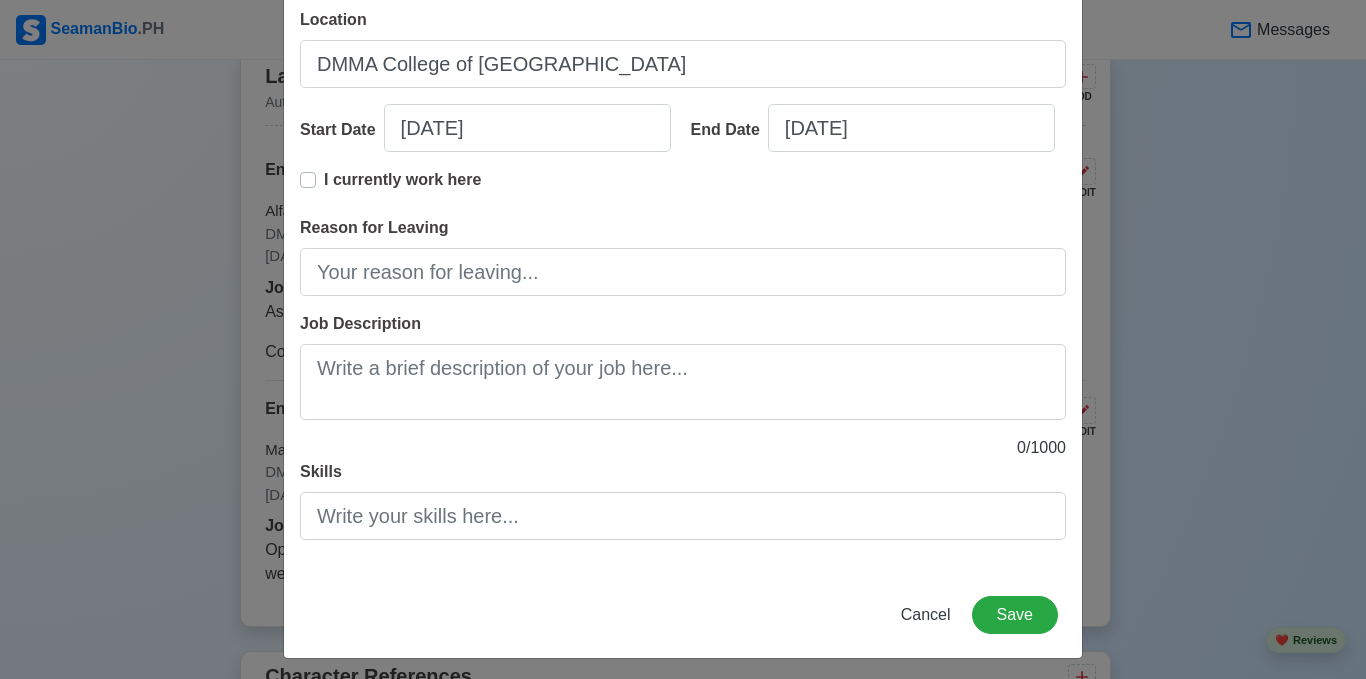 scroll, scrollTop: 305, scrollLeft: 0, axis: vertical 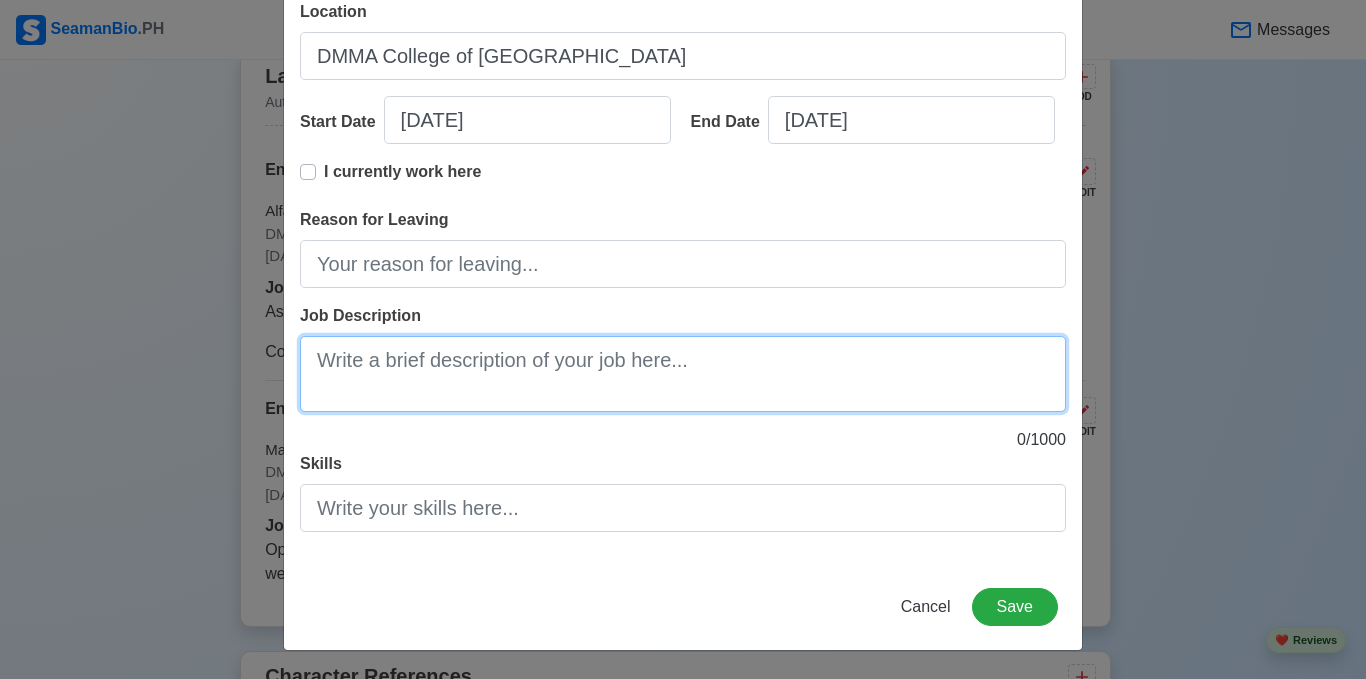 click on "Job Description" at bounding box center [683, 374] 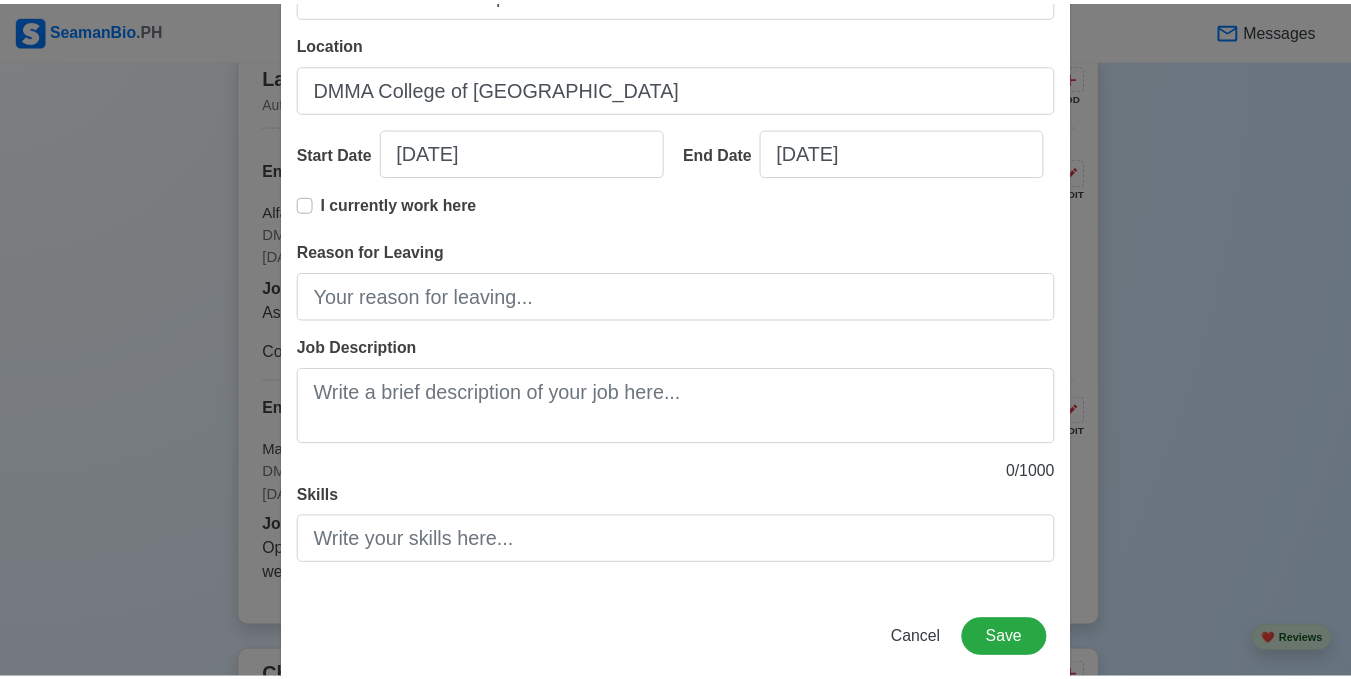 scroll, scrollTop: 279, scrollLeft: 0, axis: vertical 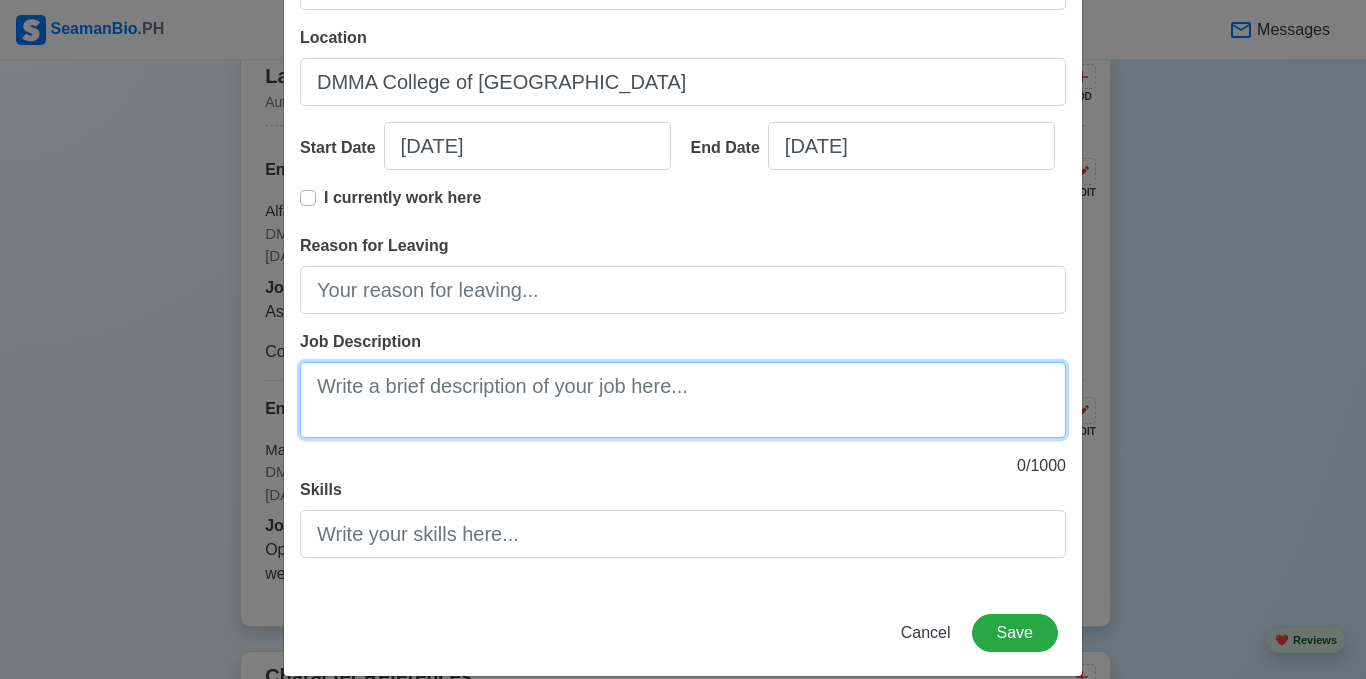 click on "Job Description" at bounding box center (683, 400) 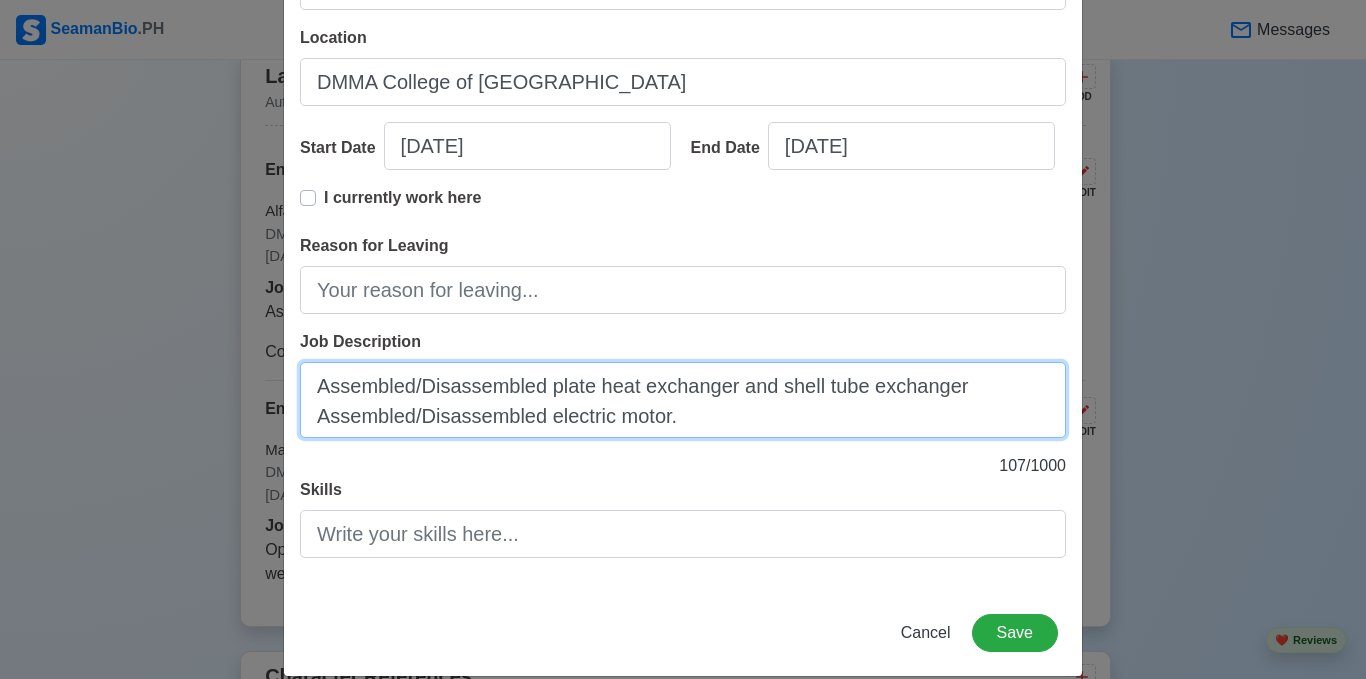 click on "Assembled/Disassembled plate heat exchanger and shell tube exchanger
Assembled/Disassembled electric motor." at bounding box center [683, 400] 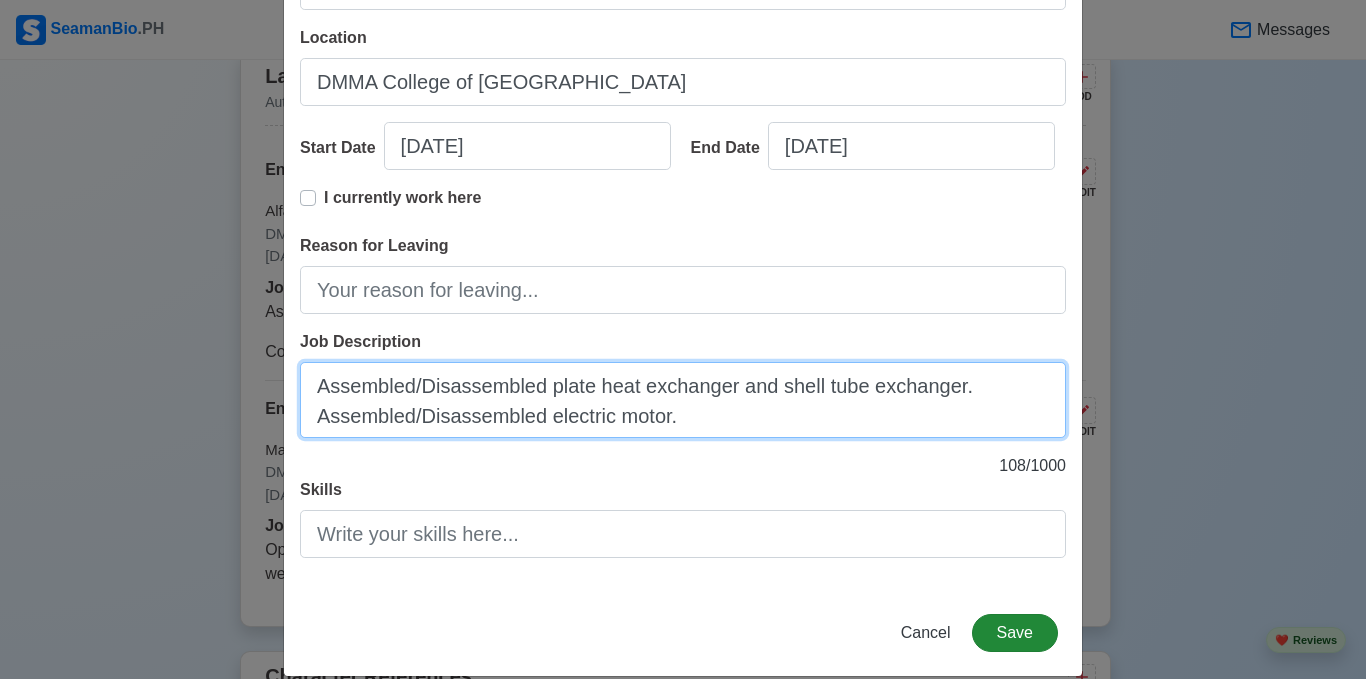 type on "Assembled/Disassembled plate heat exchanger and shell tube exchanger.
Assembled/Disassembled electric motor." 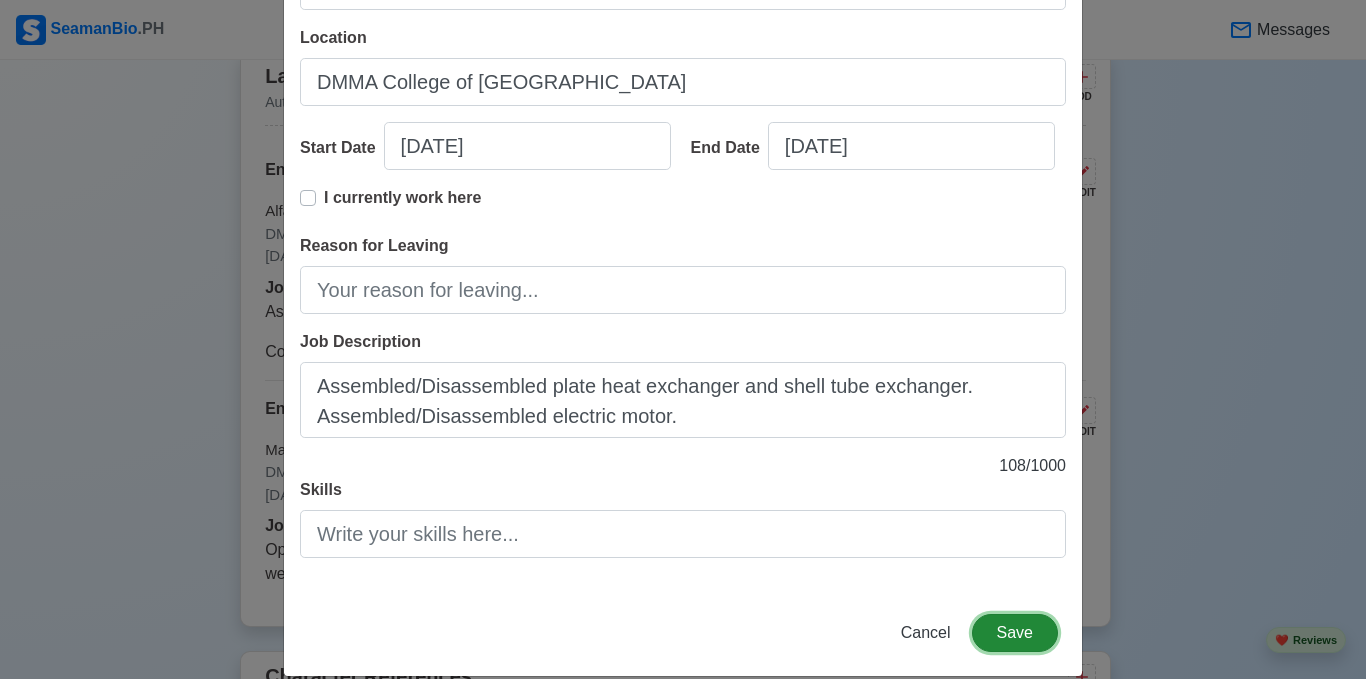 click on "Save" at bounding box center [1015, 633] 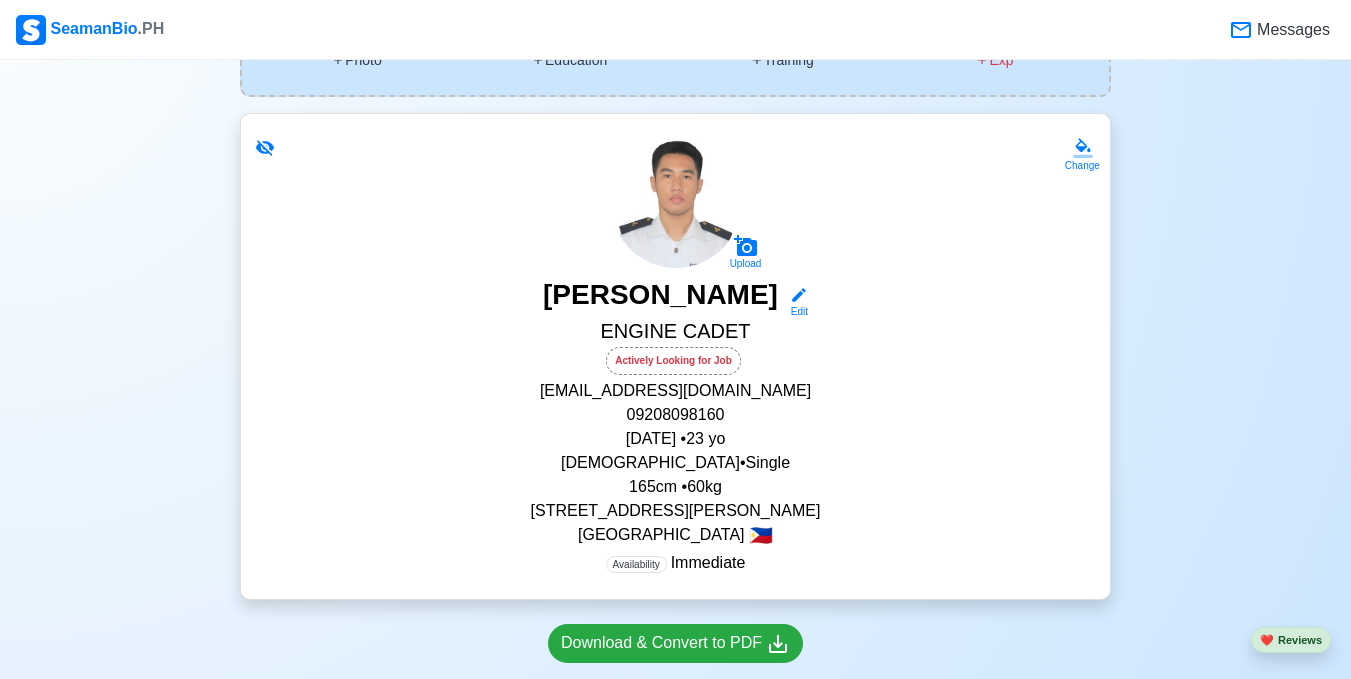 scroll, scrollTop: 222, scrollLeft: 0, axis: vertical 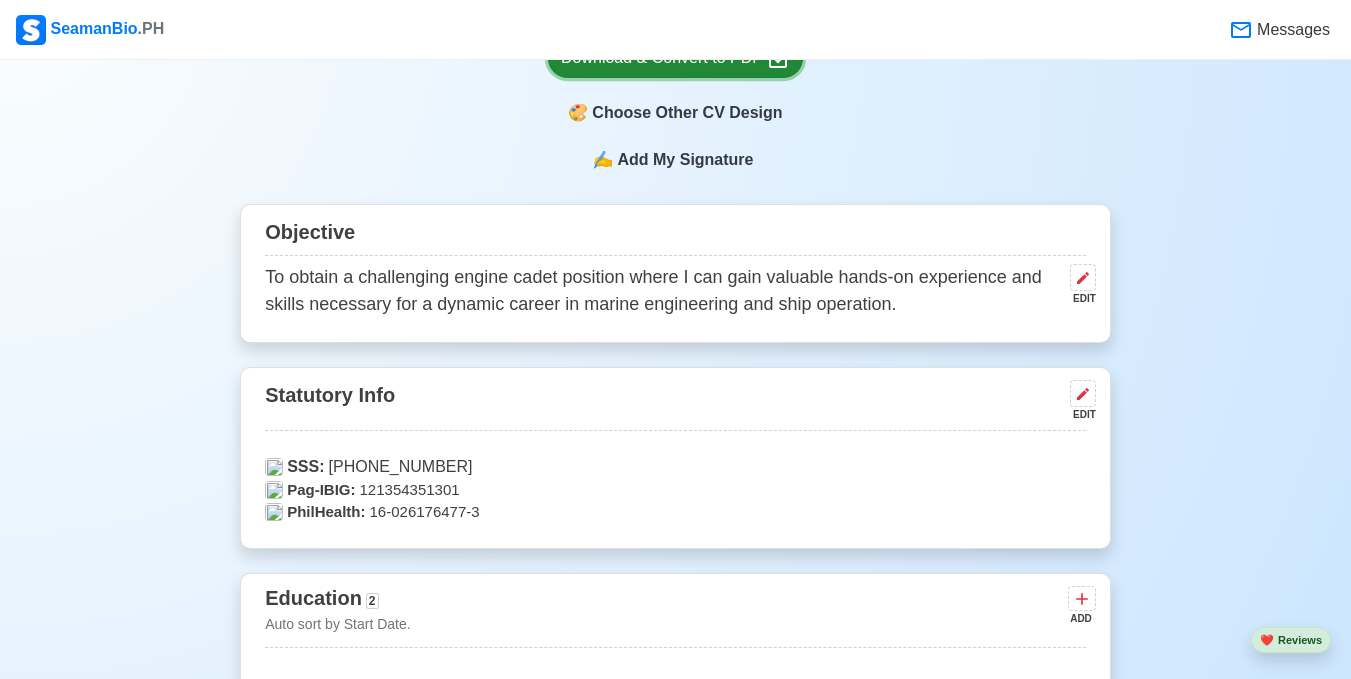 click on "Download & Convert to PDF" at bounding box center [675, 58] 